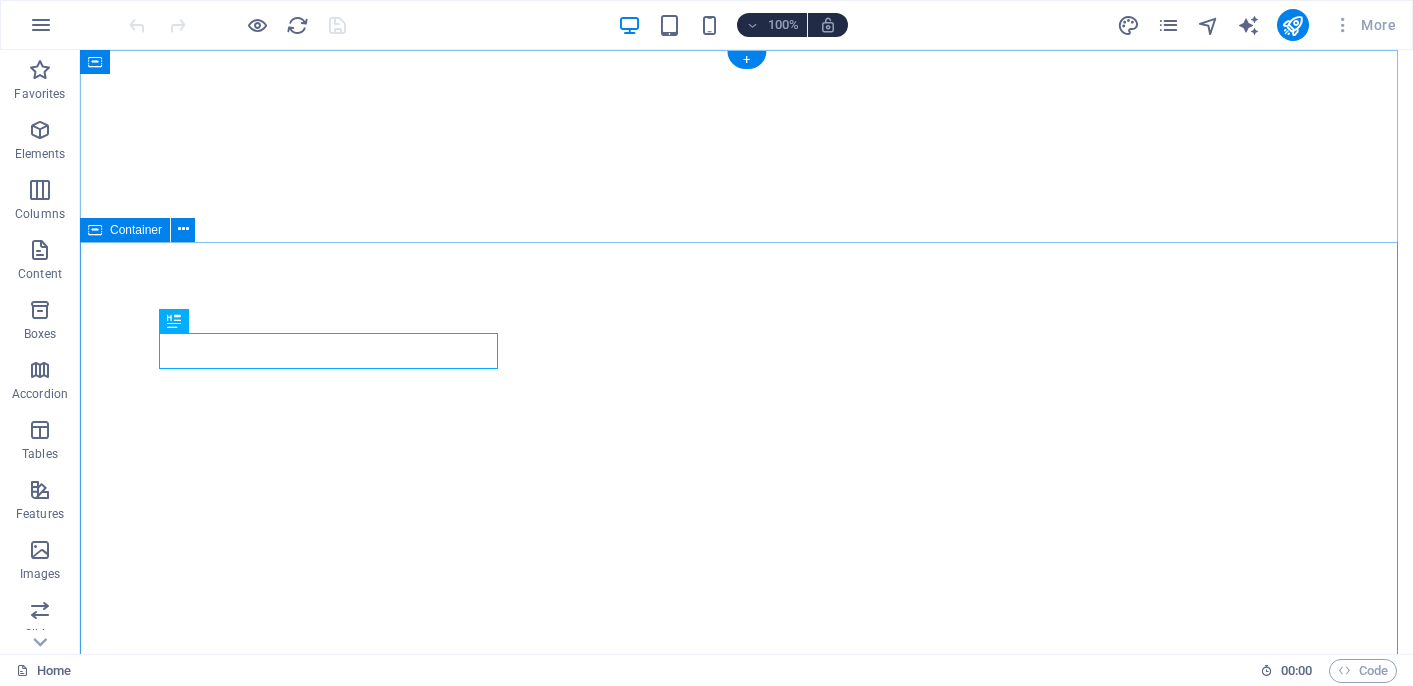 scroll, scrollTop: 0, scrollLeft: 0, axis: both 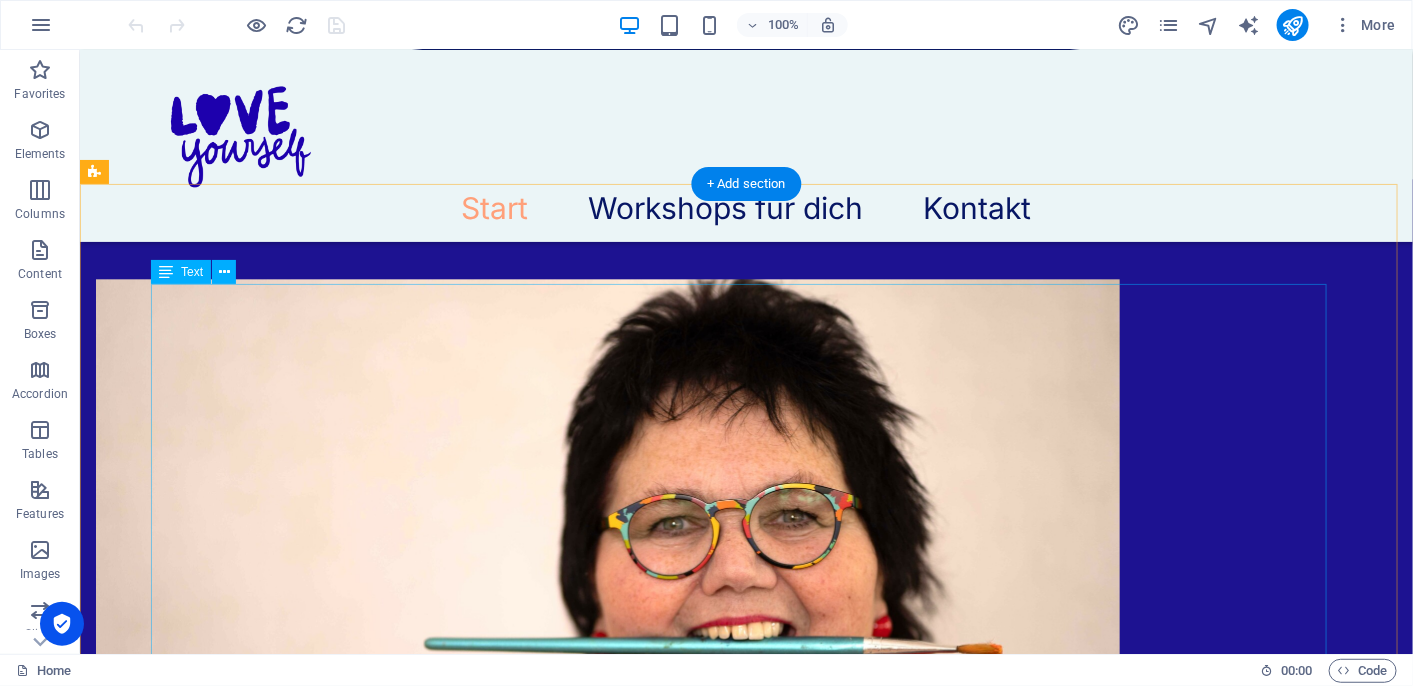 click on "Ich lebe mit meiner Tochter, meinem Schwiegersohn und meinen drei wundervollen Enkelkindern auf unserem Reiterhof in Datteln. In meinem Leben gab es, wie bei den meisten, sehr gute Zeiten, aber eben auch die Momente, die einem den Boden unter den Füßen wegziehen.  Seit über zehn Jahren bin ich Witwe, und die Jahre danach waren immer unterschwellig von Trauer und Melancholie geprägt.  Es war wie ein Gang über eine blühende Wiese, aber man sieht die Blumen nicht, weil ein dunkler, undurchsichtiger Nebel darüber liegt.  Ab und zu kommt eine Blüte hoch genug, um sich daran erfreuen zu können, - und man weiß genau, dass da unten noch viel mehr Buntes wartet, aber immer wieder ist dieser Schleier fühlbar und dicht. Es war mir nicht klar, was ich hätte dagegen tun können." at bounding box center [746, 2070] 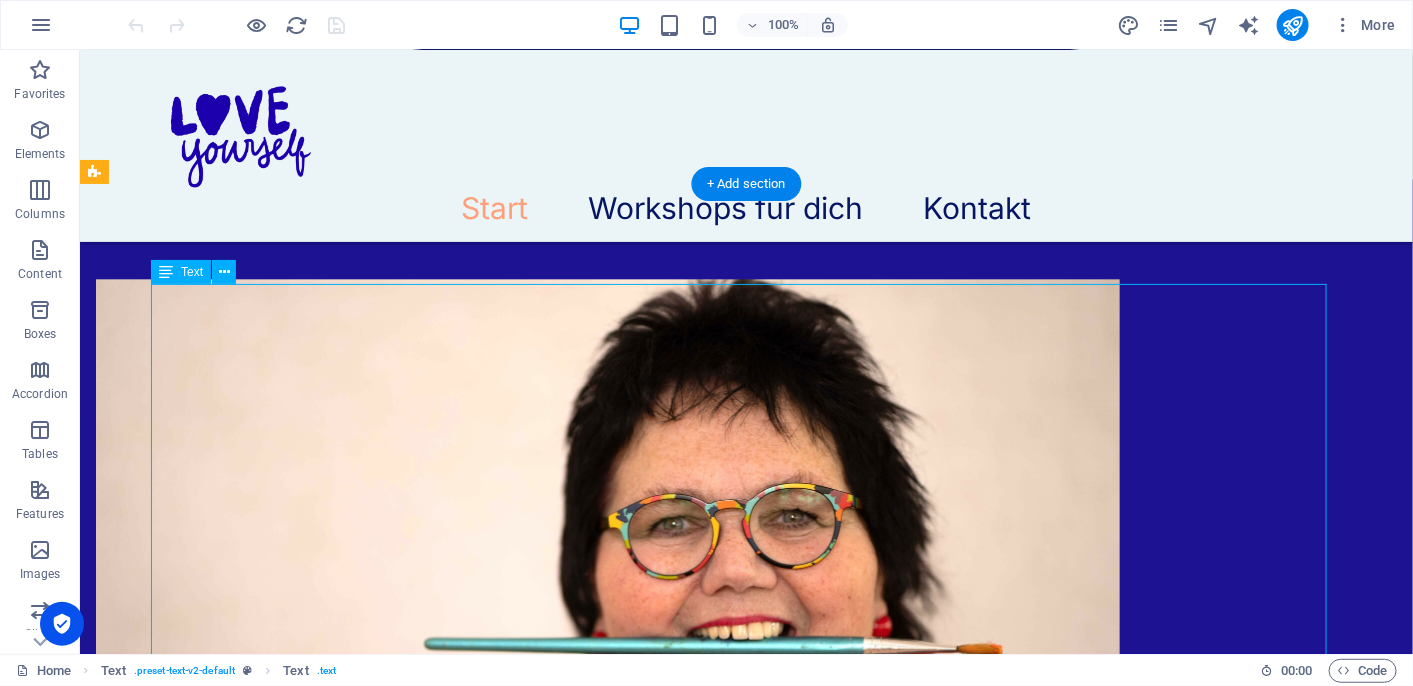 click on "Ich lebe mit meiner Tochter, meinem Schwiegersohn und meinen drei wundervollen Enkelkindern auf unserem Reiterhof in Datteln. In meinem Leben gab es, wie bei den meisten, sehr gute Zeiten, aber eben auch die Momente, die einem den Boden unter den Füßen wegziehen.  Seit über zehn Jahren bin ich Witwe, und die Jahre danach waren immer unterschwellig von Trauer und Melancholie geprägt.  Es war wie ein Gang über eine blühende Wiese, aber man sieht die Blumen nicht, weil ein dunkler, undurchsichtiger Nebel darüber liegt.  Ab und zu kommt eine Blüte hoch genug, um sich daran erfreuen zu können, - und man weiß genau, dass da unten noch viel mehr Buntes wartet, aber immer wieder ist dieser Schleier fühlbar und dicht. Es war mir nicht klar, was ich hätte dagegen tun können." at bounding box center (746, 2070) 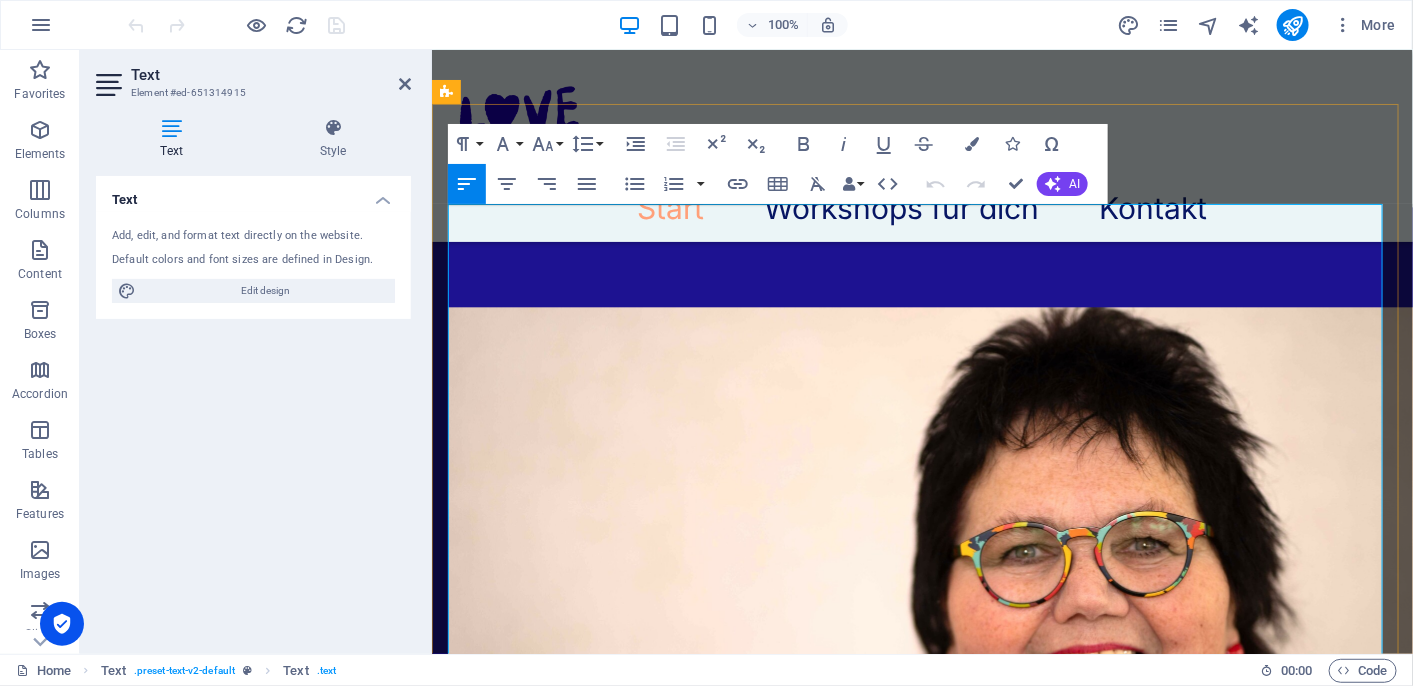 scroll, scrollTop: 1625, scrollLeft: 0, axis: vertical 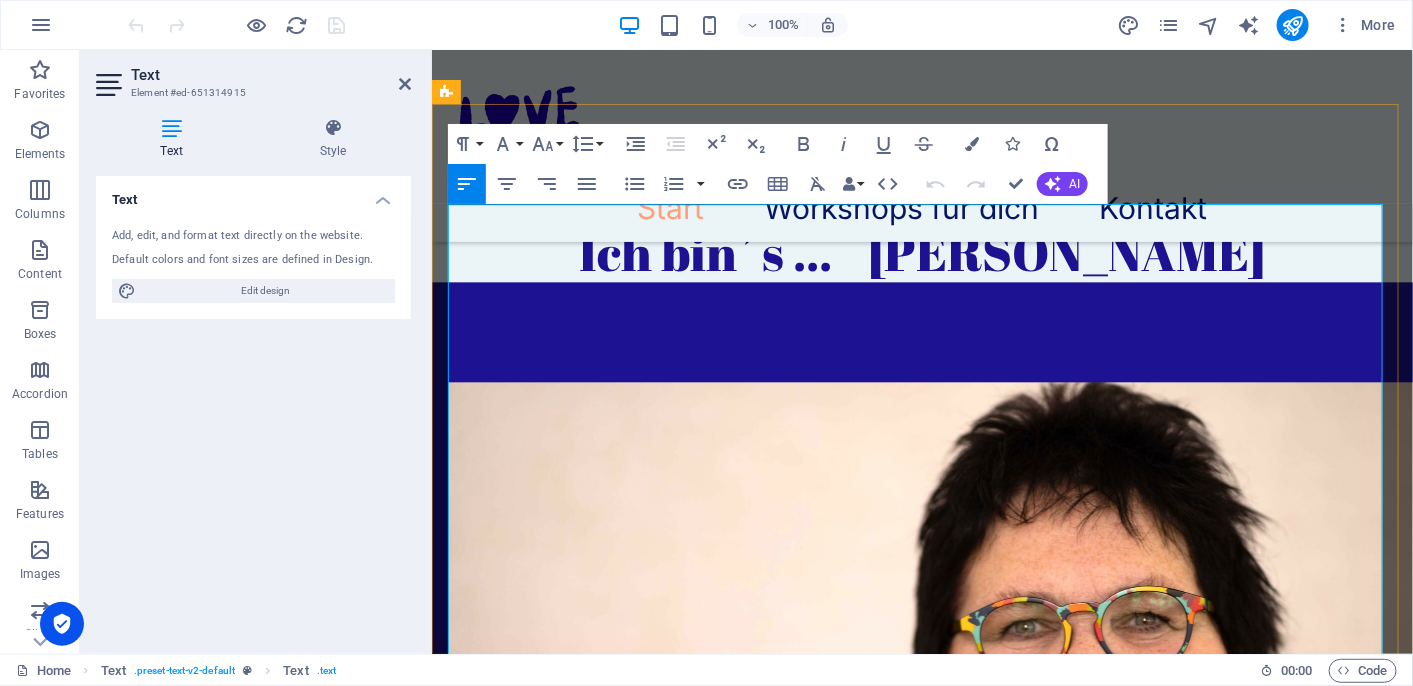 drag, startPoint x: 505, startPoint y: 396, endPoint x: 915, endPoint y: 395, distance: 410.00122 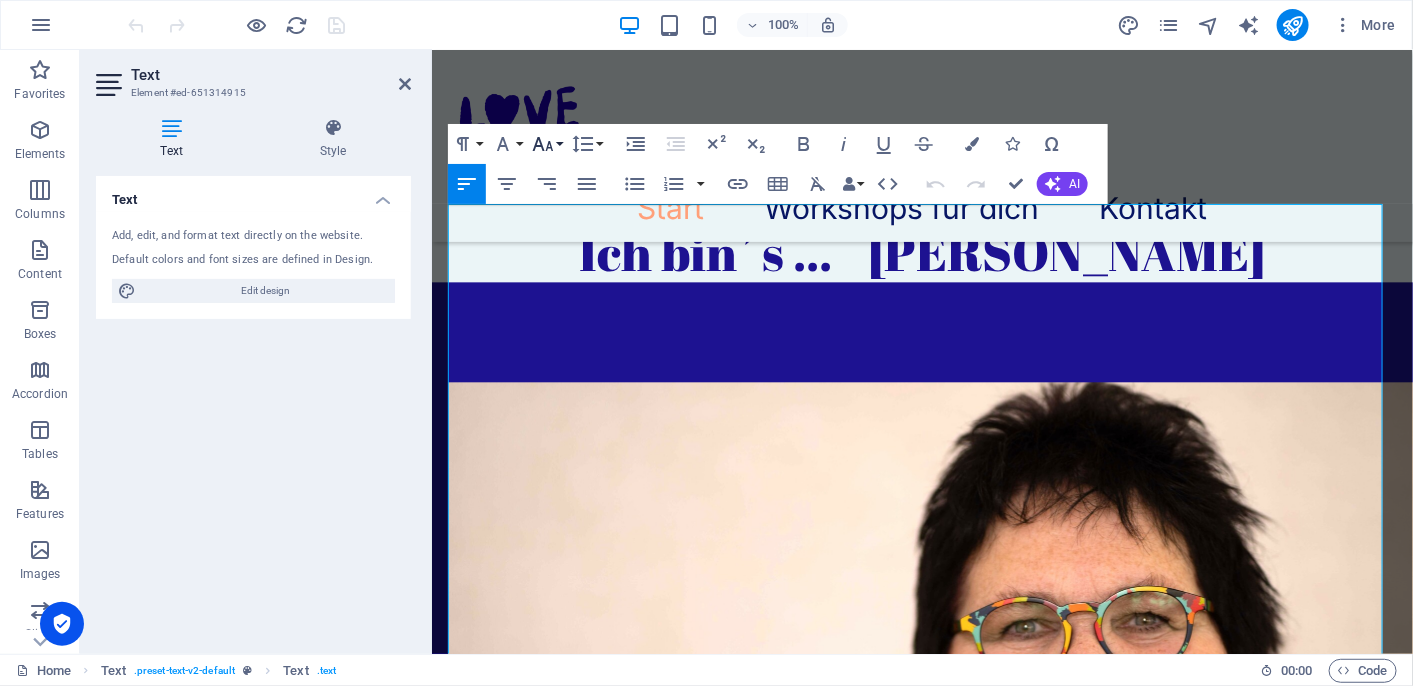 click 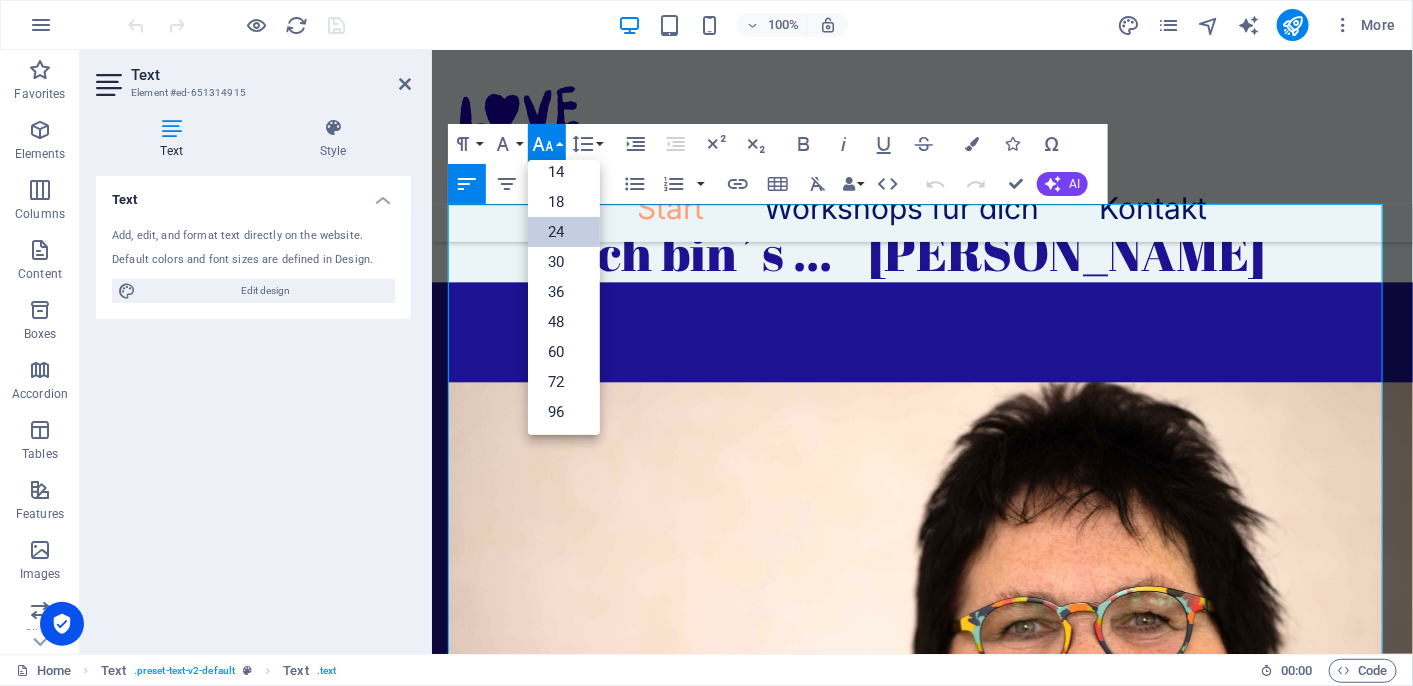 scroll, scrollTop: 160, scrollLeft: 0, axis: vertical 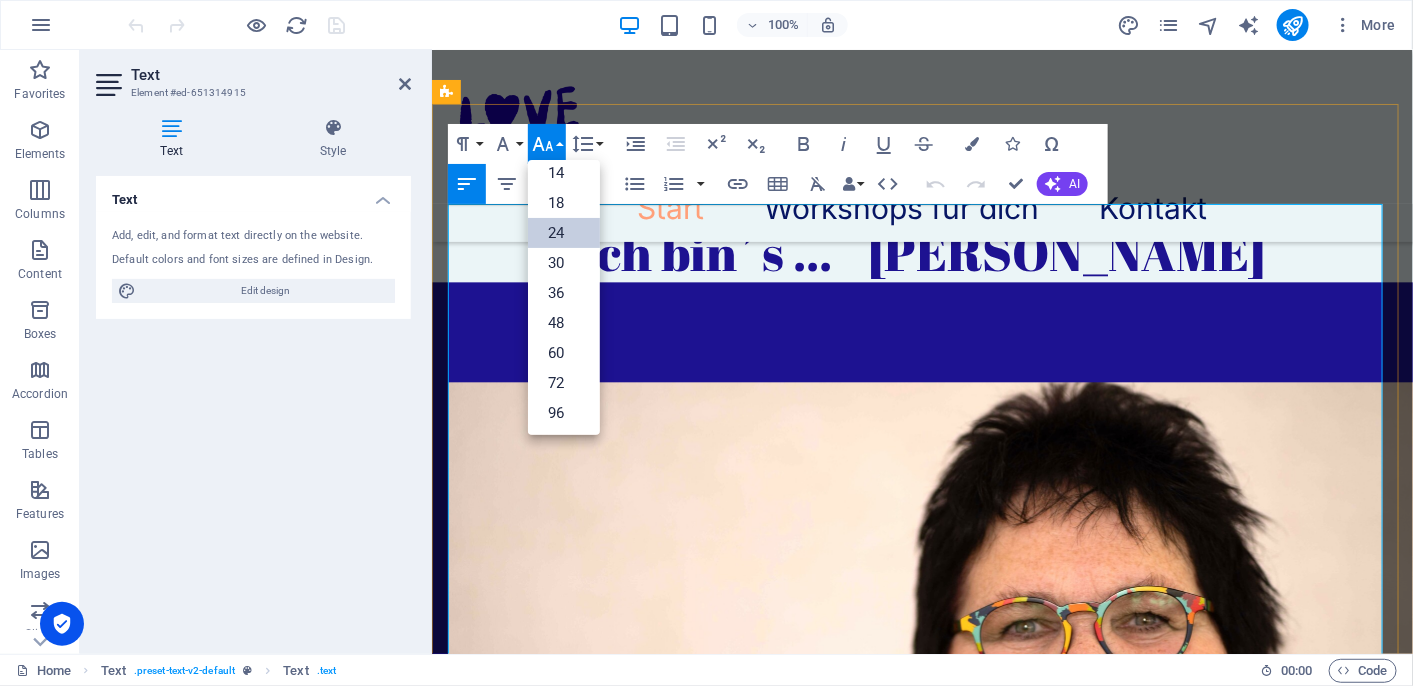 click on "Ich lebe mit meiner Tochter, meinem Schwiegersohn und meinen drei wundervollen Enkelkindern auf unserem Reiterhof in [GEOGRAPHIC_DATA]." at bounding box center (921, 1998) 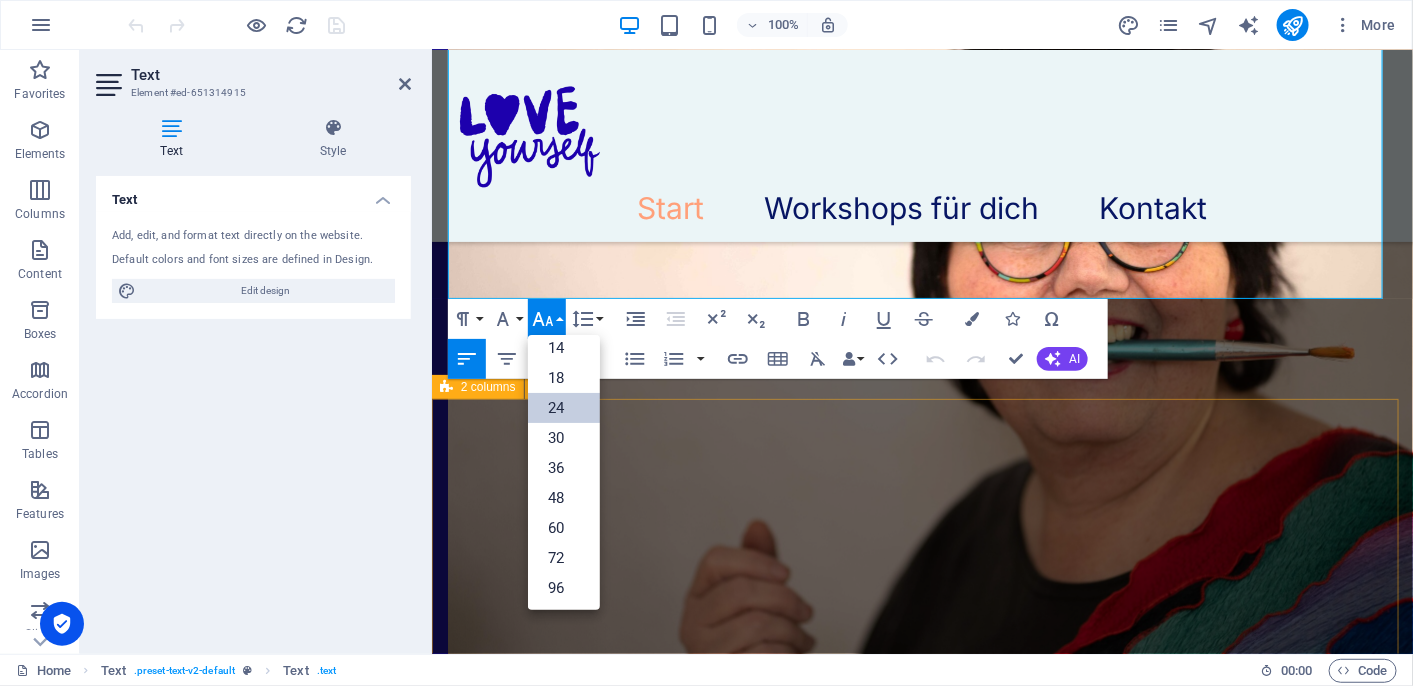 scroll, scrollTop: 2325, scrollLeft: 0, axis: vertical 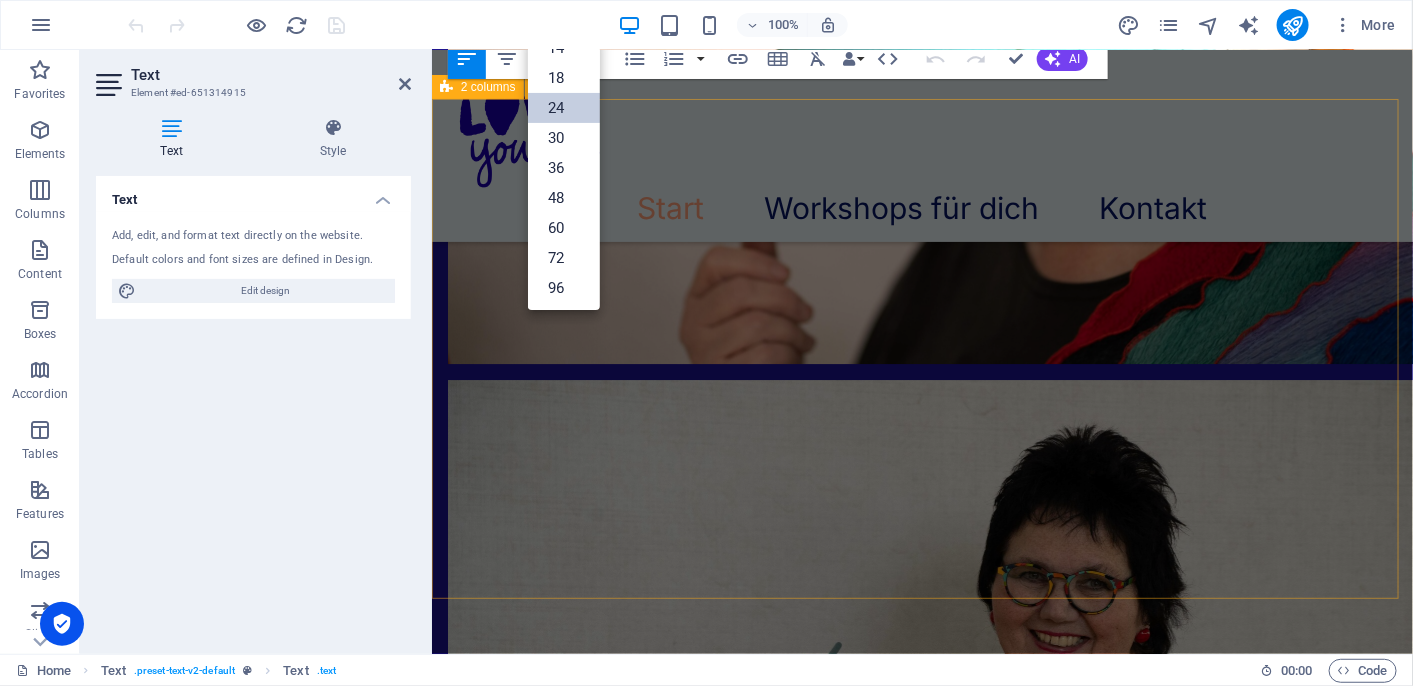 click at bounding box center (921, 2647) 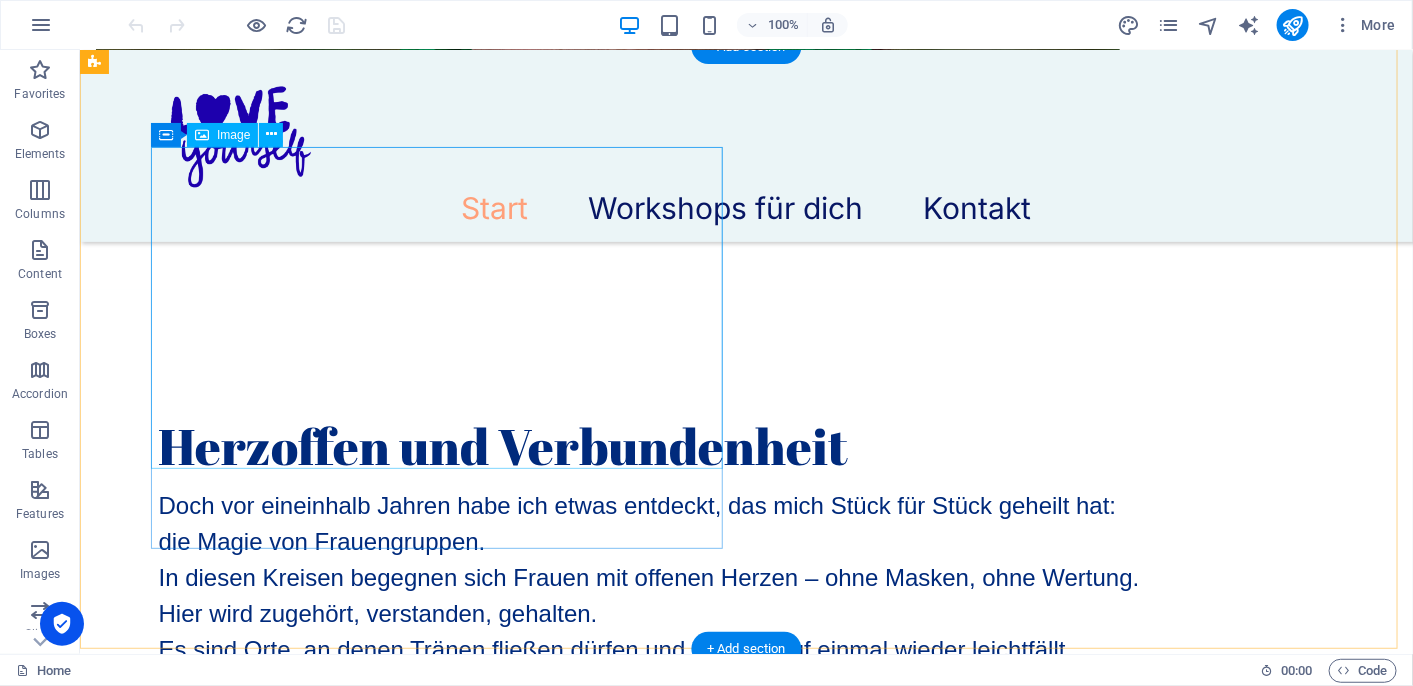 scroll, scrollTop: 5280, scrollLeft: 0, axis: vertical 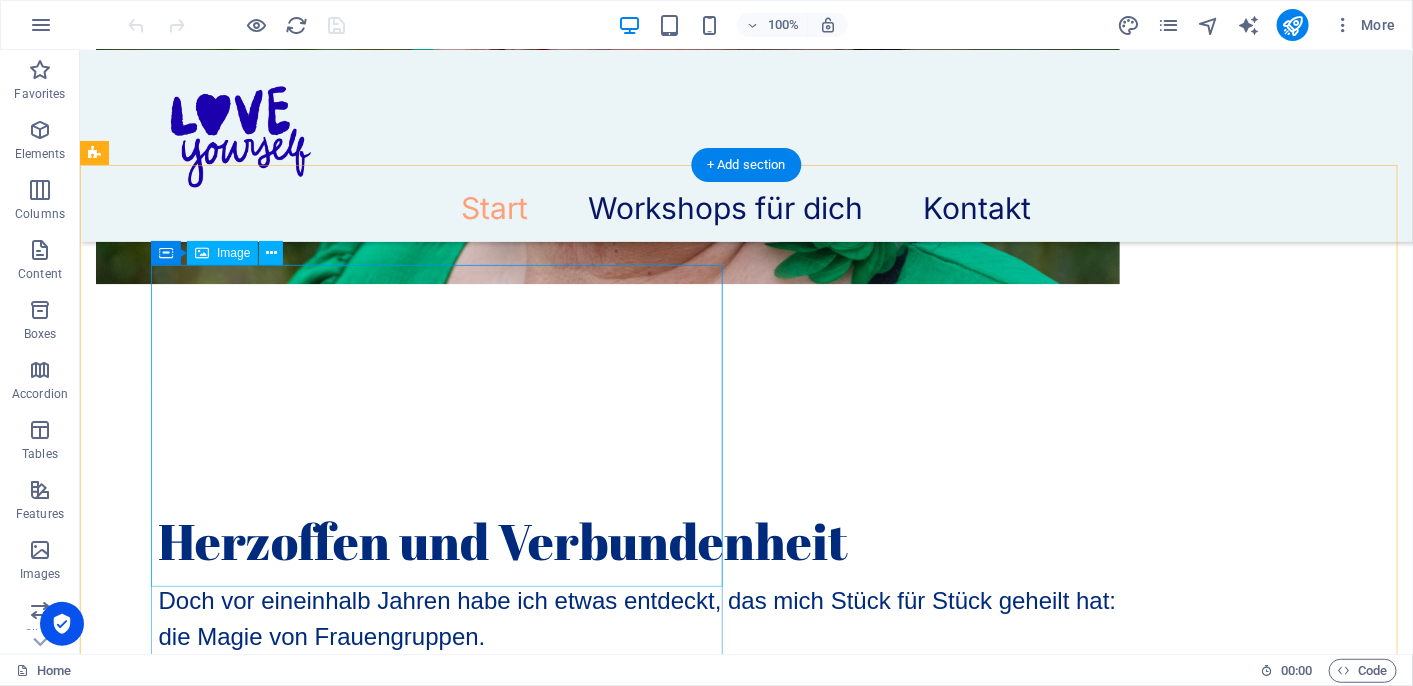 click at bounding box center (381, 5143) 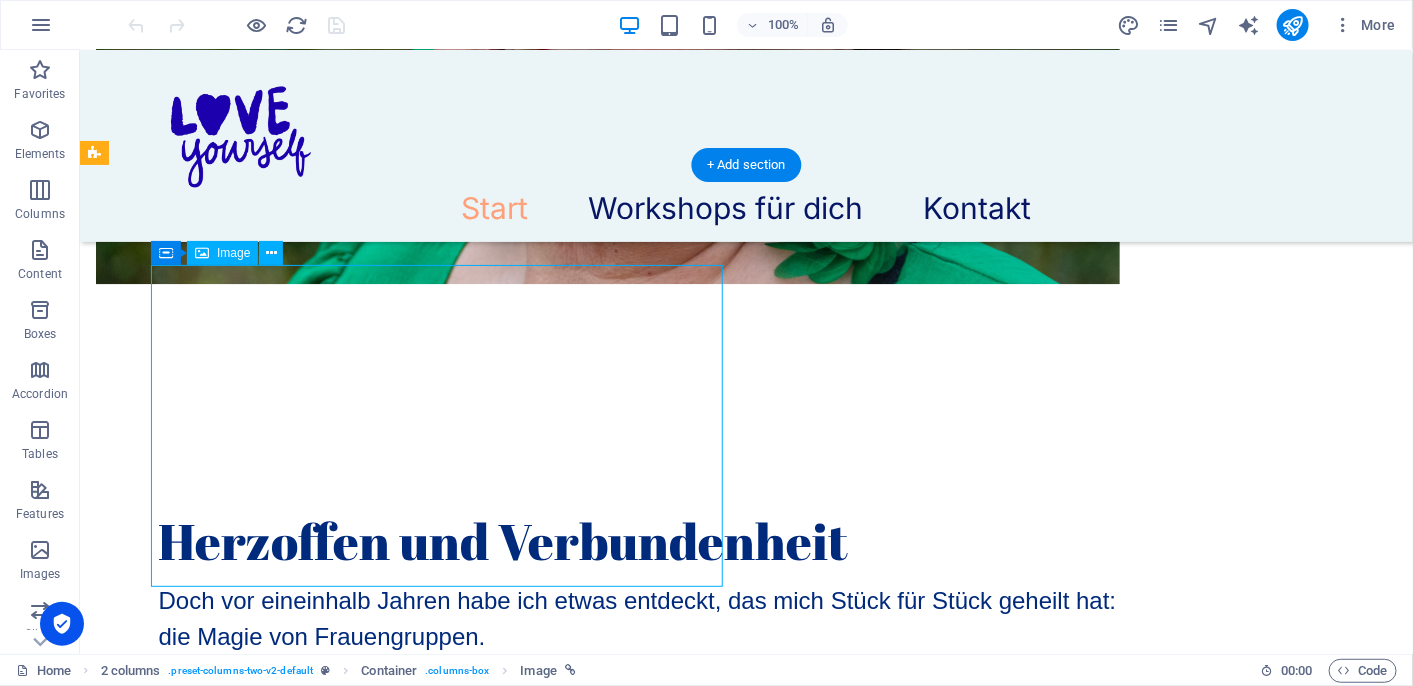 click at bounding box center [381, 5143] 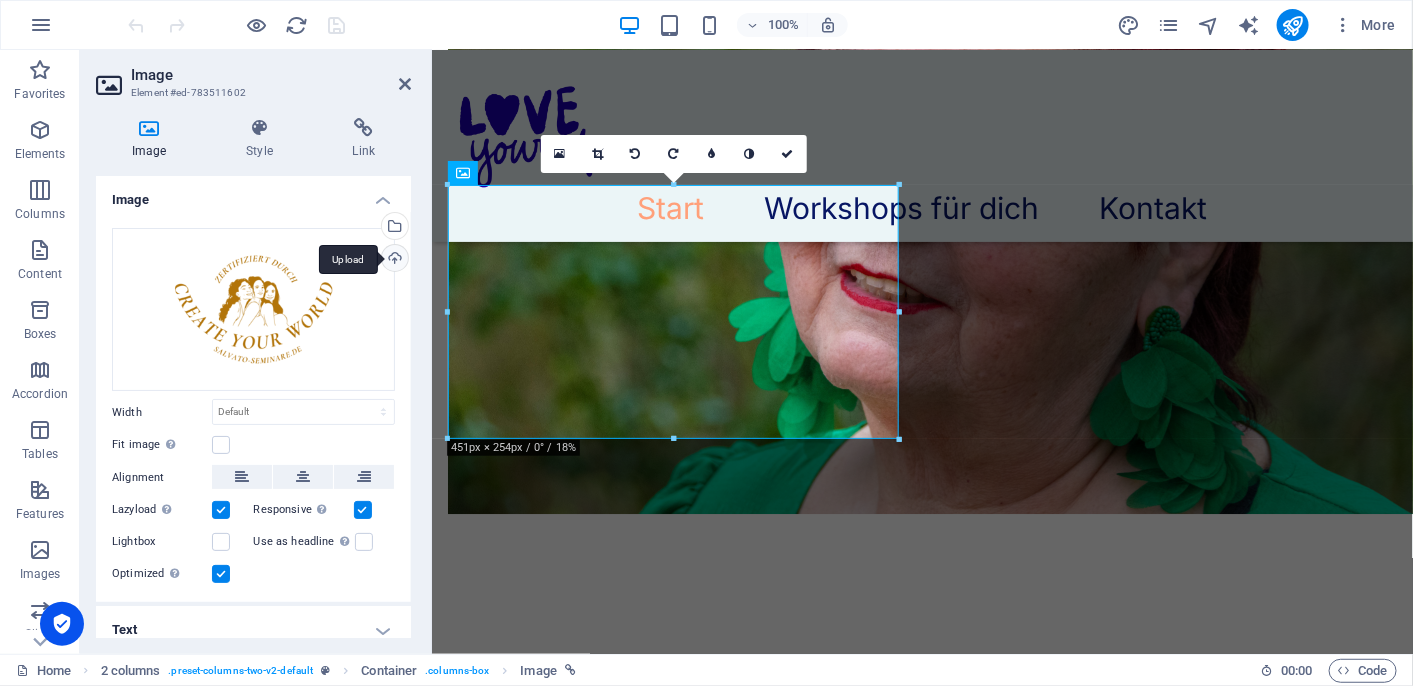 click on "Upload" at bounding box center [393, 260] 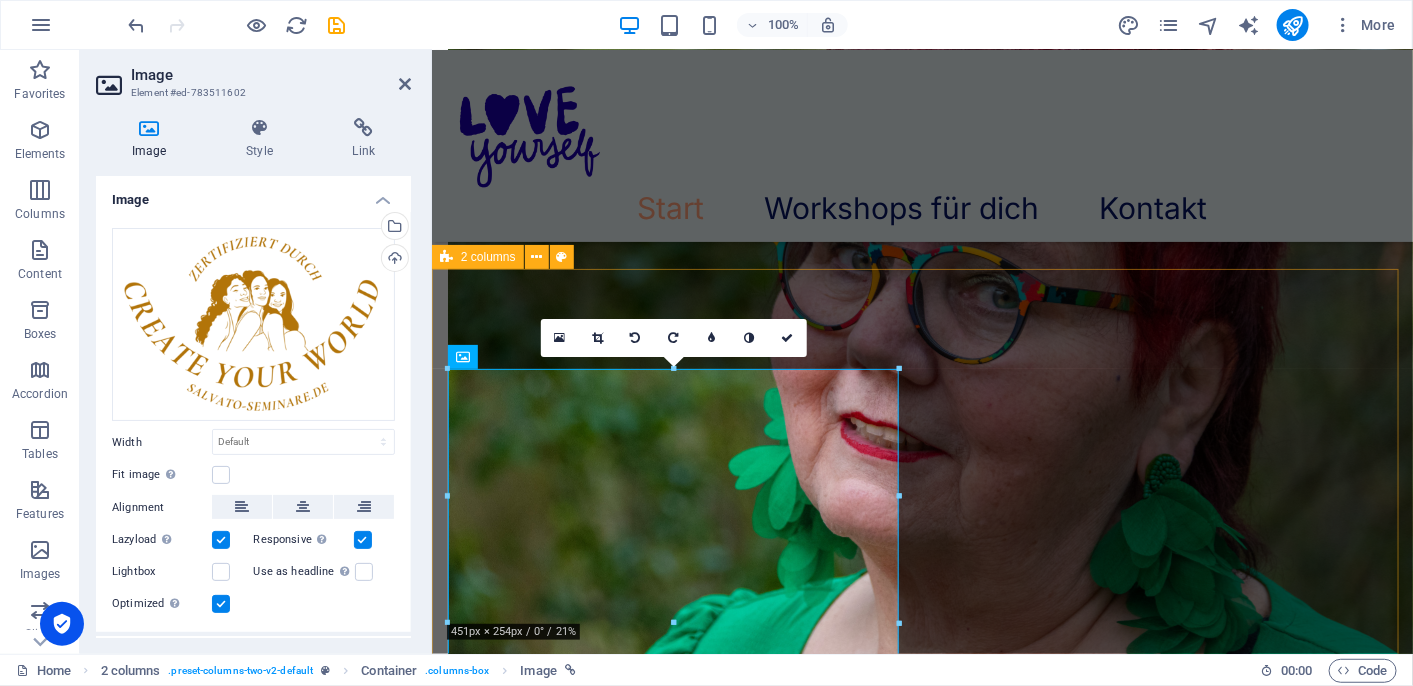 scroll, scrollTop: 4950, scrollLeft: 0, axis: vertical 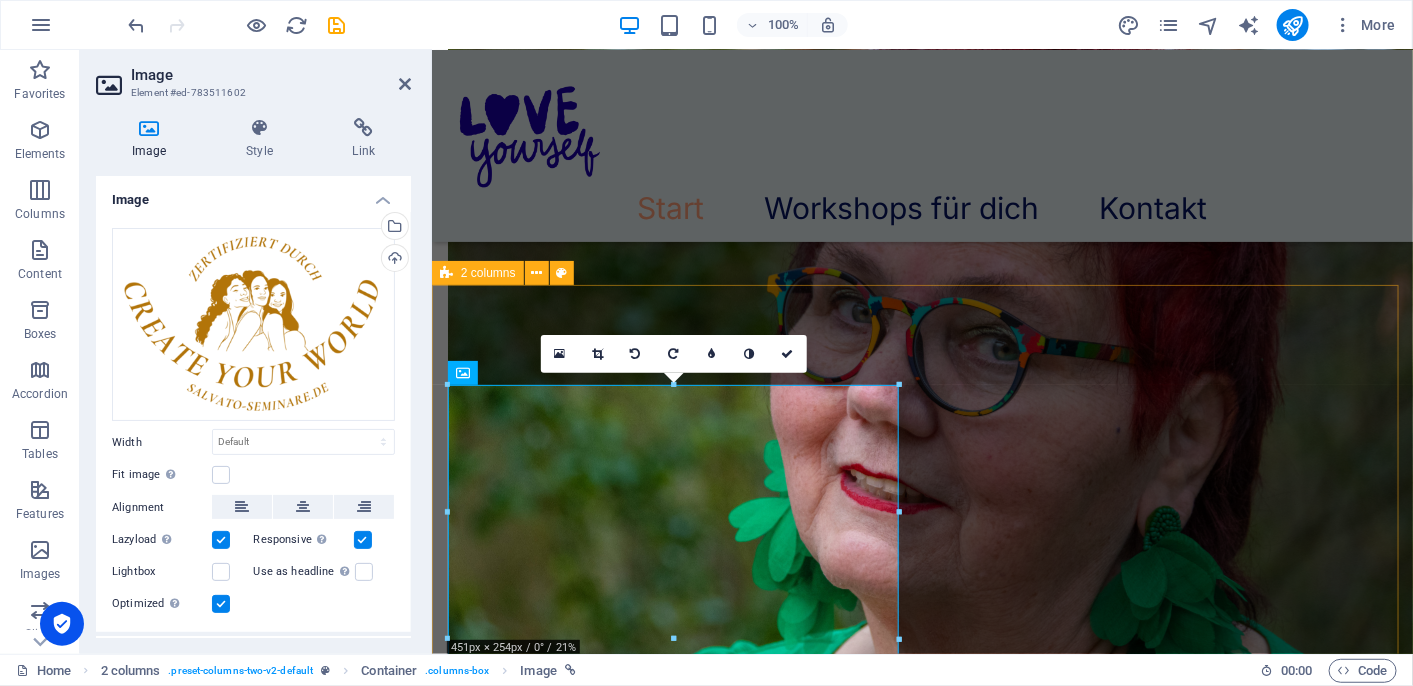 click at bounding box center (921, 6084) 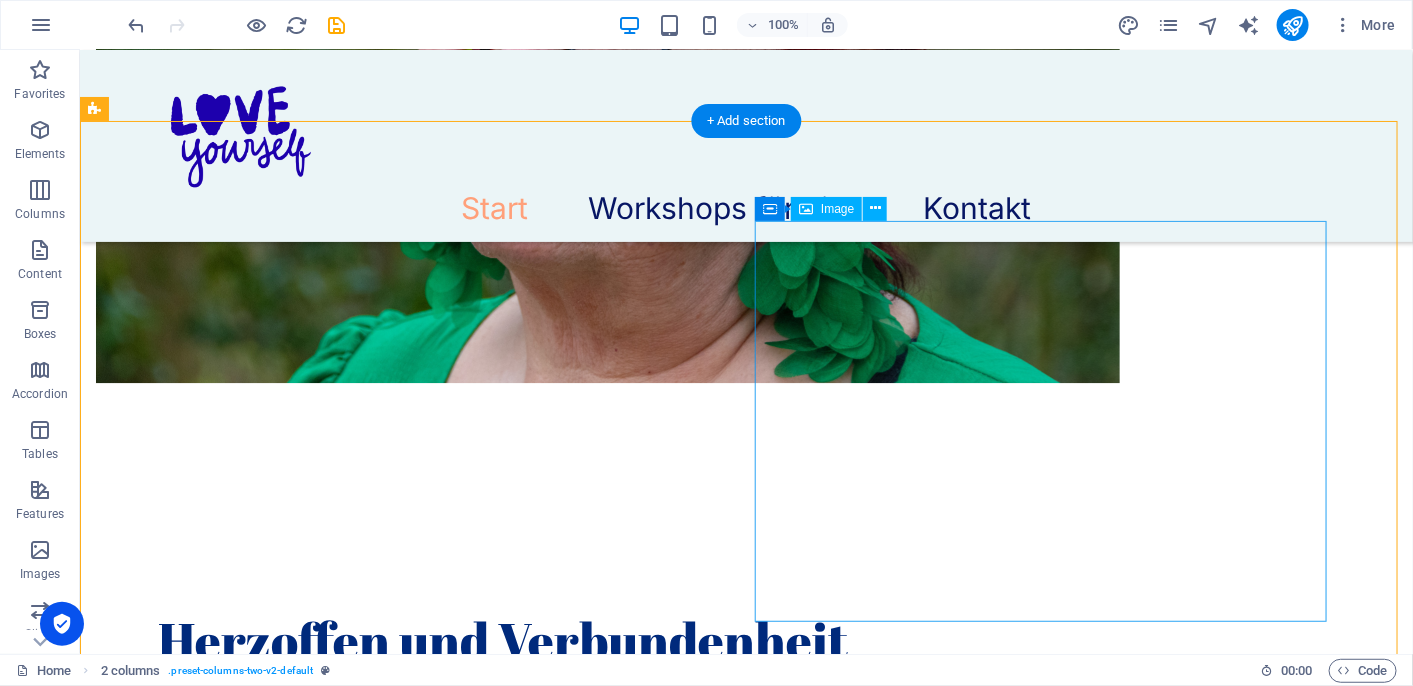 scroll, scrollTop: 5176, scrollLeft: 0, axis: vertical 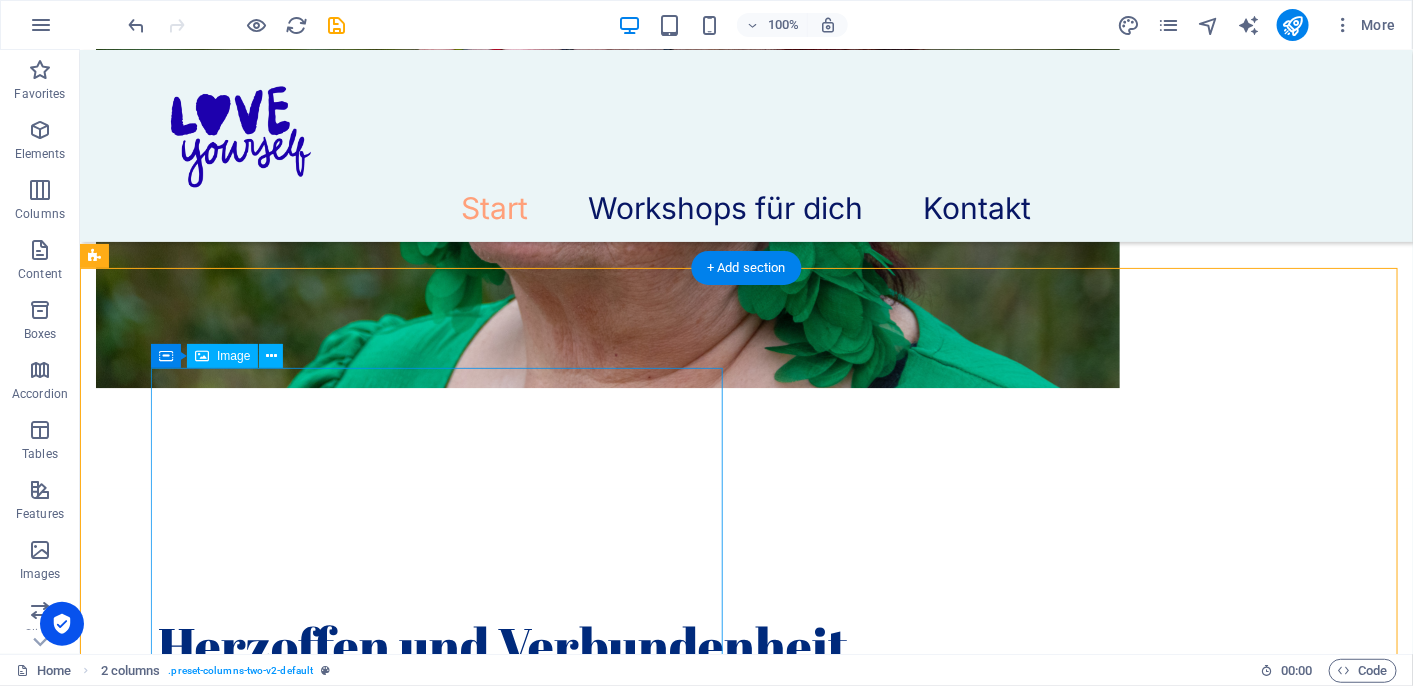 click at bounding box center [381, 5303] 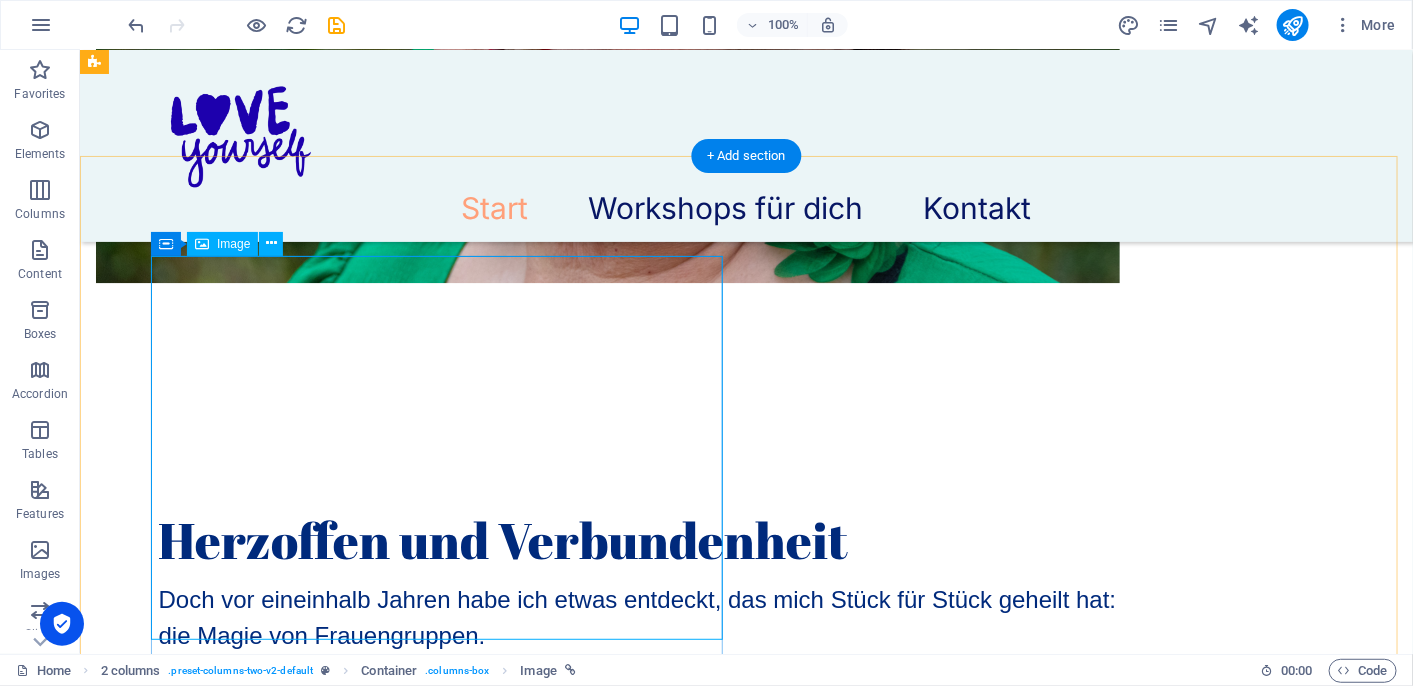 scroll, scrollTop: 5276, scrollLeft: 0, axis: vertical 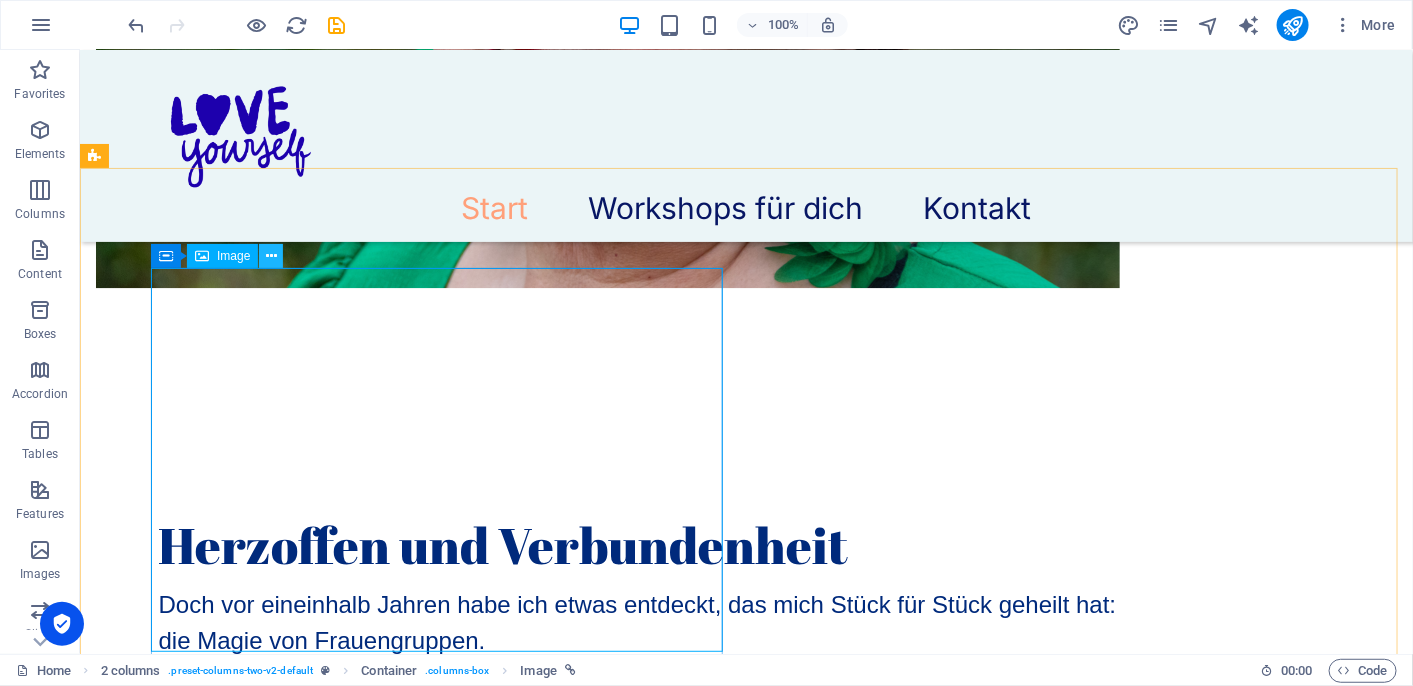click at bounding box center (271, 256) 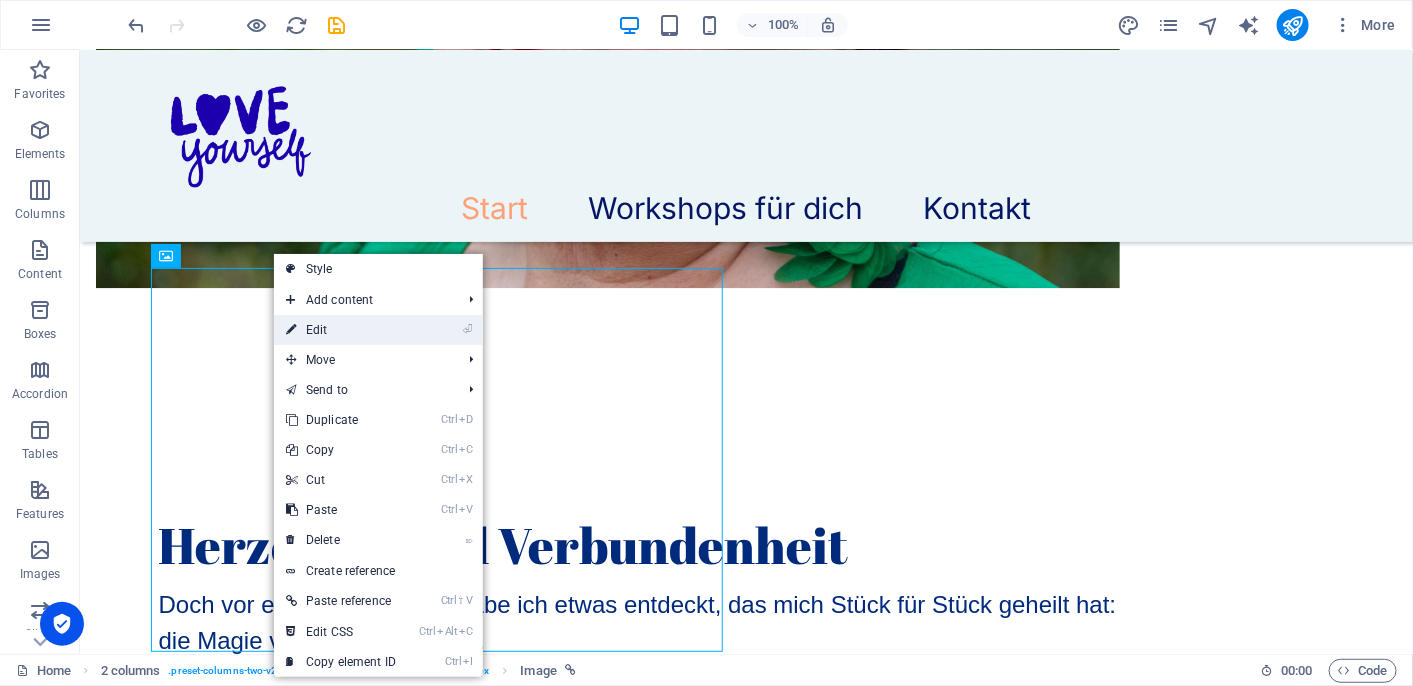 click on "⏎  Edit" at bounding box center (341, 330) 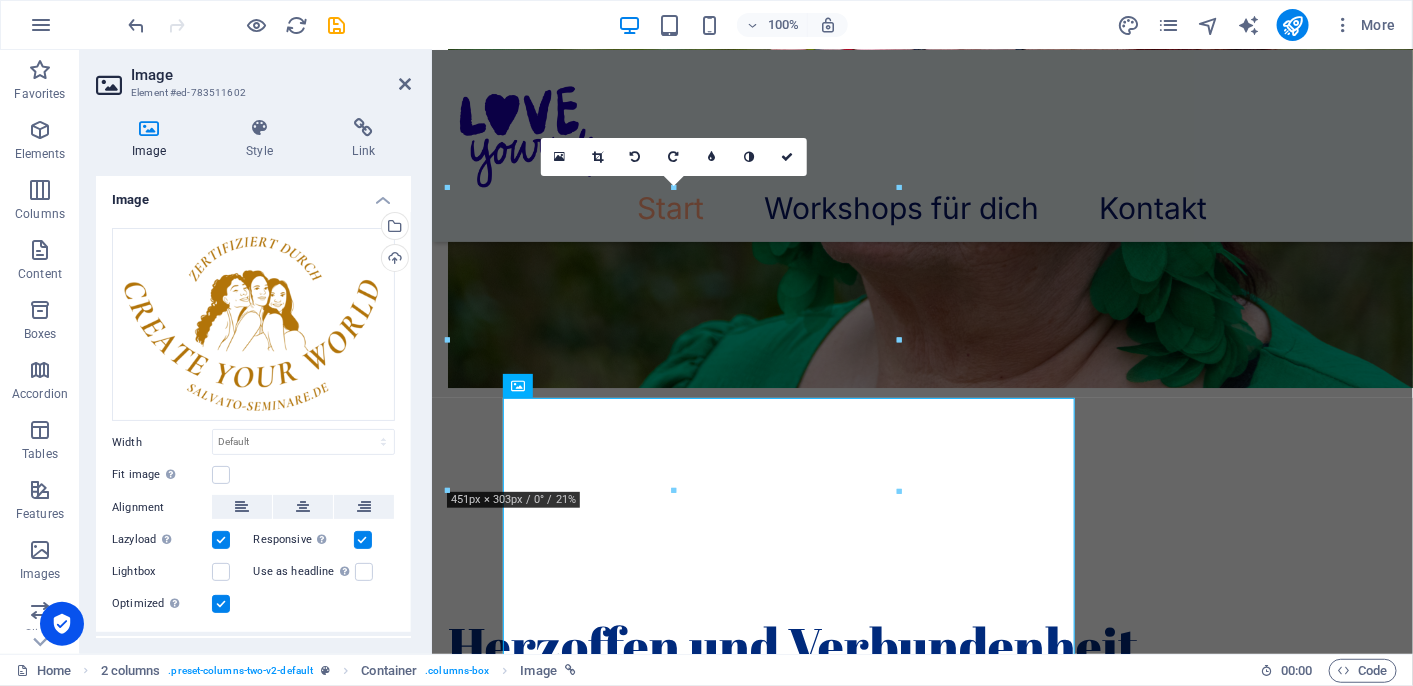 scroll, scrollTop: 5147, scrollLeft: 0, axis: vertical 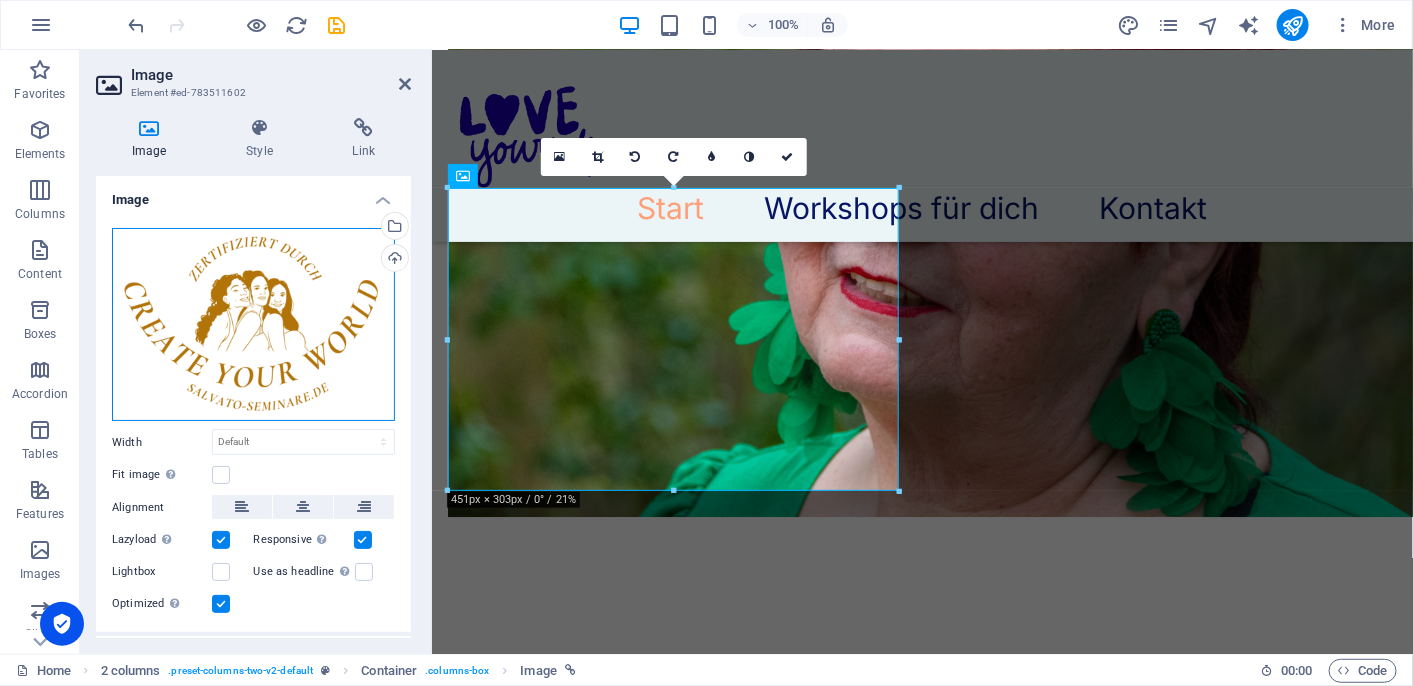 click on "Drag files here, click to choose files or select files from Files or our free stock photos & videos" at bounding box center (253, 325) 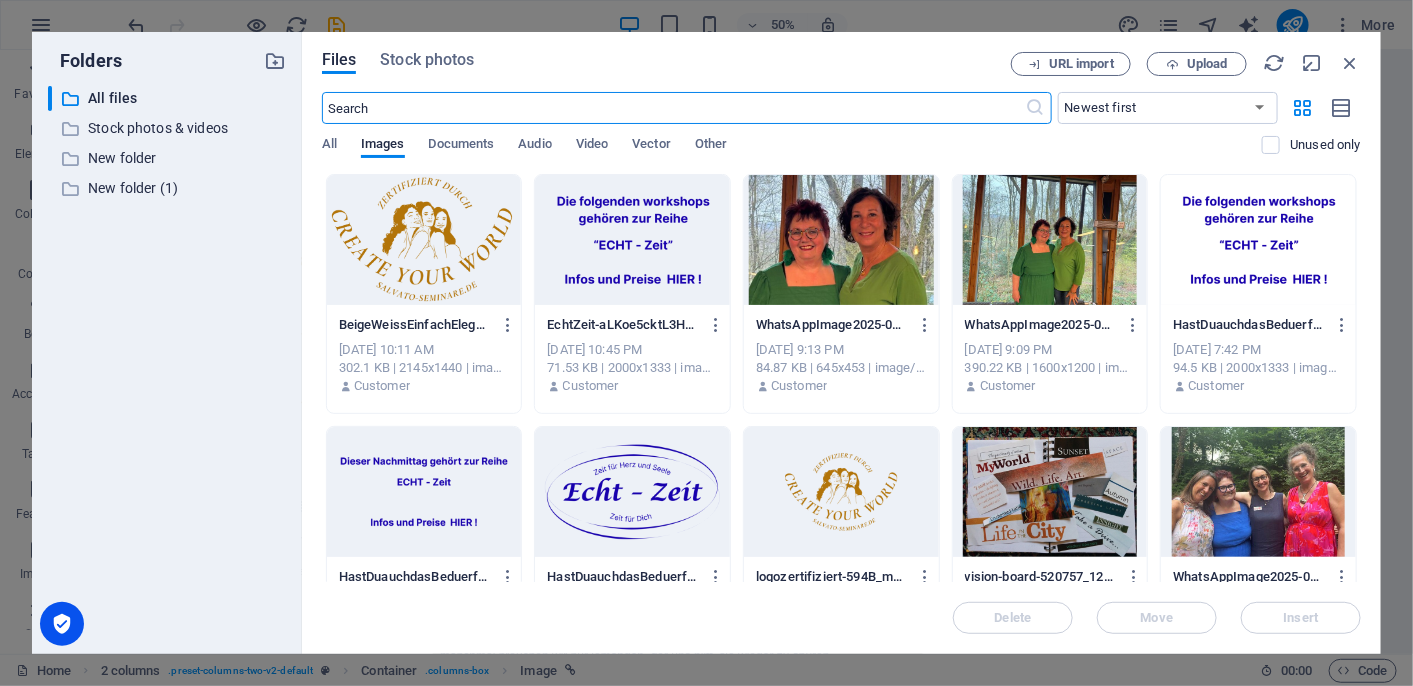 scroll, scrollTop: 4781, scrollLeft: 0, axis: vertical 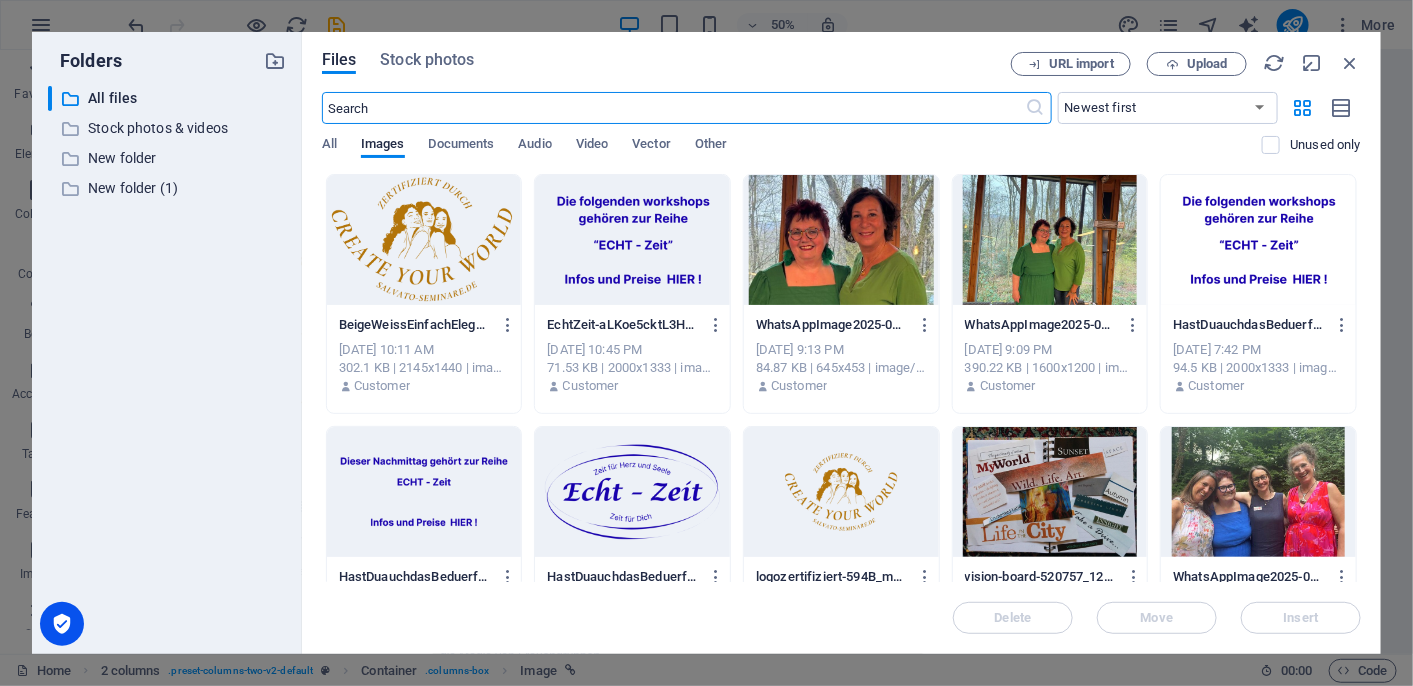 click at bounding box center (424, 240) 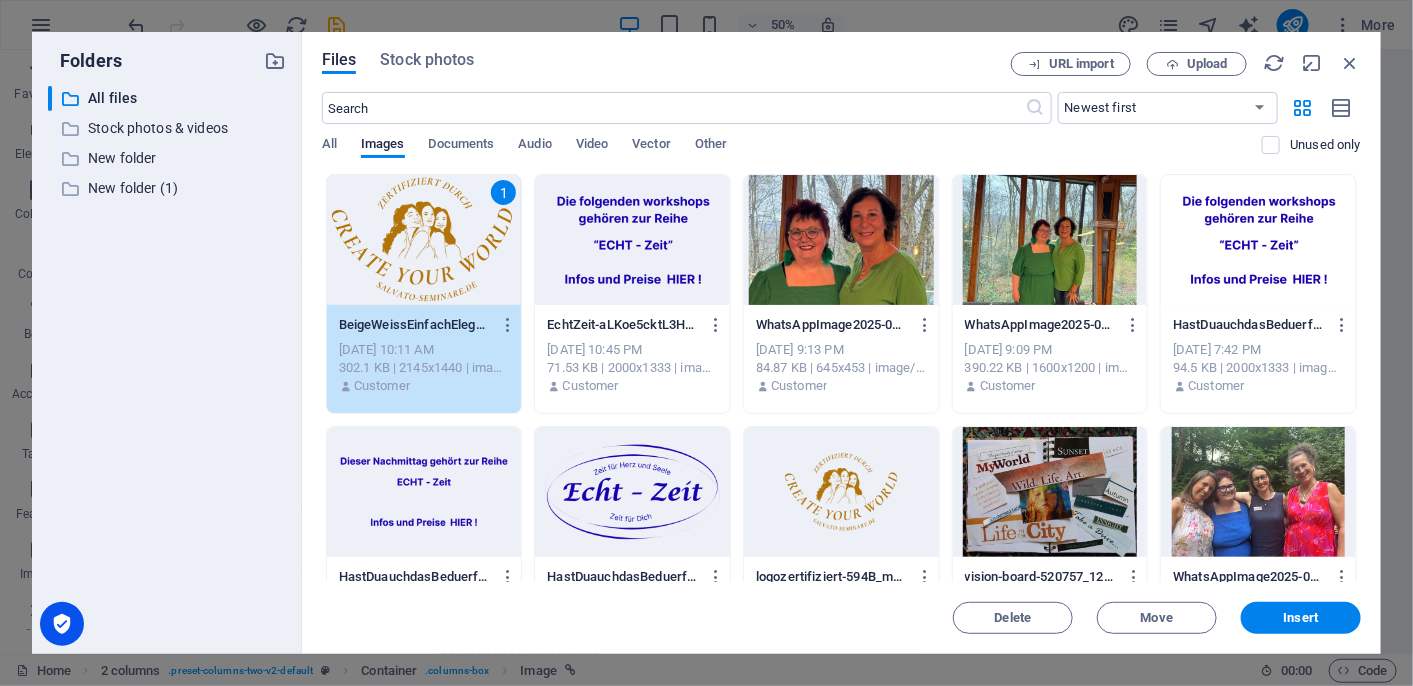 click on "1" at bounding box center (424, 240) 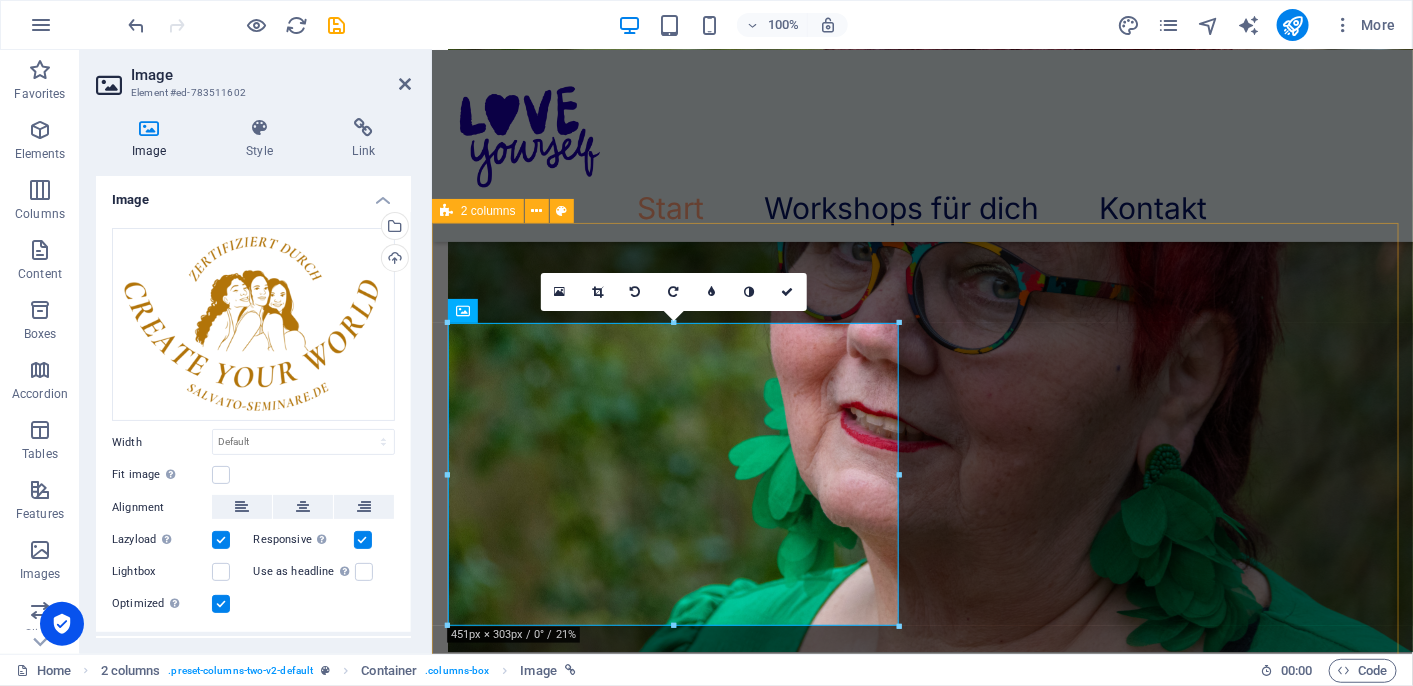 scroll, scrollTop: 5047, scrollLeft: 0, axis: vertical 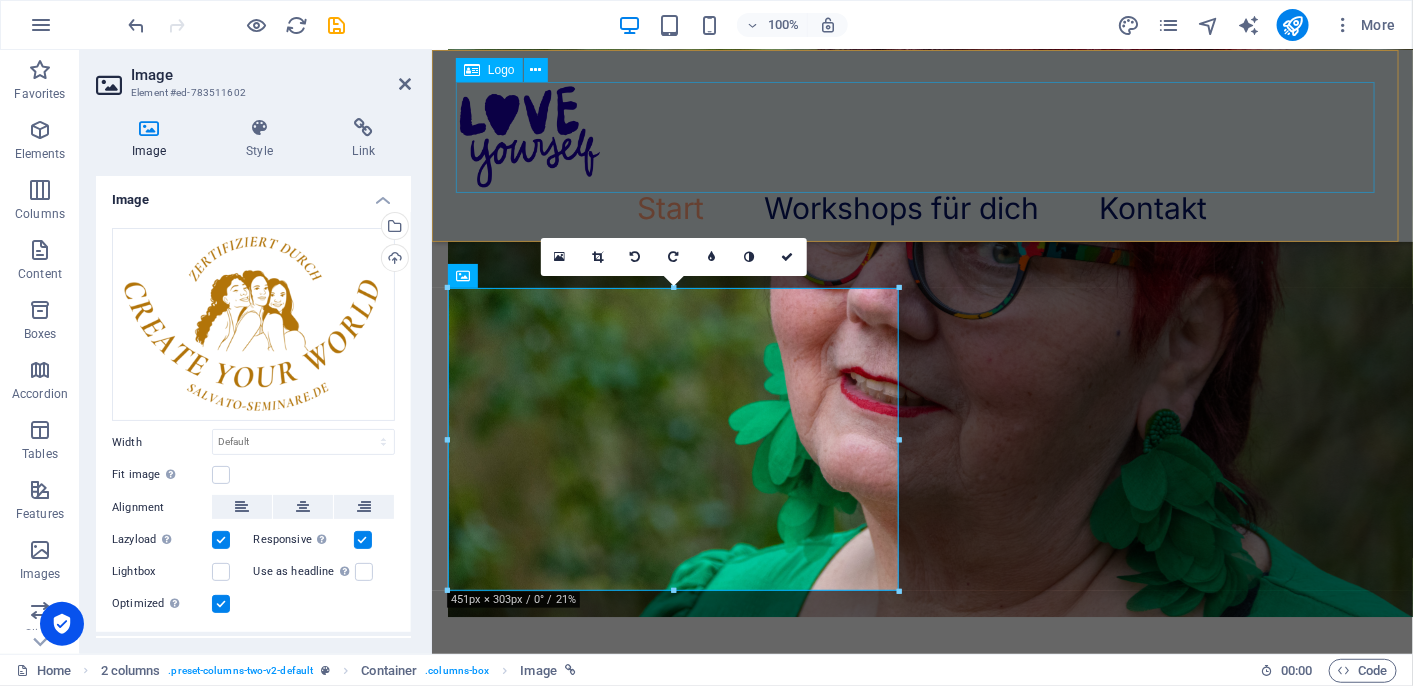 click at bounding box center [921, 136] 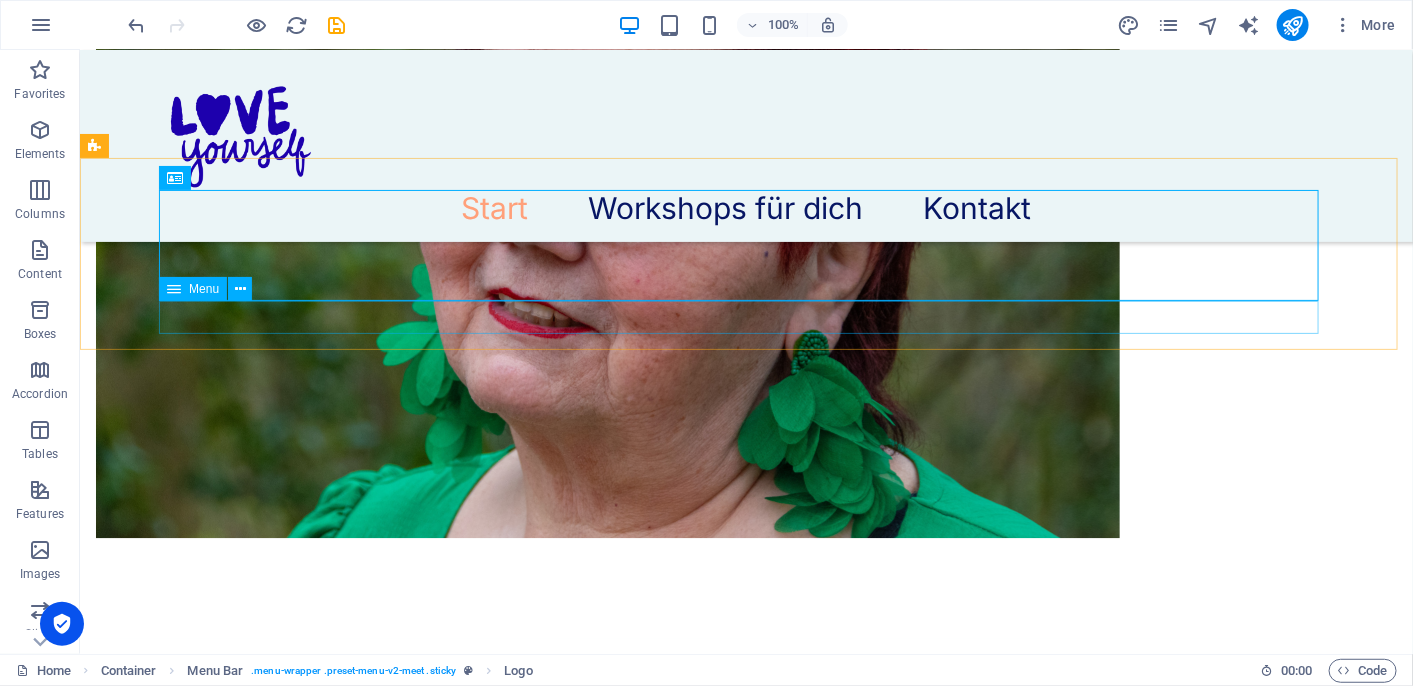 scroll, scrollTop: 4976, scrollLeft: 0, axis: vertical 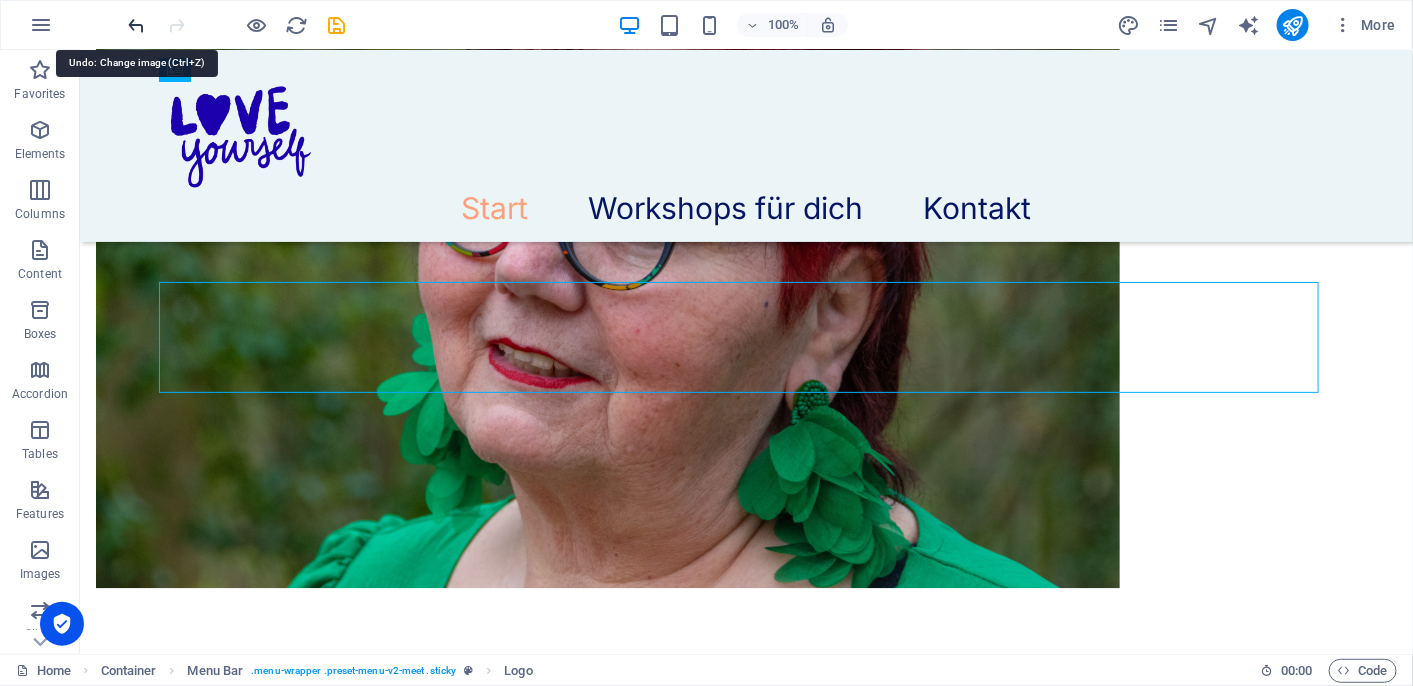 click at bounding box center [137, 25] 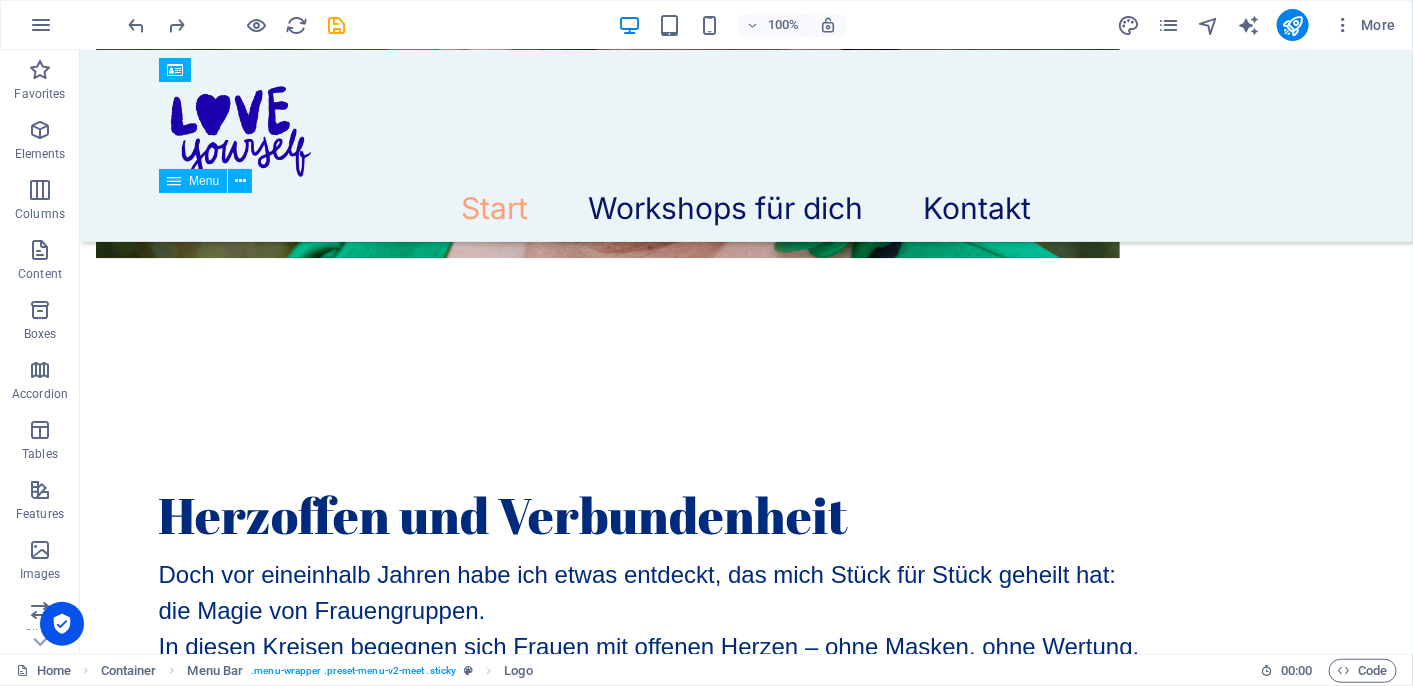scroll, scrollTop: 5276, scrollLeft: 0, axis: vertical 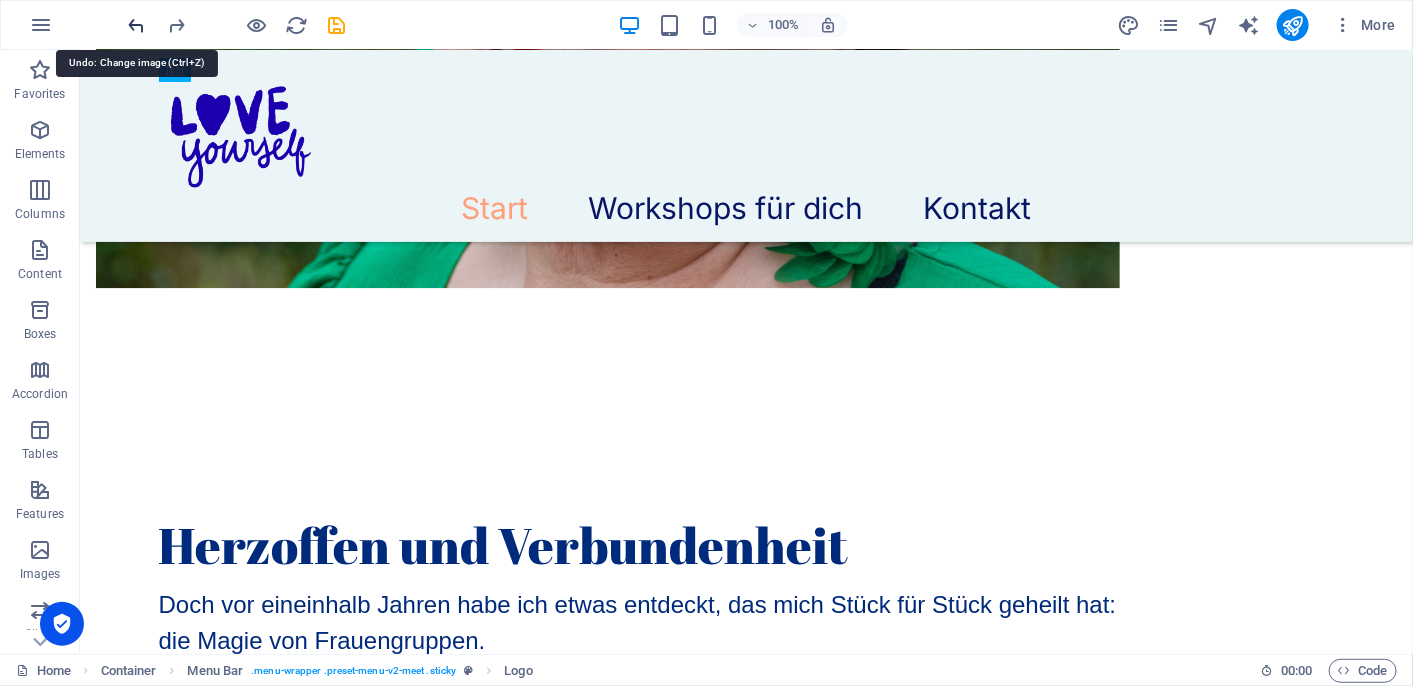 click at bounding box center (137, 25) 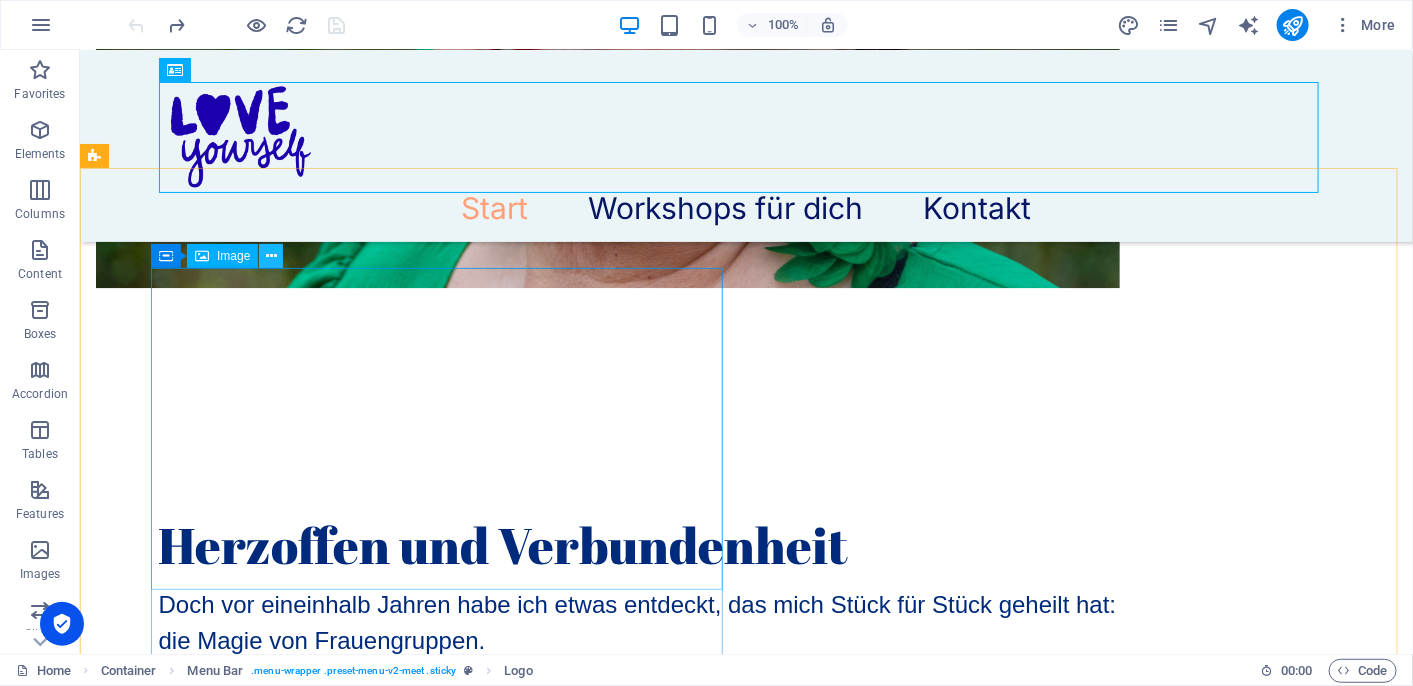 click at bounding box center [271, 256] 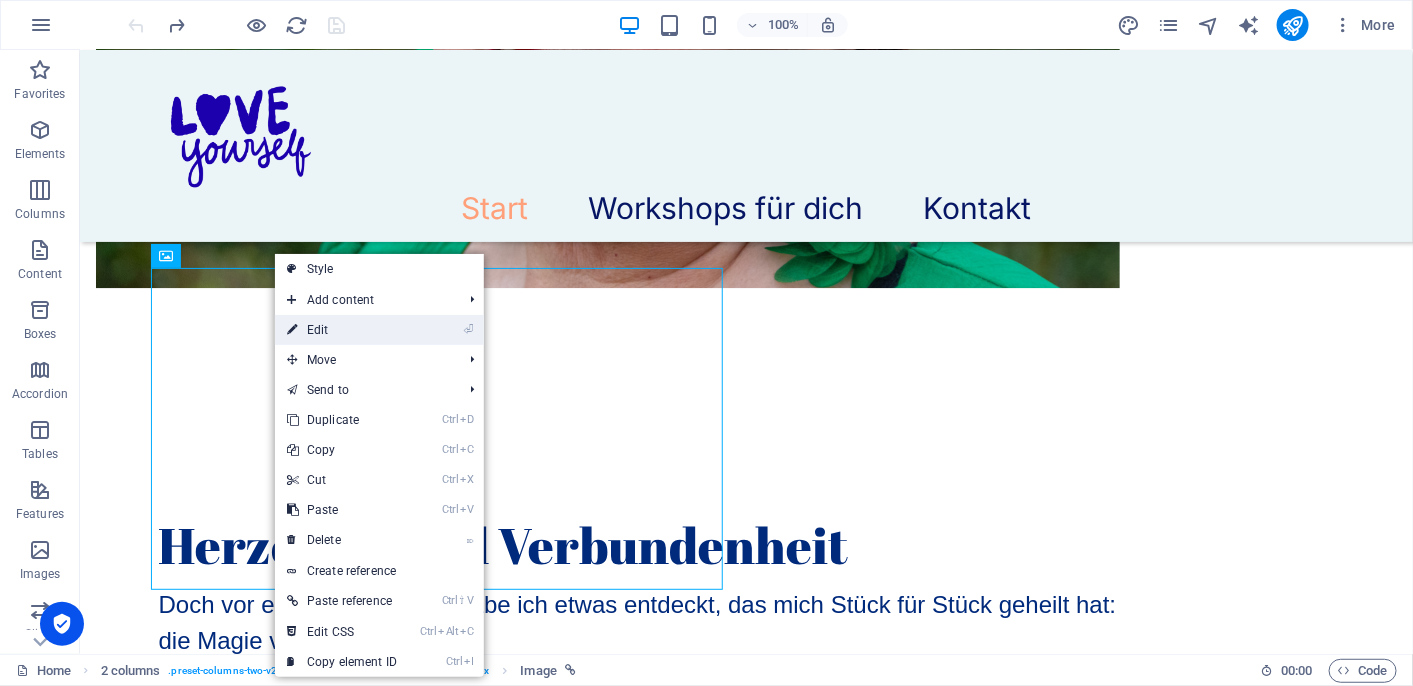 click on "⏎  Edit" at bounding box center (342, 330) 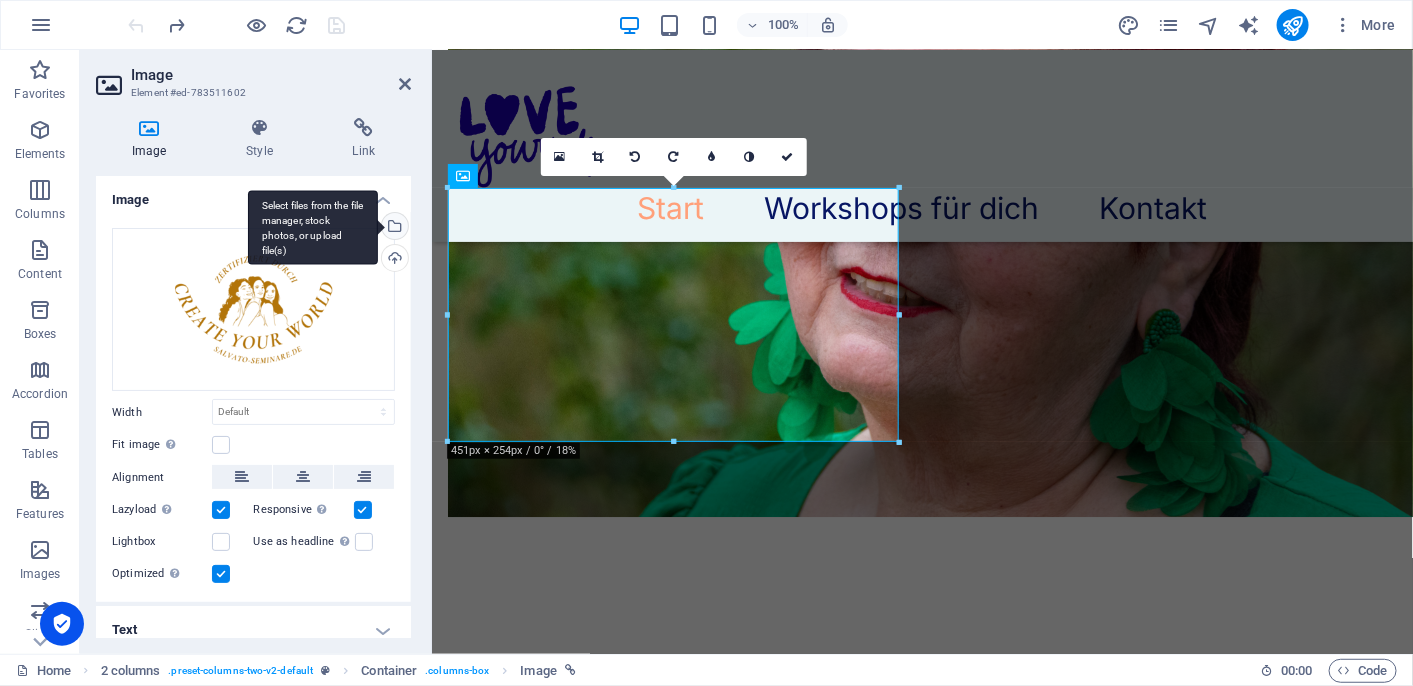 click on "Select files from the file manager, stock photos, or upload file(s)" at bounding box center [393, 228] 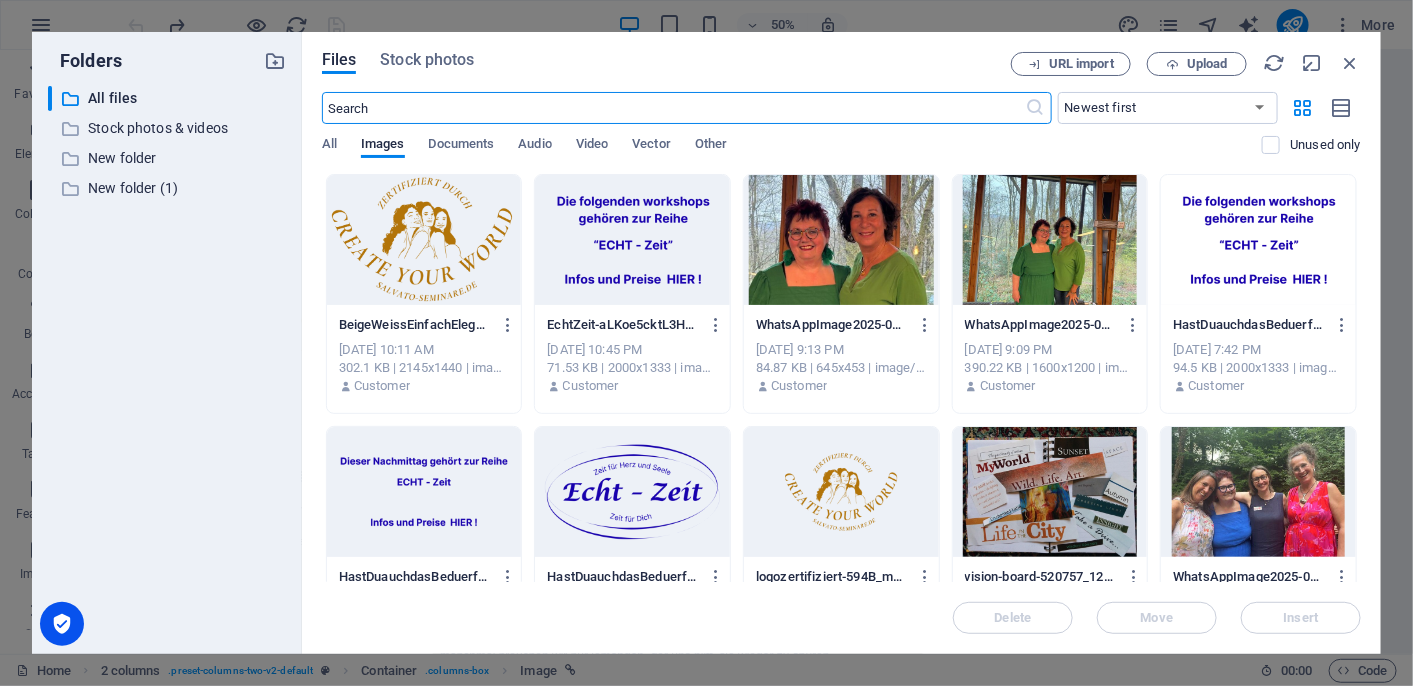 scroll, scrollTop: 4781, scrollLeft: 0, axis: vertical 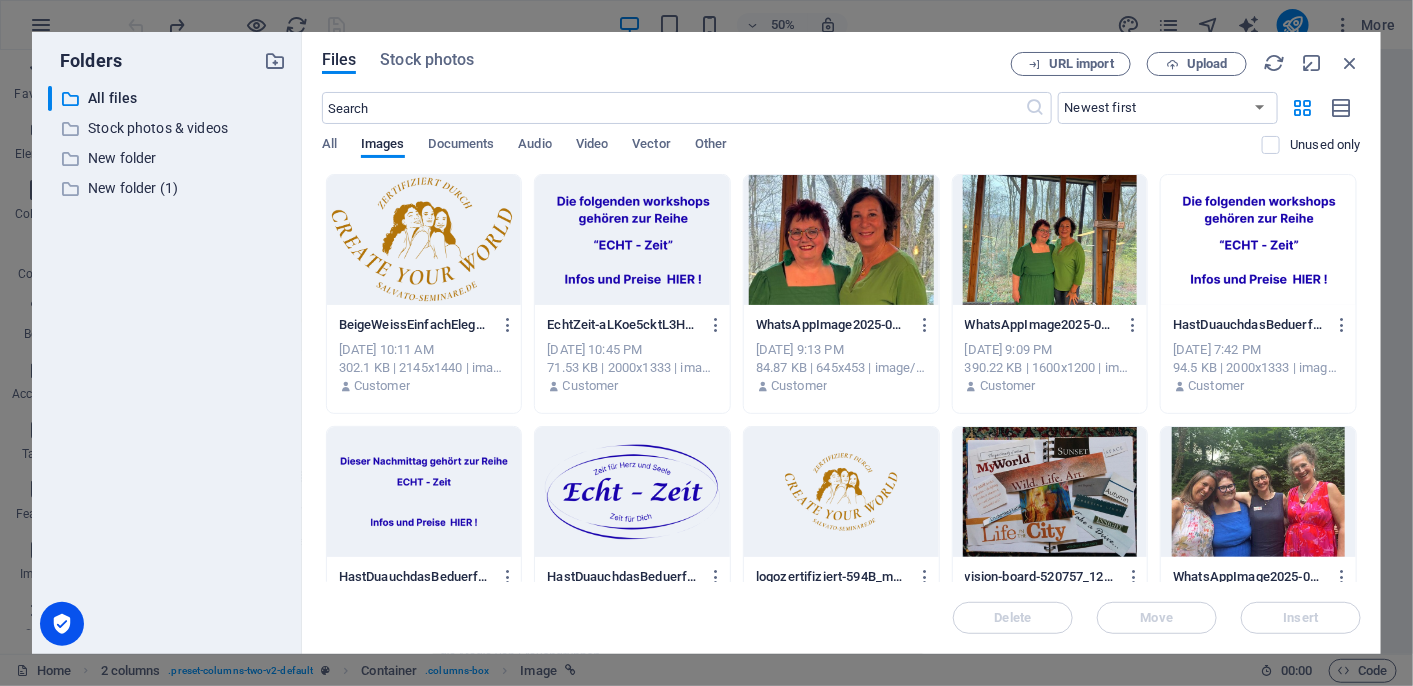 click at bounding box center (424, 240) 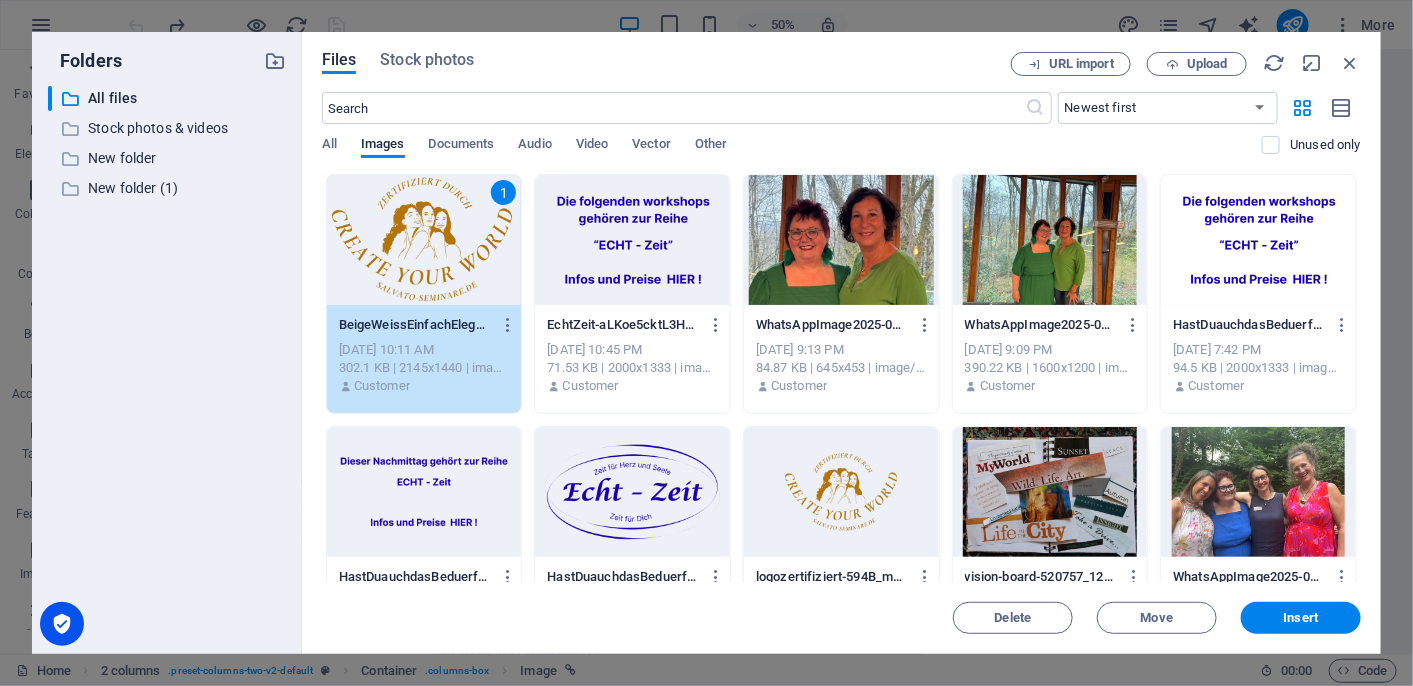 click on "1" at bounding box center (424, 240) 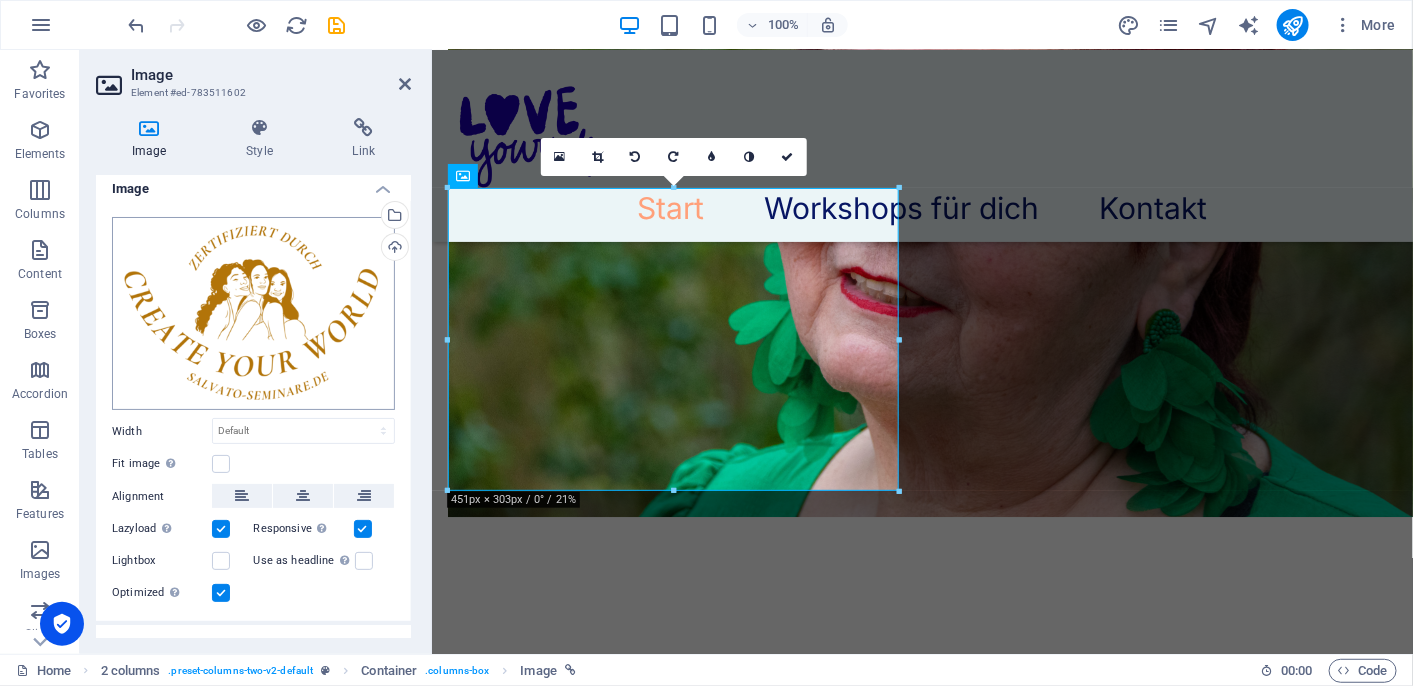 scroll, scrollTop: 0, scrollLeft: 0, axis: both 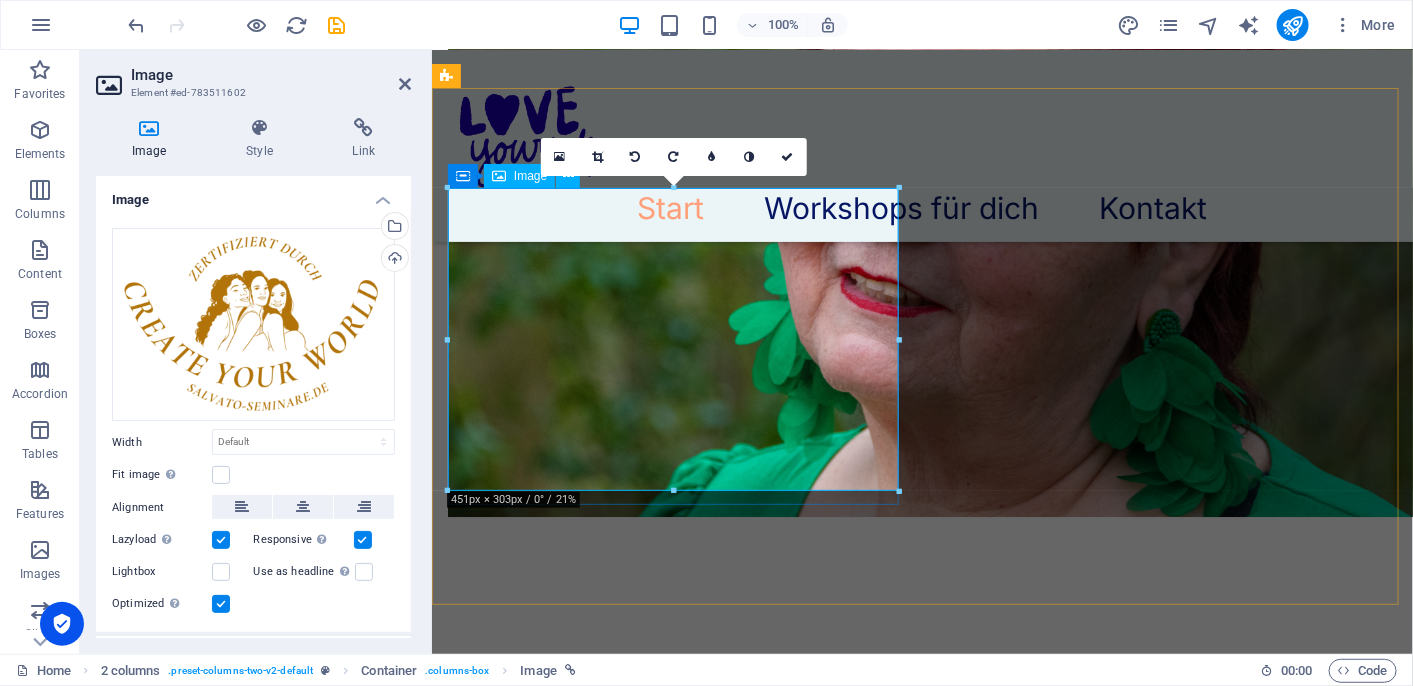 click at bounding box center (676, 5535) 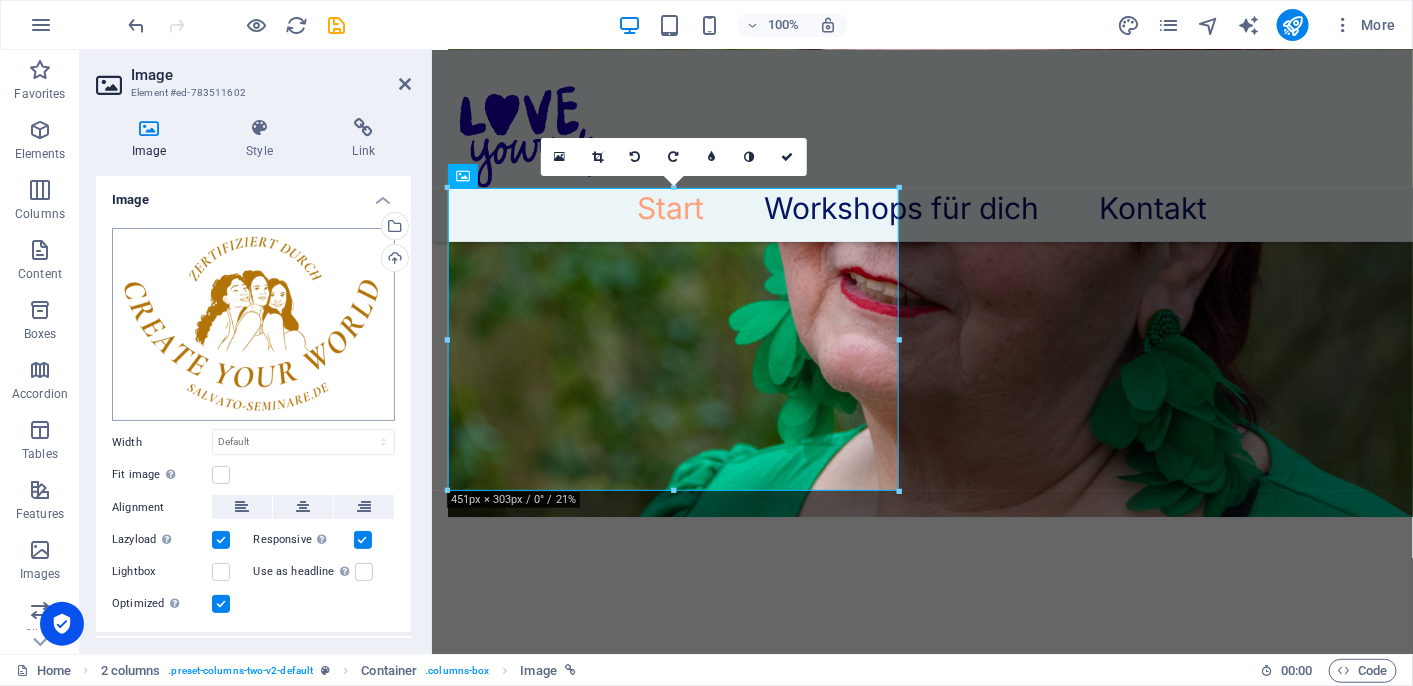scroll, scrollTop: 42, scrollLeft: 0, axis: vertical 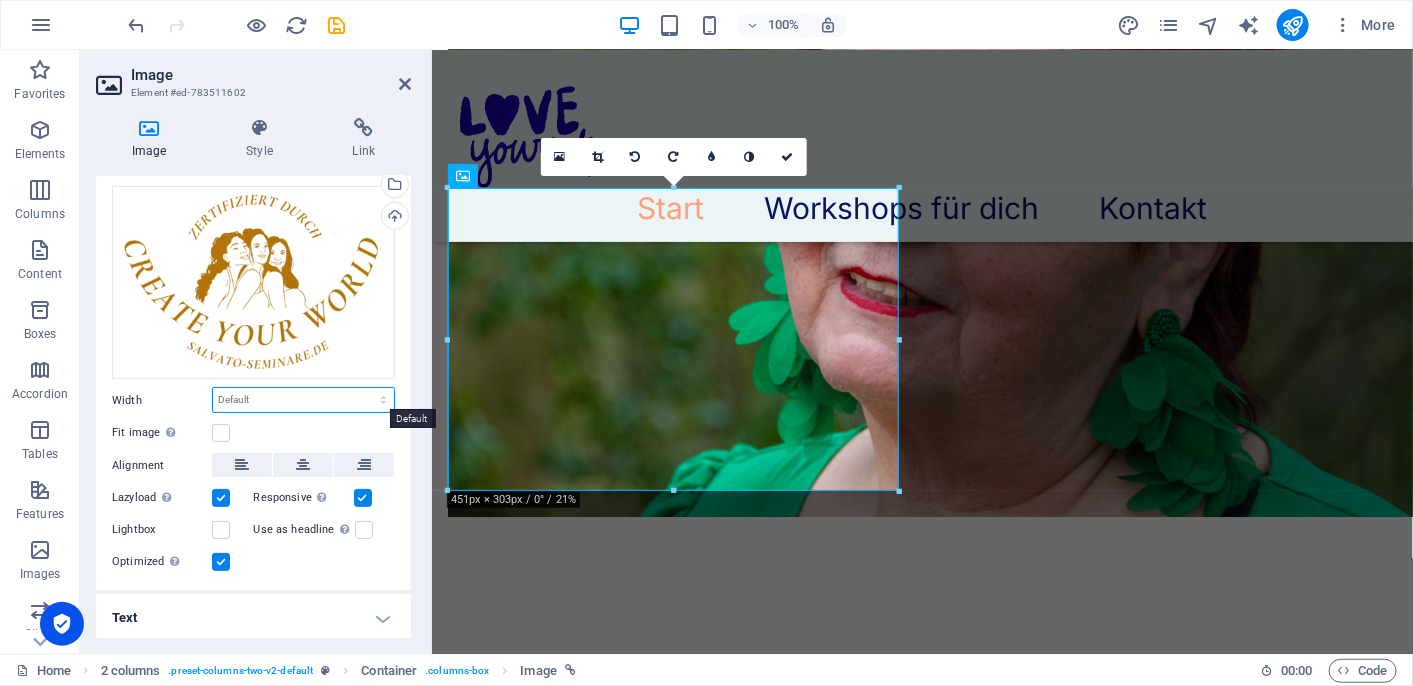 click on "Default auto px rem % em vh vw" at bounding box center [303, 400] 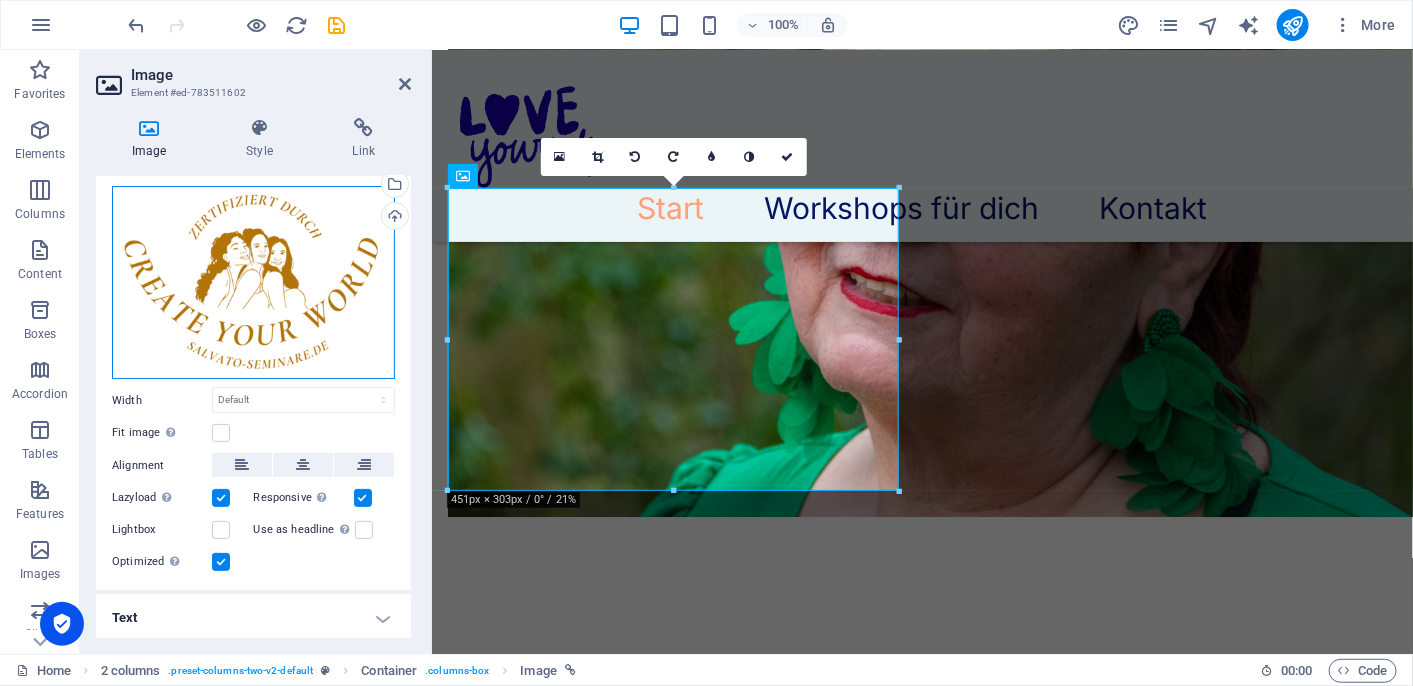 click on "Drag files here, click to choose files or select files from Files or our free stock photos & videos" at bounding box center (253, 283) 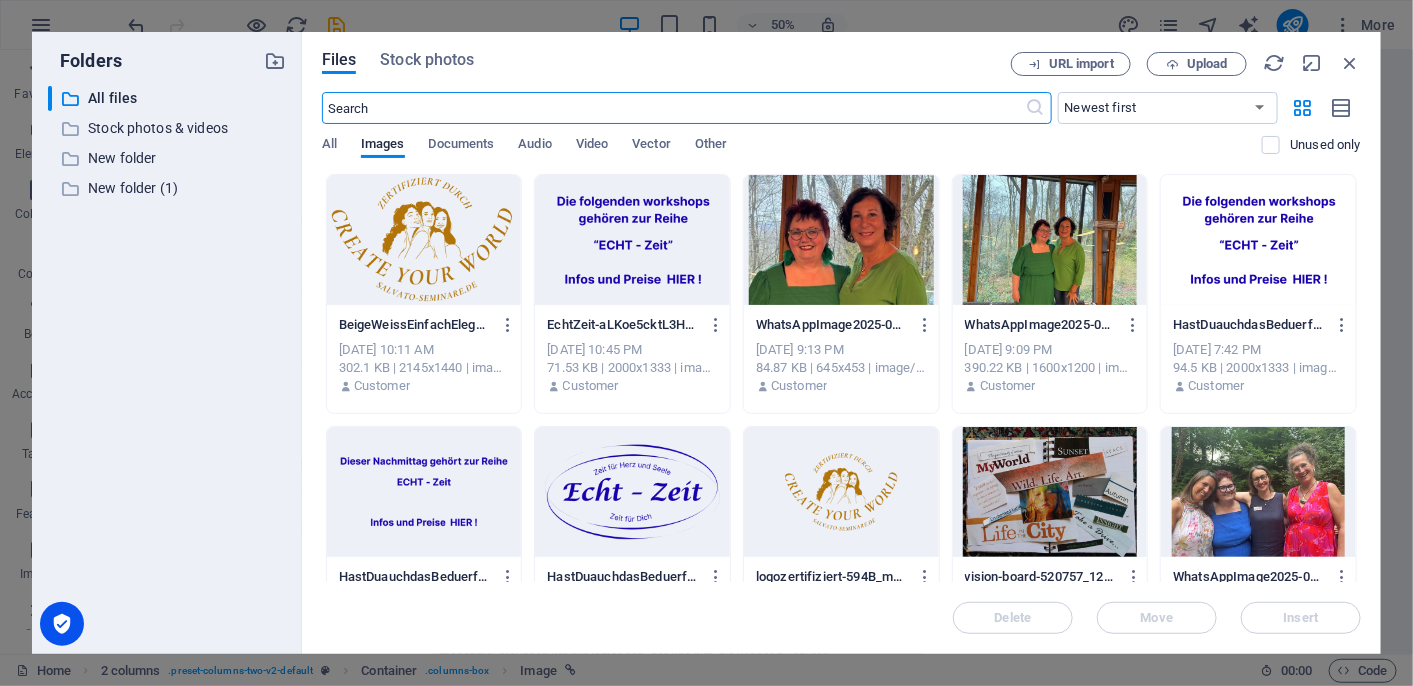 scroll, scrollTop: 4781, scrollLeft: 0, axis: vertical 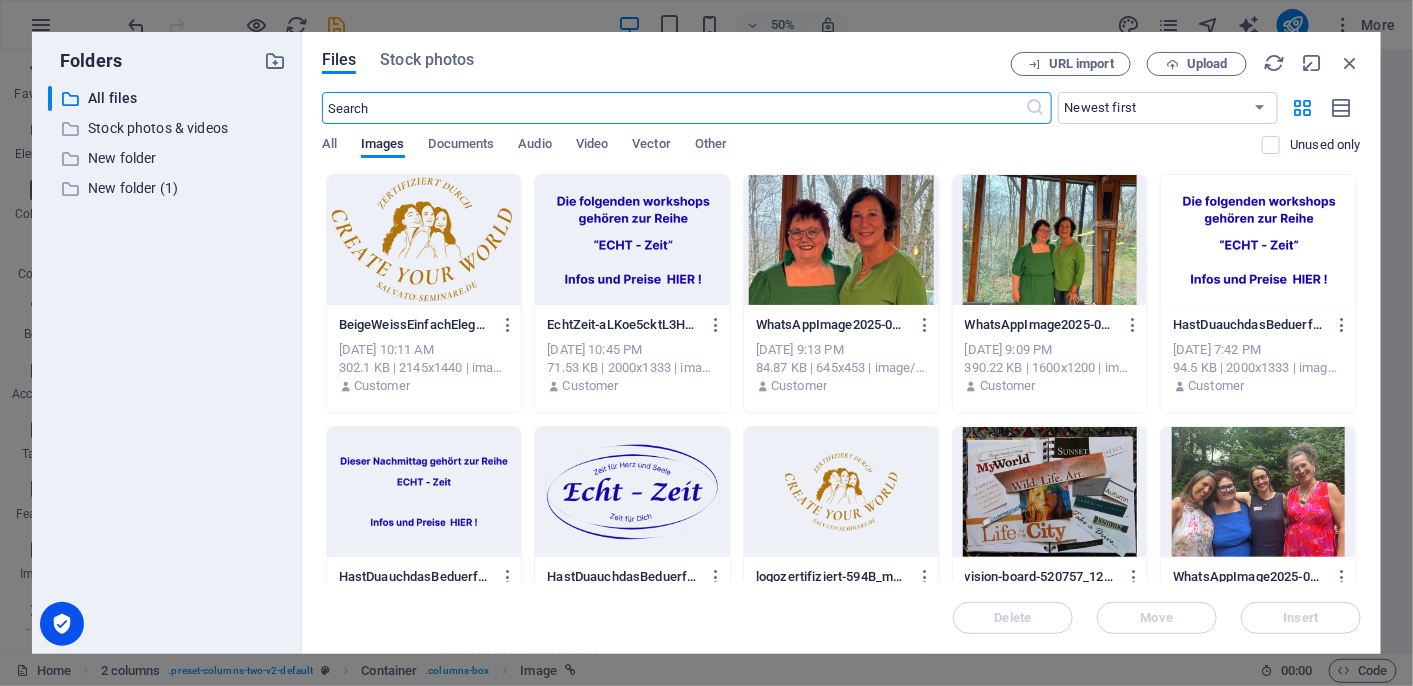 click at bounding box center (841, 492) 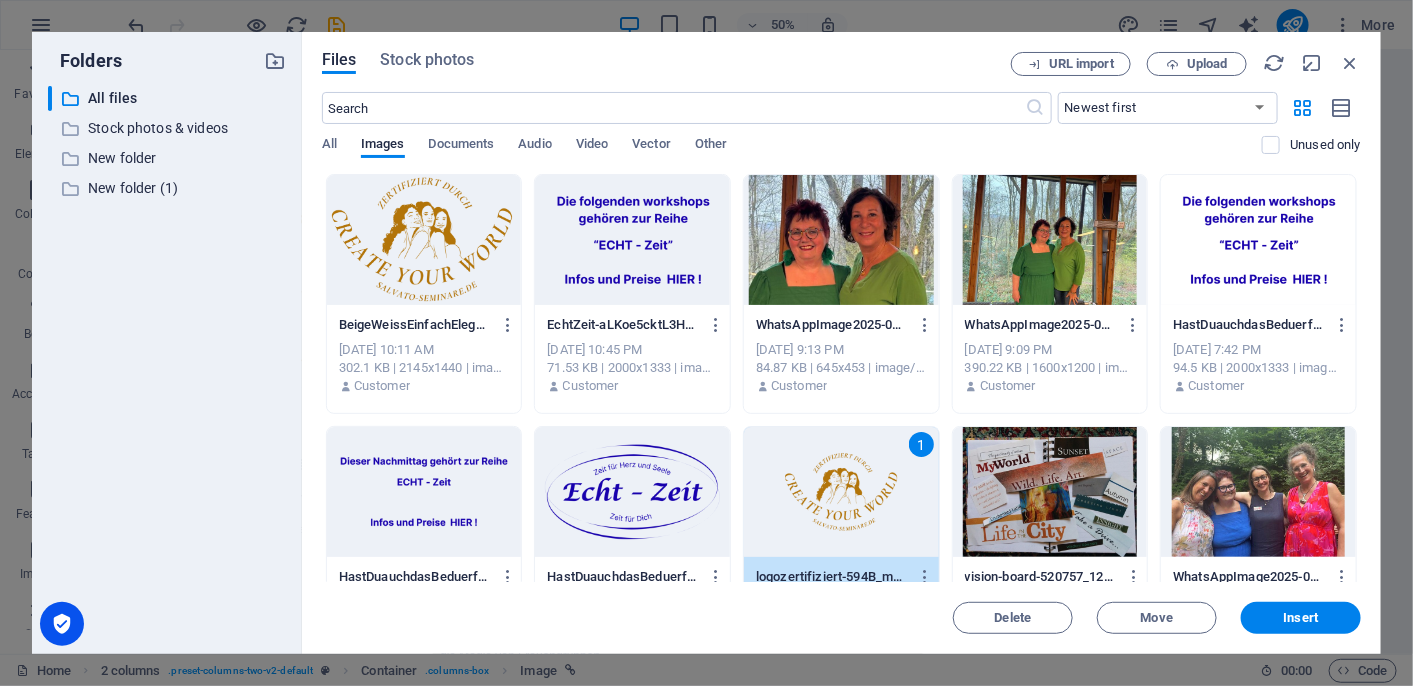 click on "1" at bounding box center (841, 492) 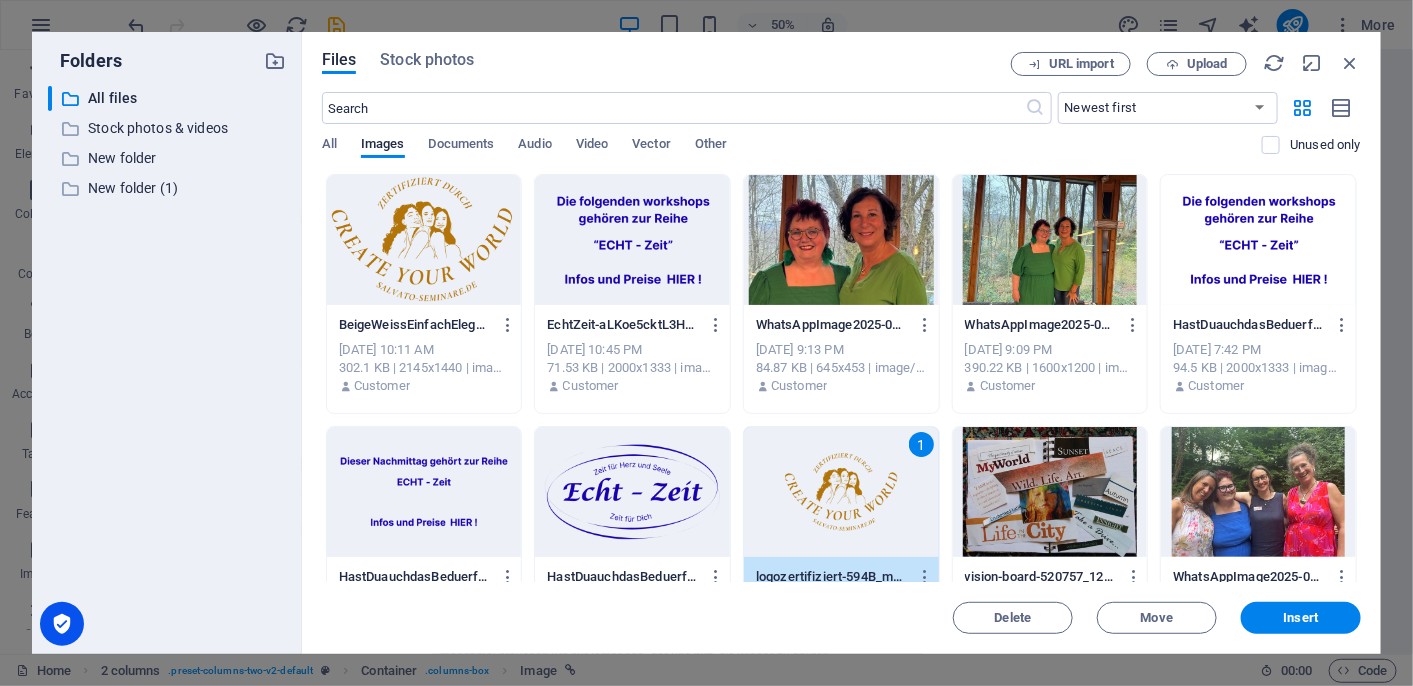 scroll, scrollTop: 13, scrollLeft: 0, axis: vertical 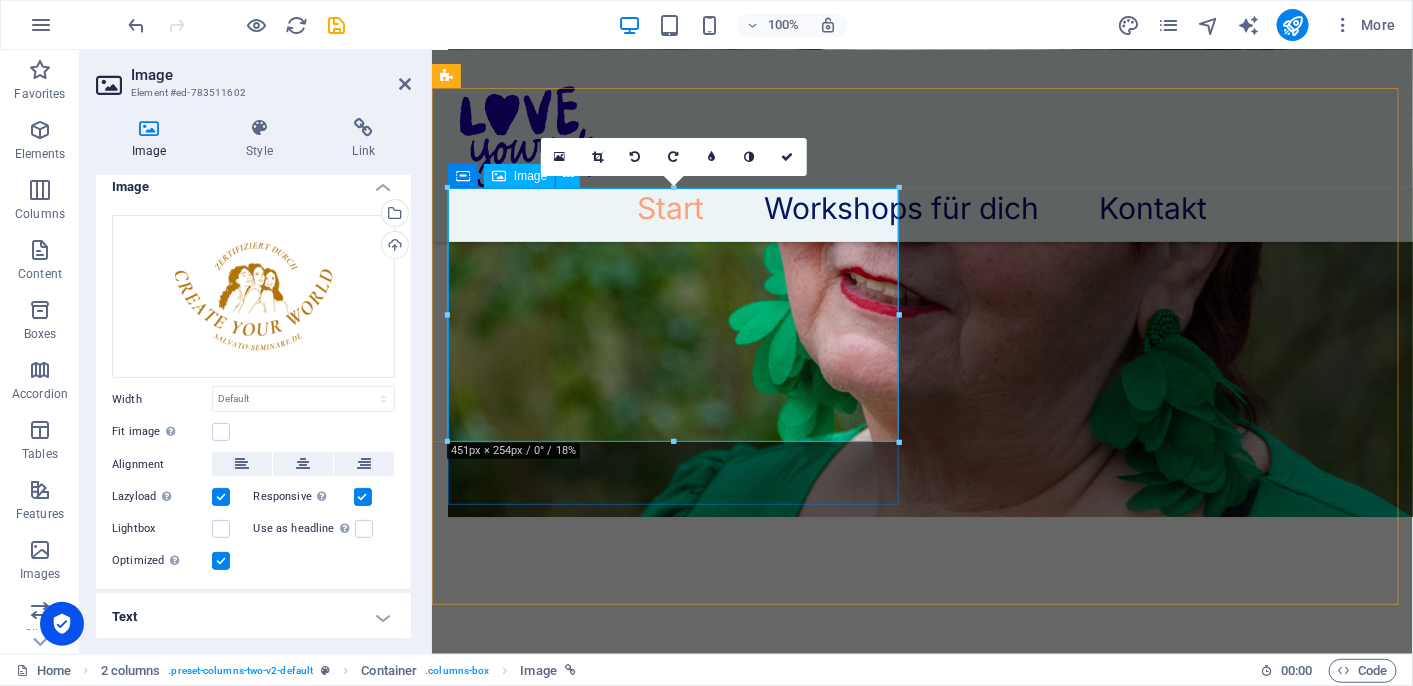 click at bounding box center [676, 5482] 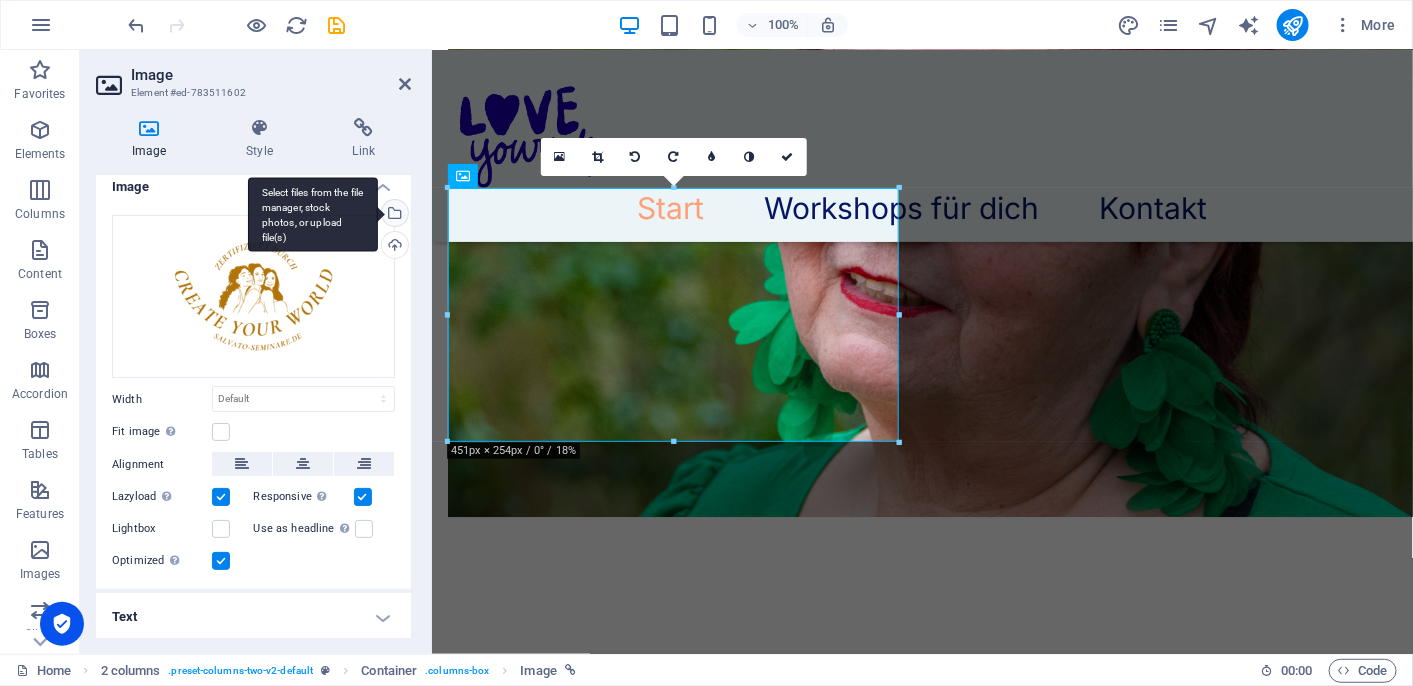 click on "Select files from the file manager, stock photos, or upload file(s)" at bounding box center [313, 214] 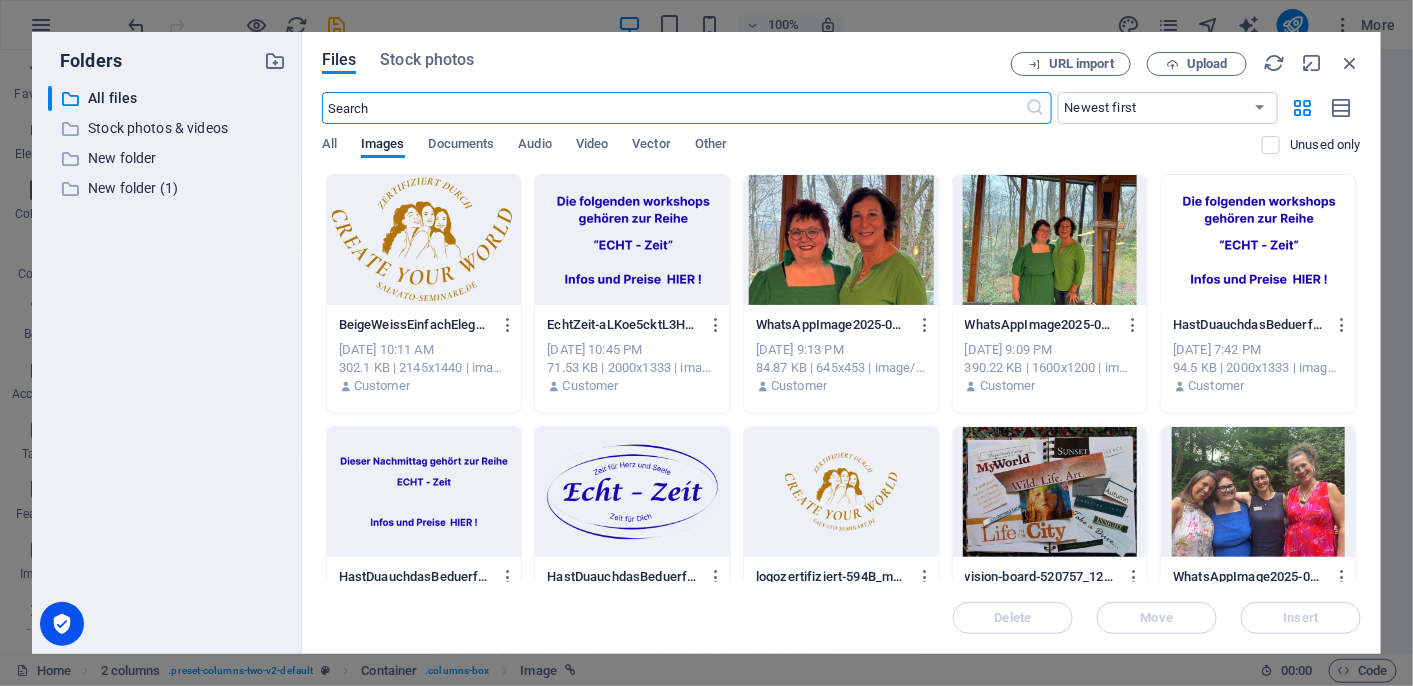 scroll, scrollTop: 4781, scrollLeft: 0, axis: vertical 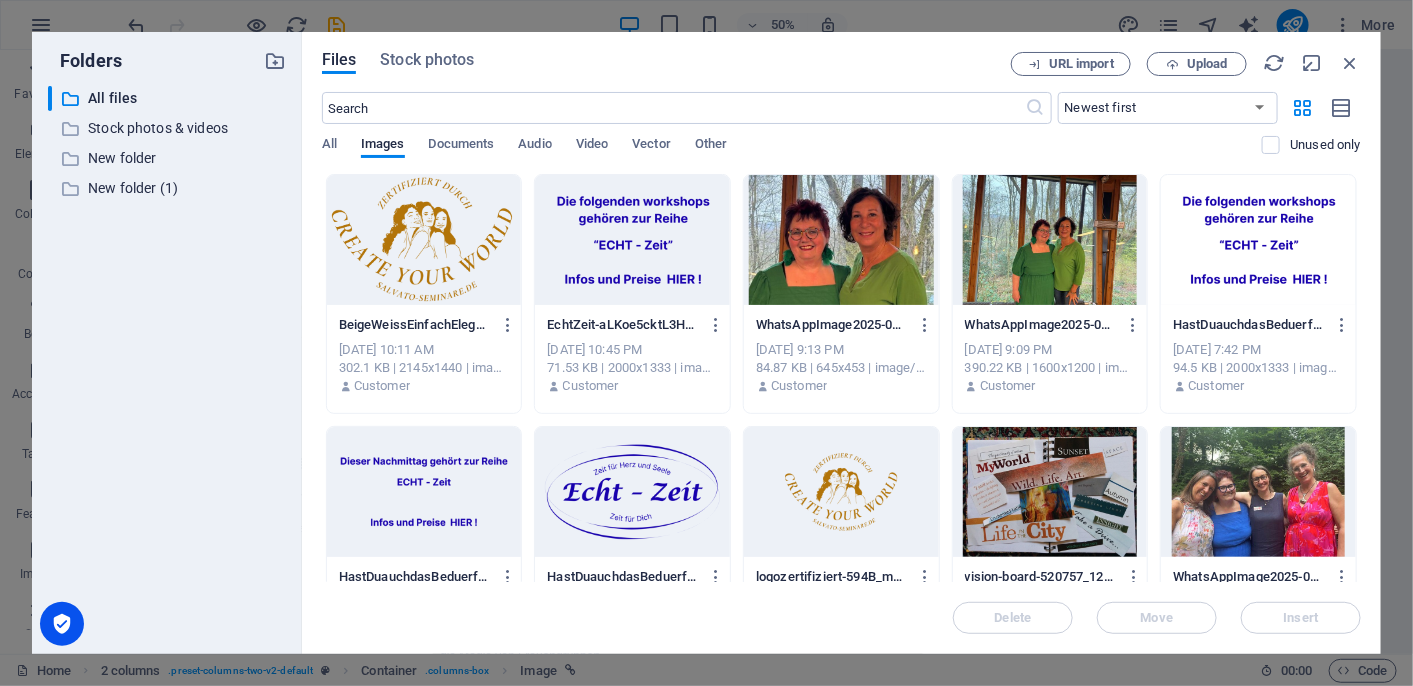 click at bounding box center (424, 240) 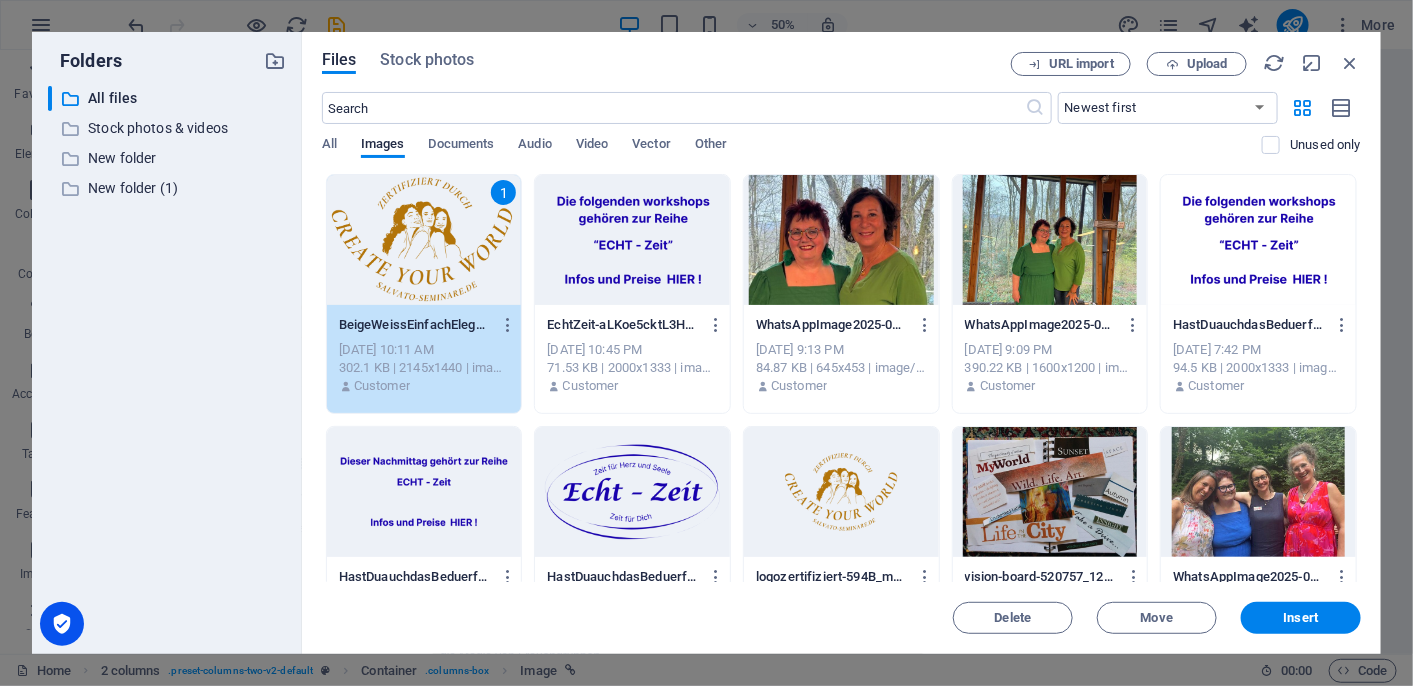 click on "1" at bounding box center (424, 240) 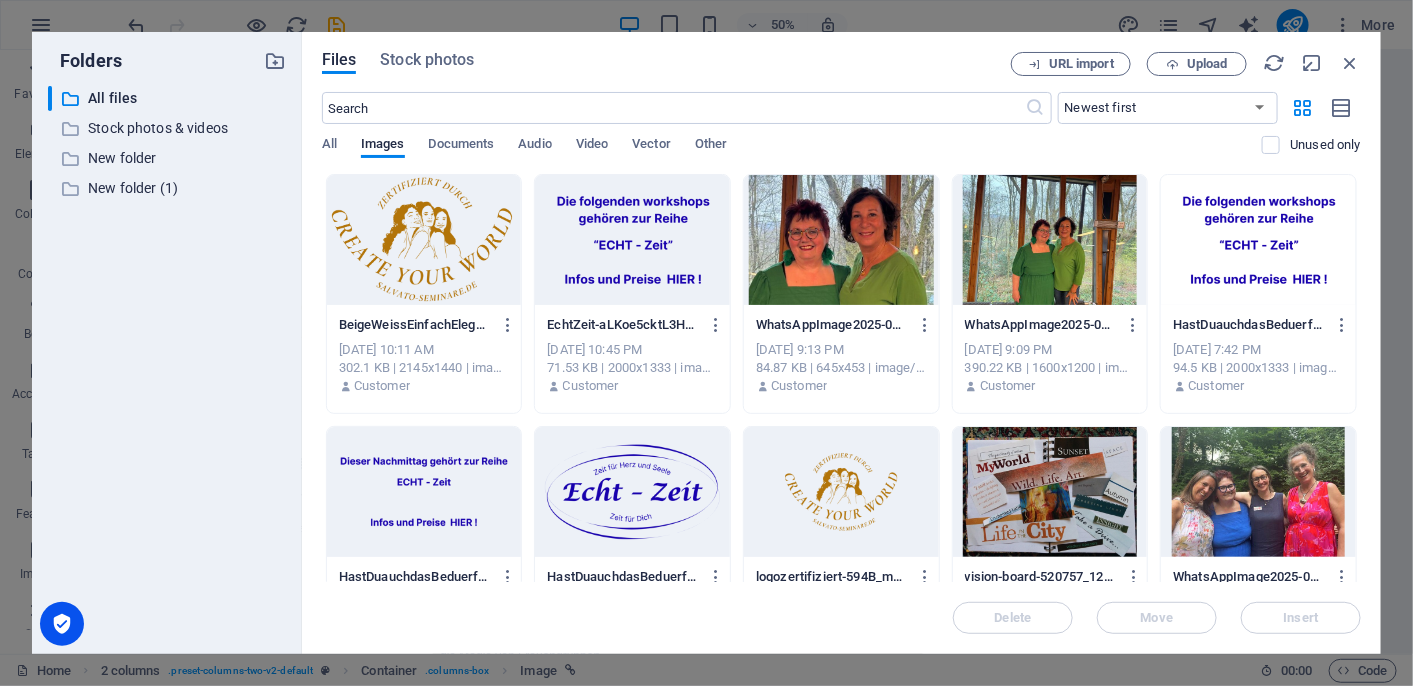 click at bounding box center (424, 240) 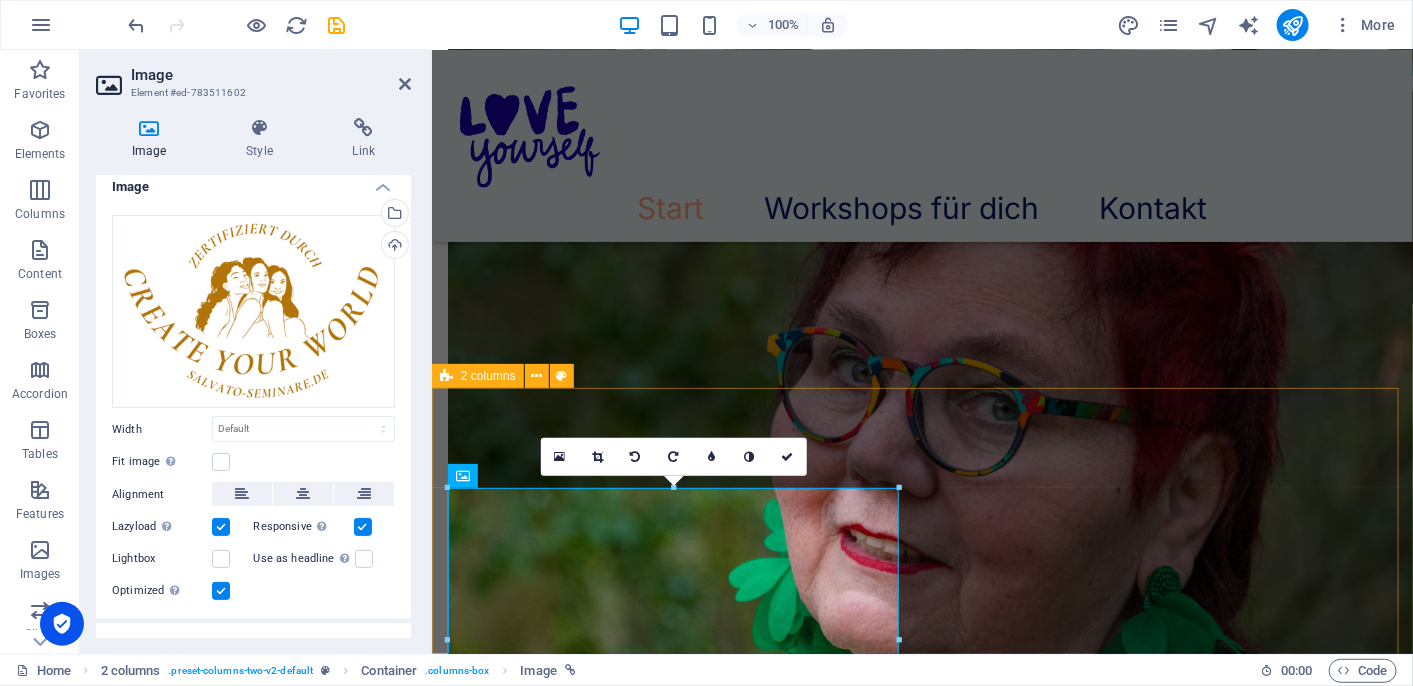 scroll, scrollTop: 4847, scrollLeft: 0, axis: vertical 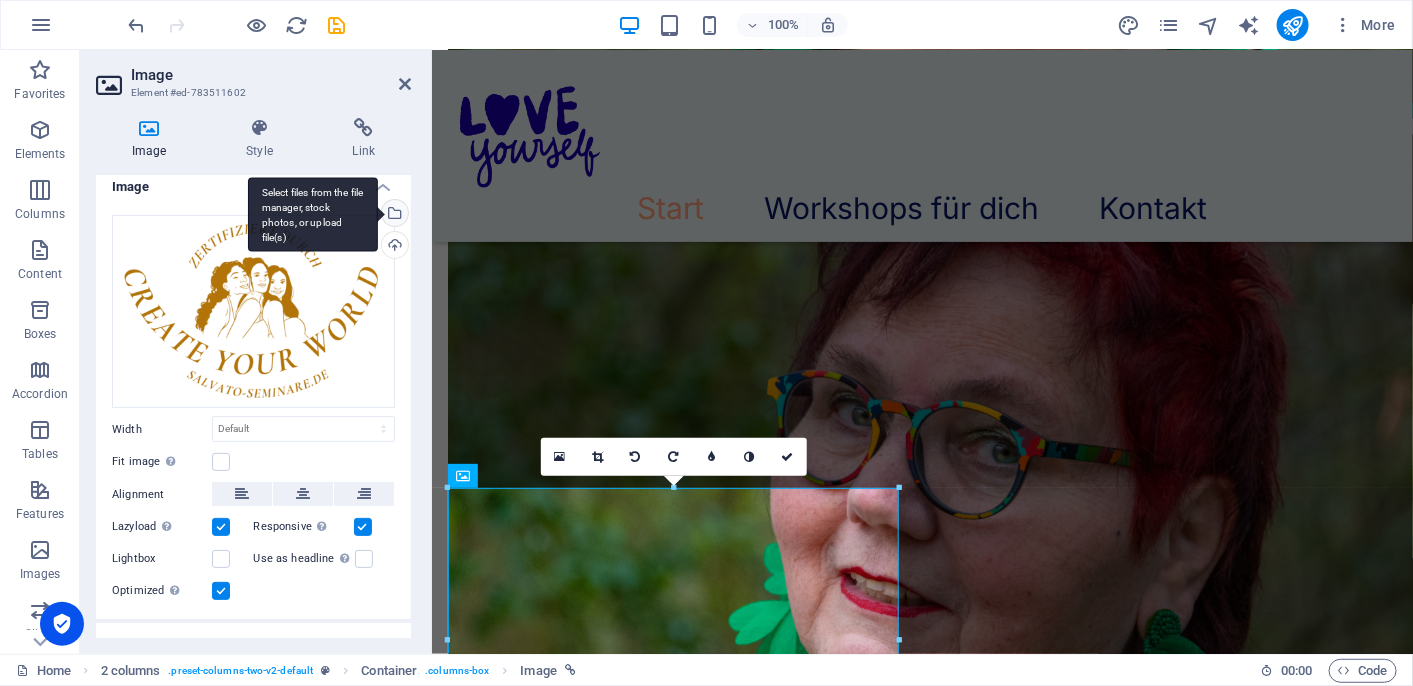 click on "Select files from the file manager, stock photos, or upload file(s)" at bounding box center [393, 215] 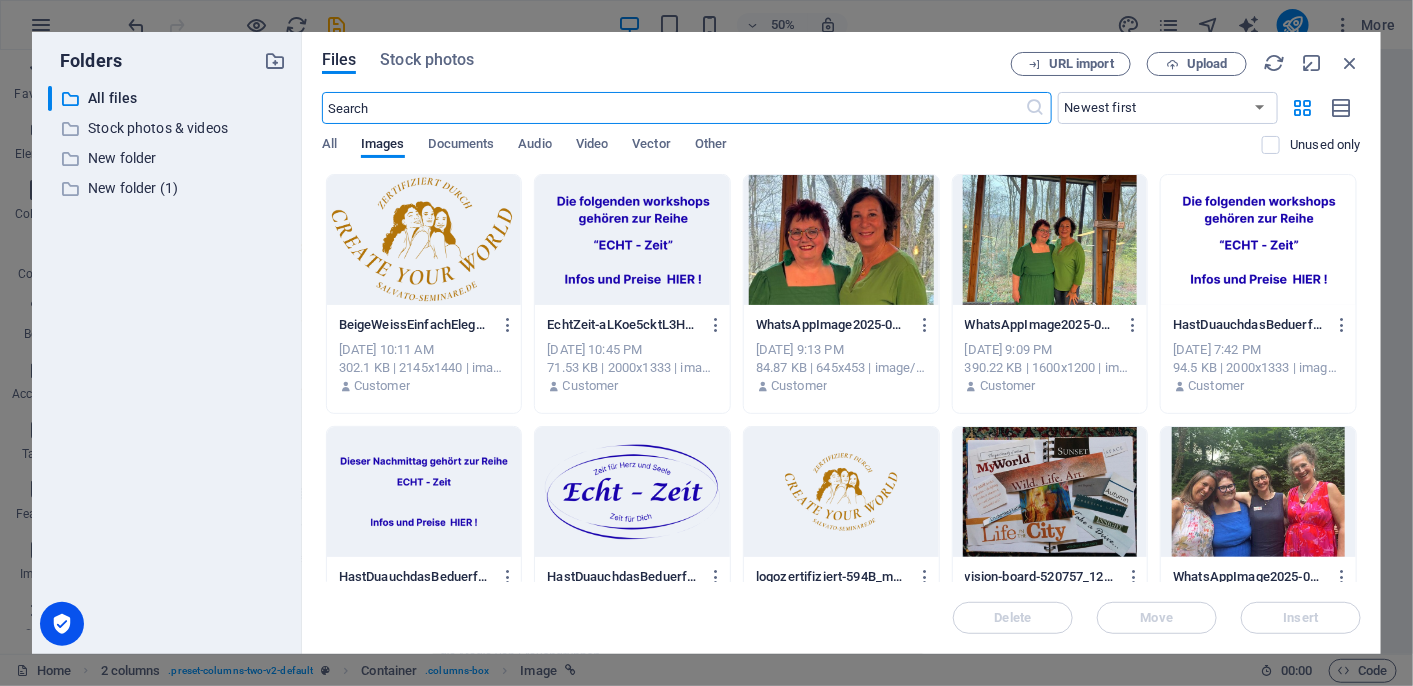 click at bounding box center [841, 492] 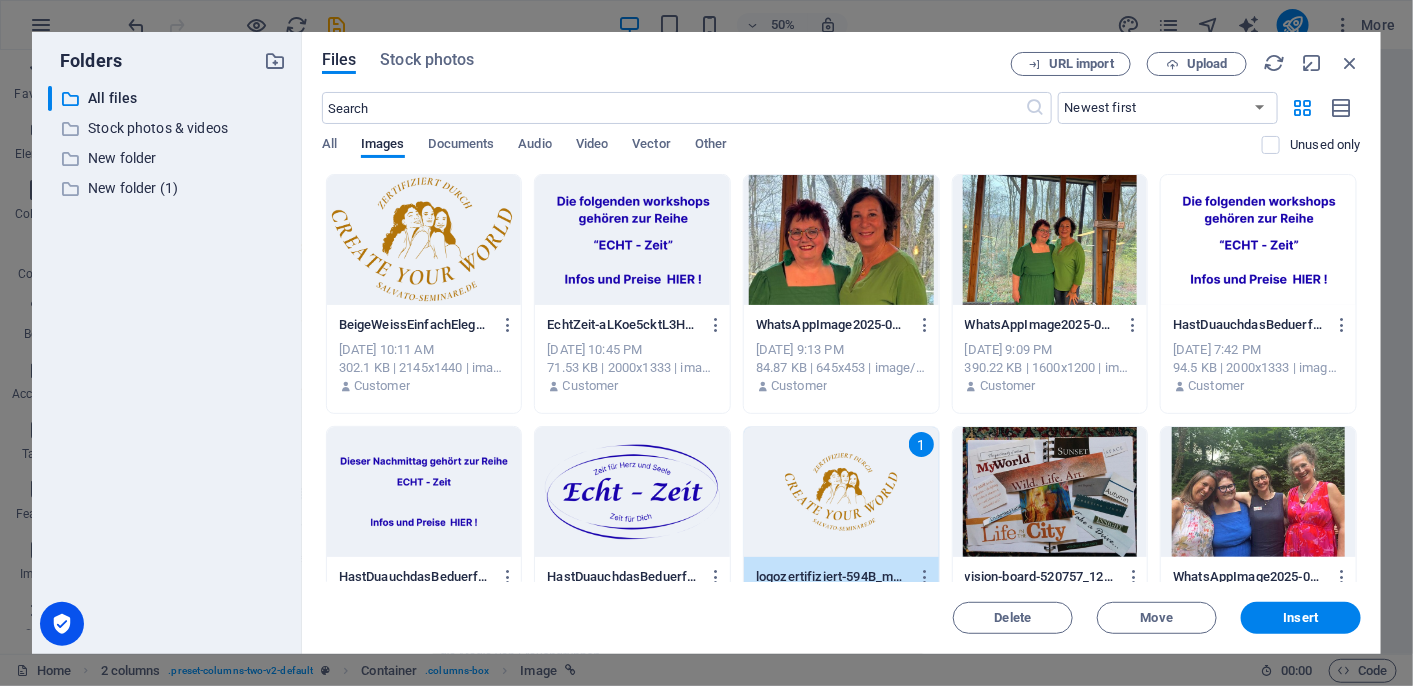 click on "1" at bounding box center [841, 492] 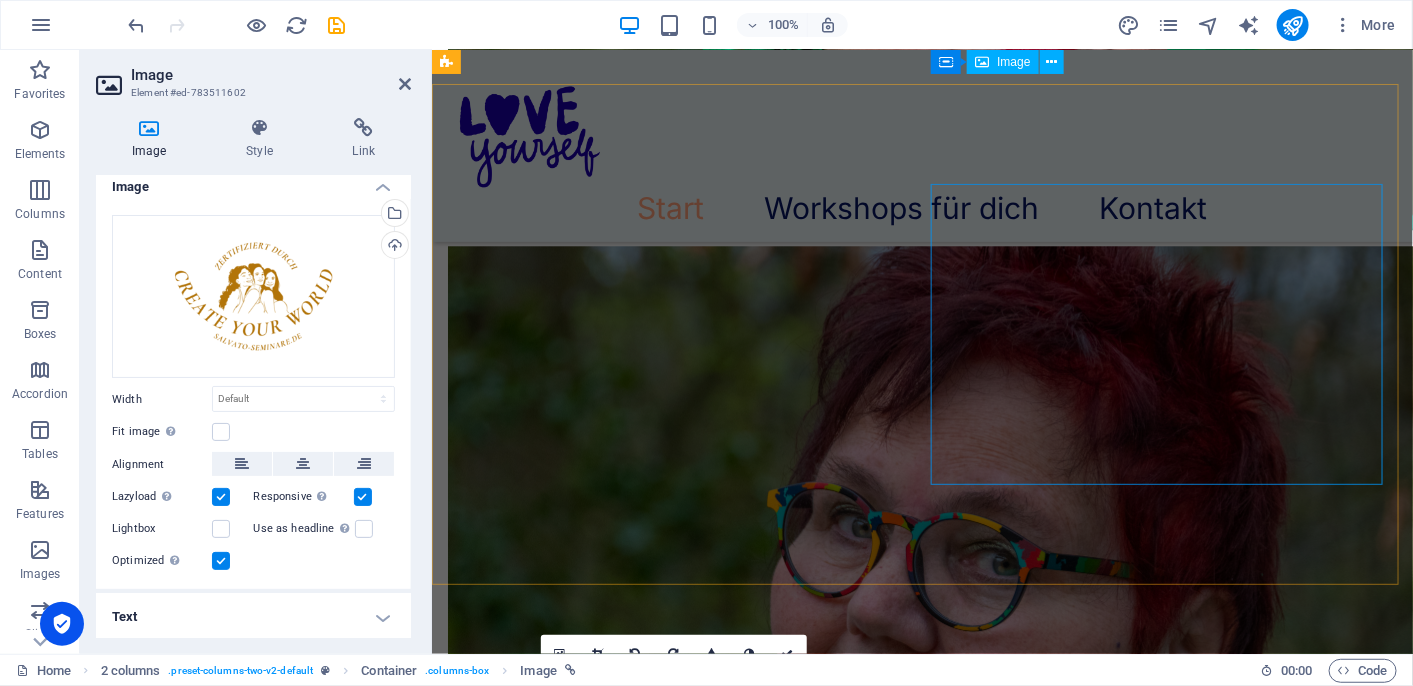 scroll, scrollTop: 4647, scrollLeft: 0, axis: vertical 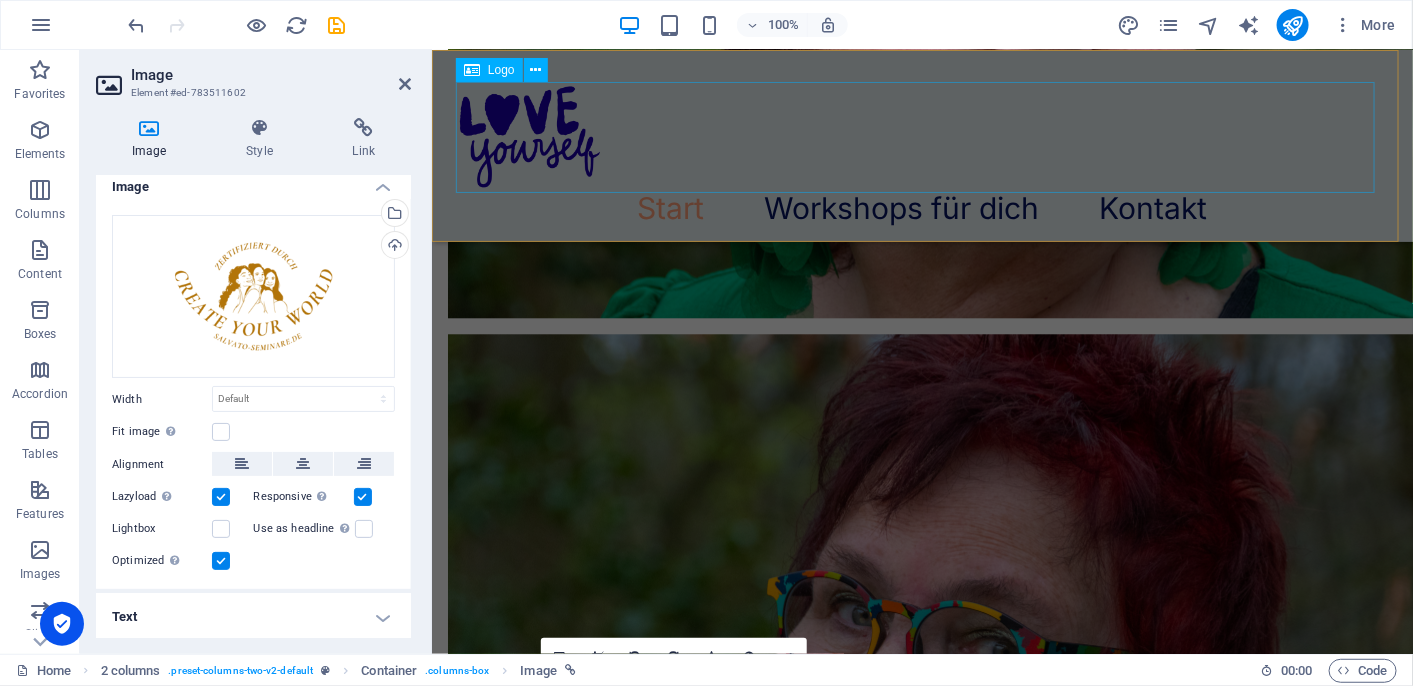 click at bounding box center (921, 136) 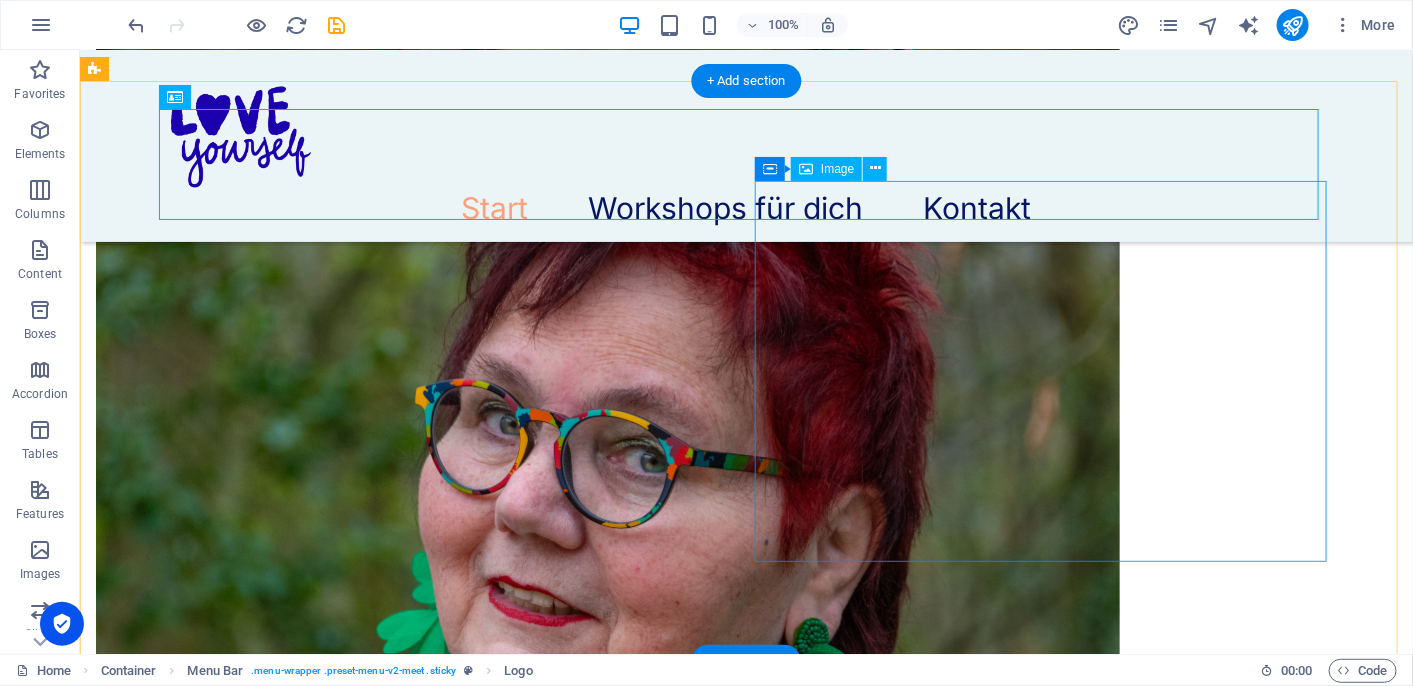 scroll, scrollTop: 4710, scrollLeft: 0, axis: vertical 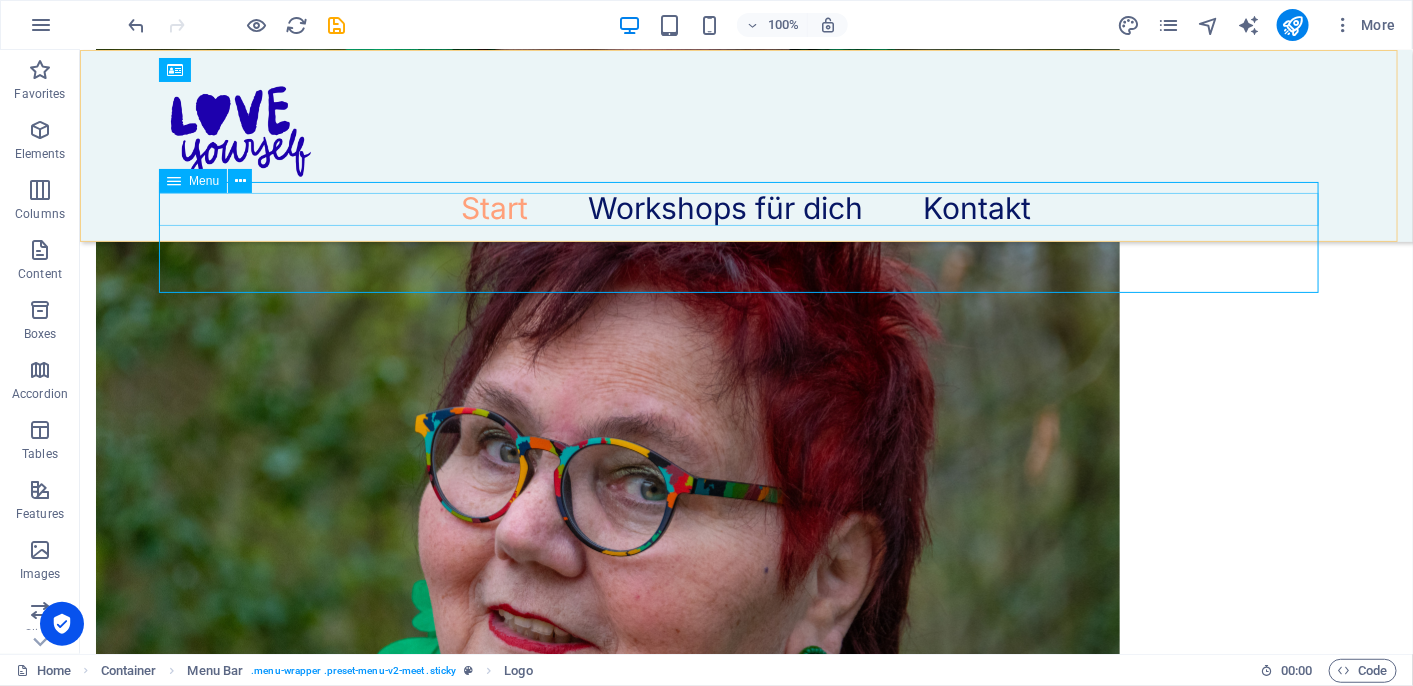 click on "Start Workshops für dich Kontakt" at bounding box center [746, 208] 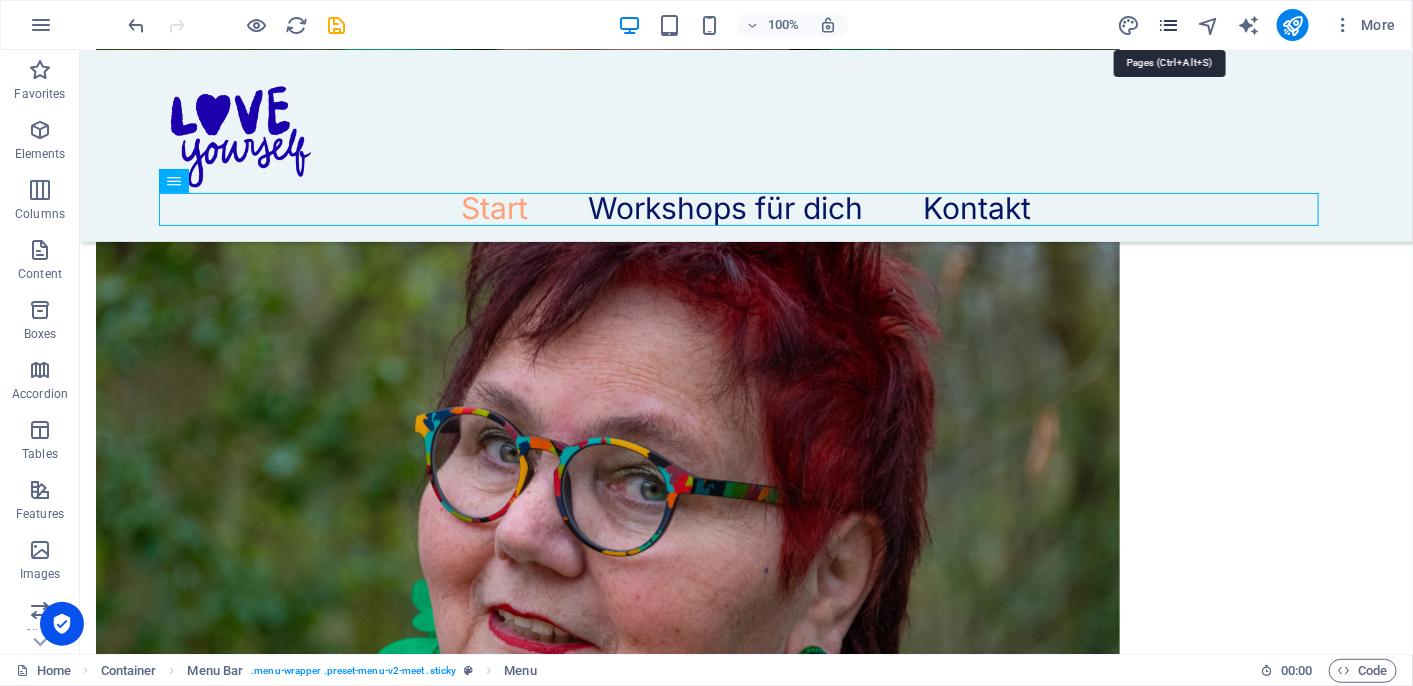 click at bounding box center [1168, 25] 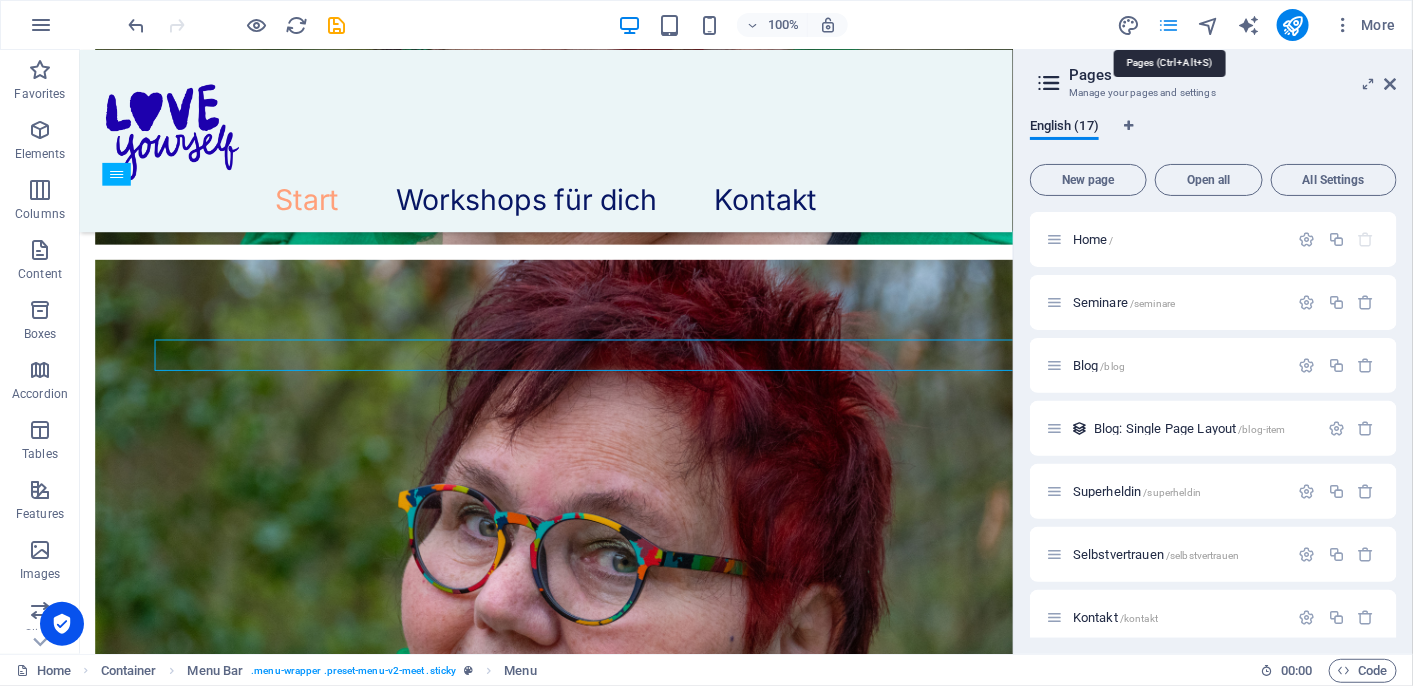 scroll, scrollTop: 4548, scrollLeft: 0, axis: vertical 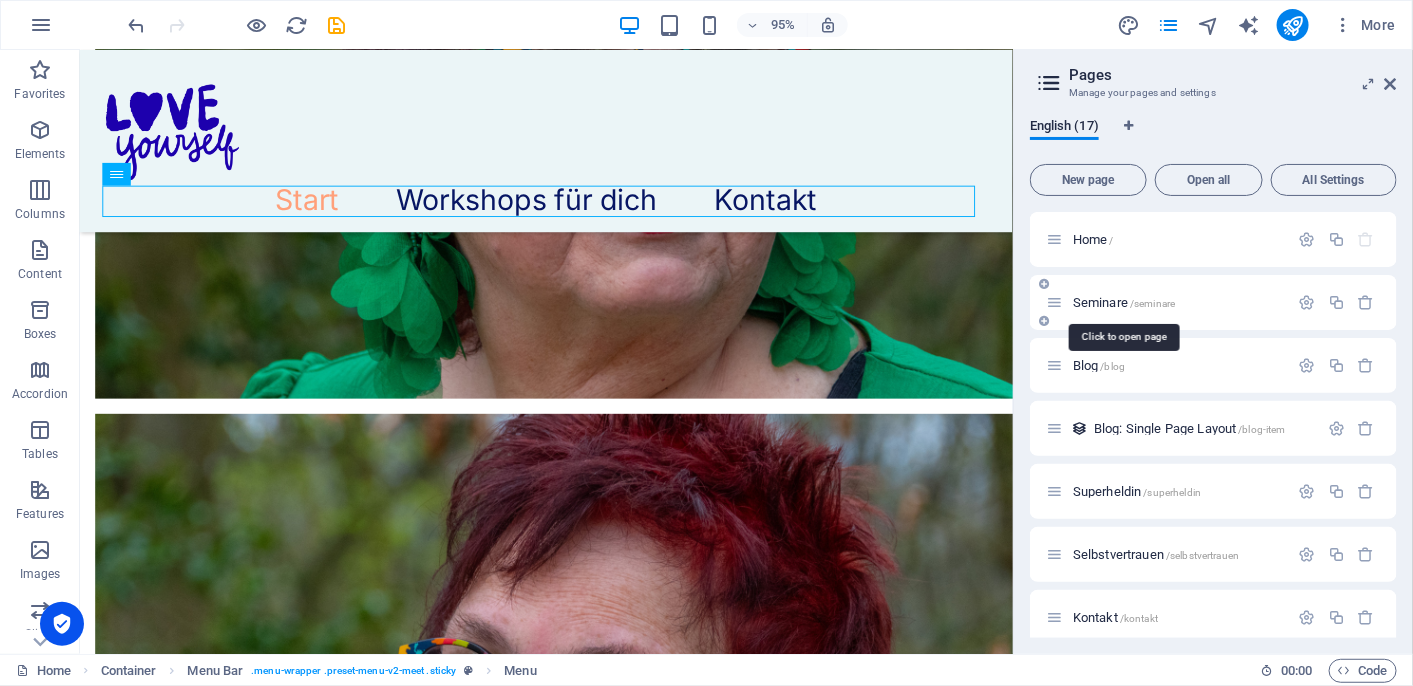 click on "Seminare /seminare" at bounding box center [1124, 302] 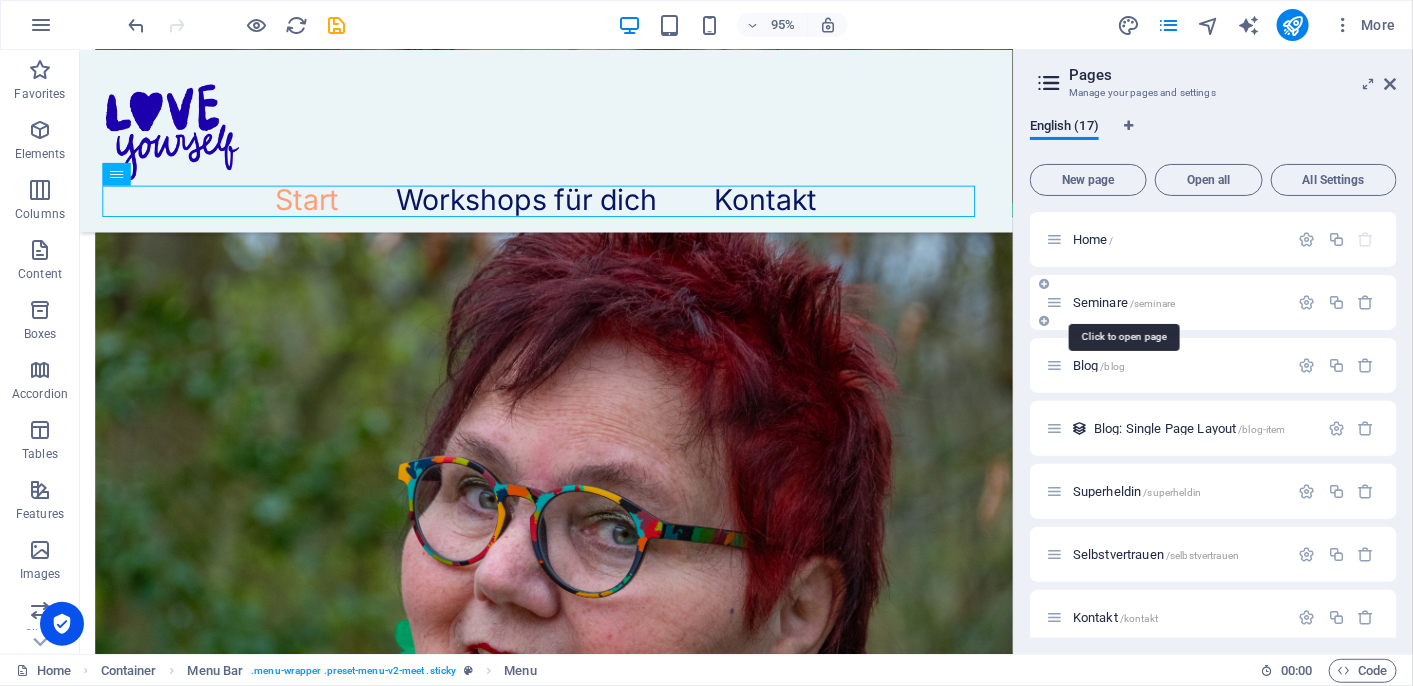 scroll, scrollTop: 0, scrollLeft: 0, axis: both 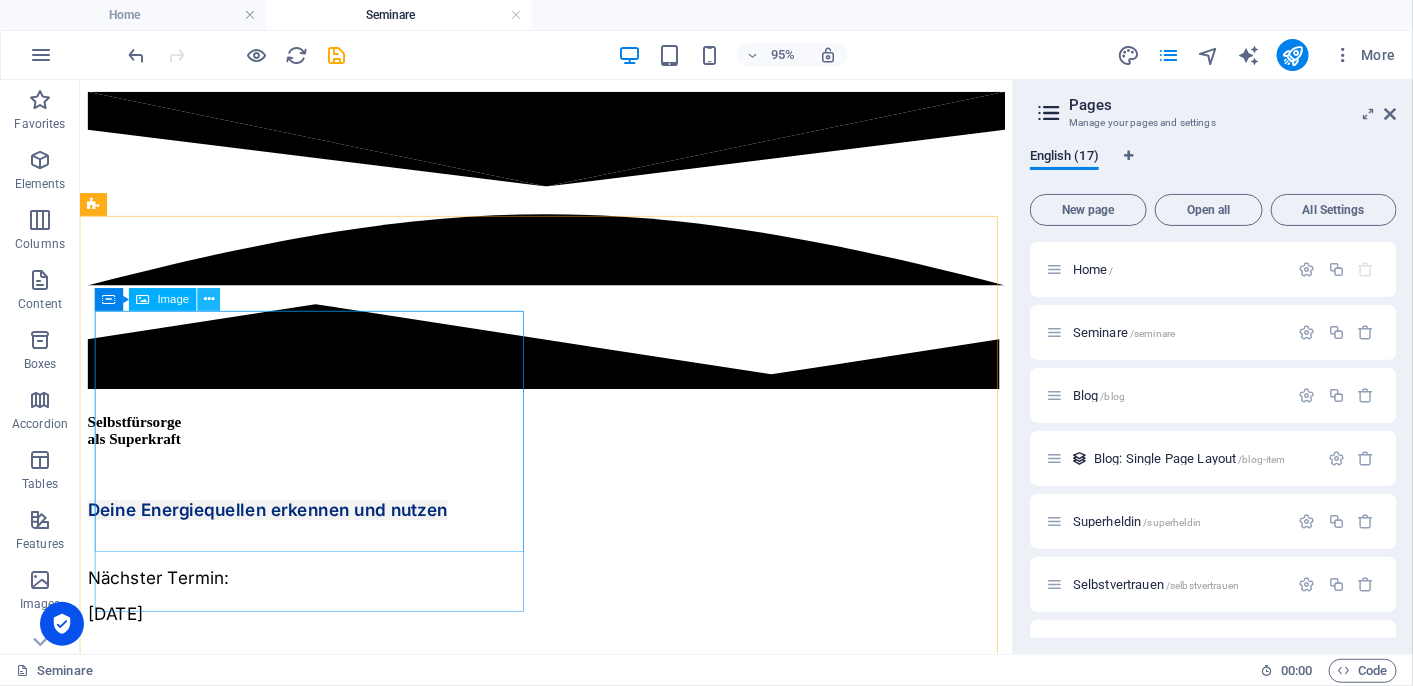 click at bounding box center [209, 300] 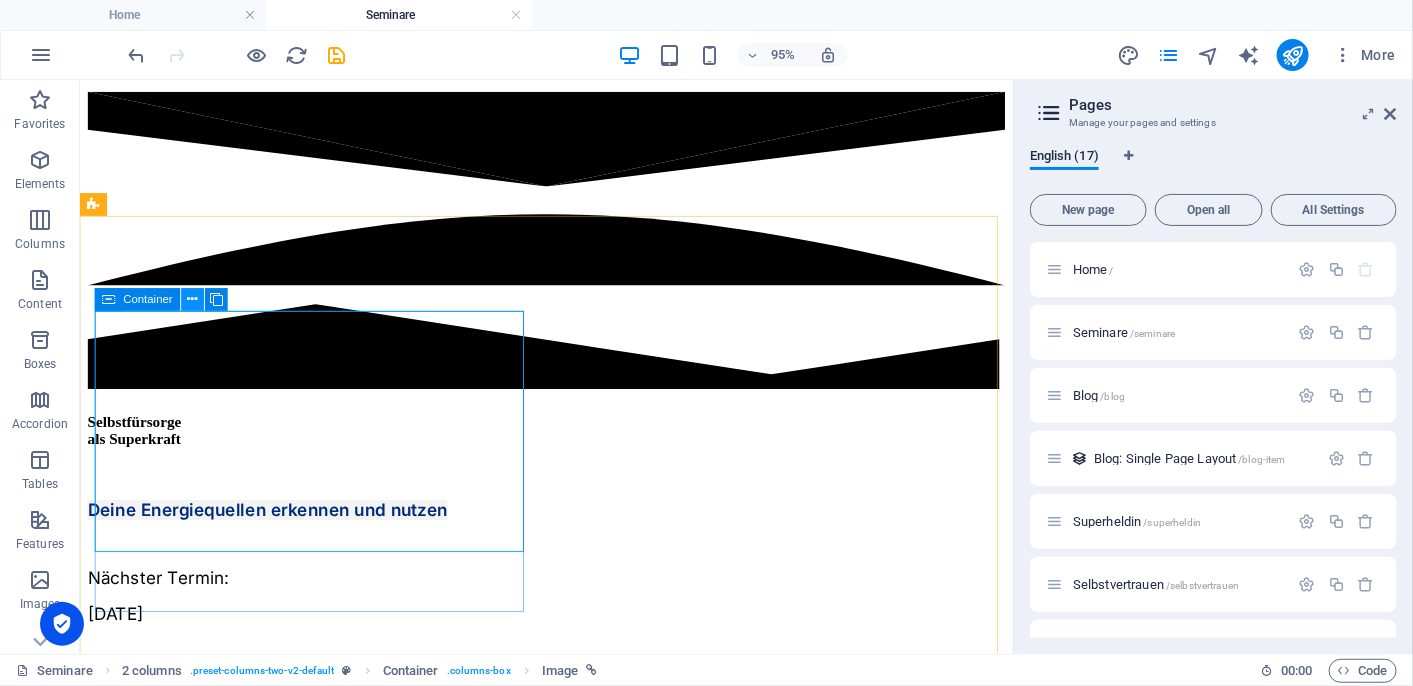 click at bounding box center (193, 300) 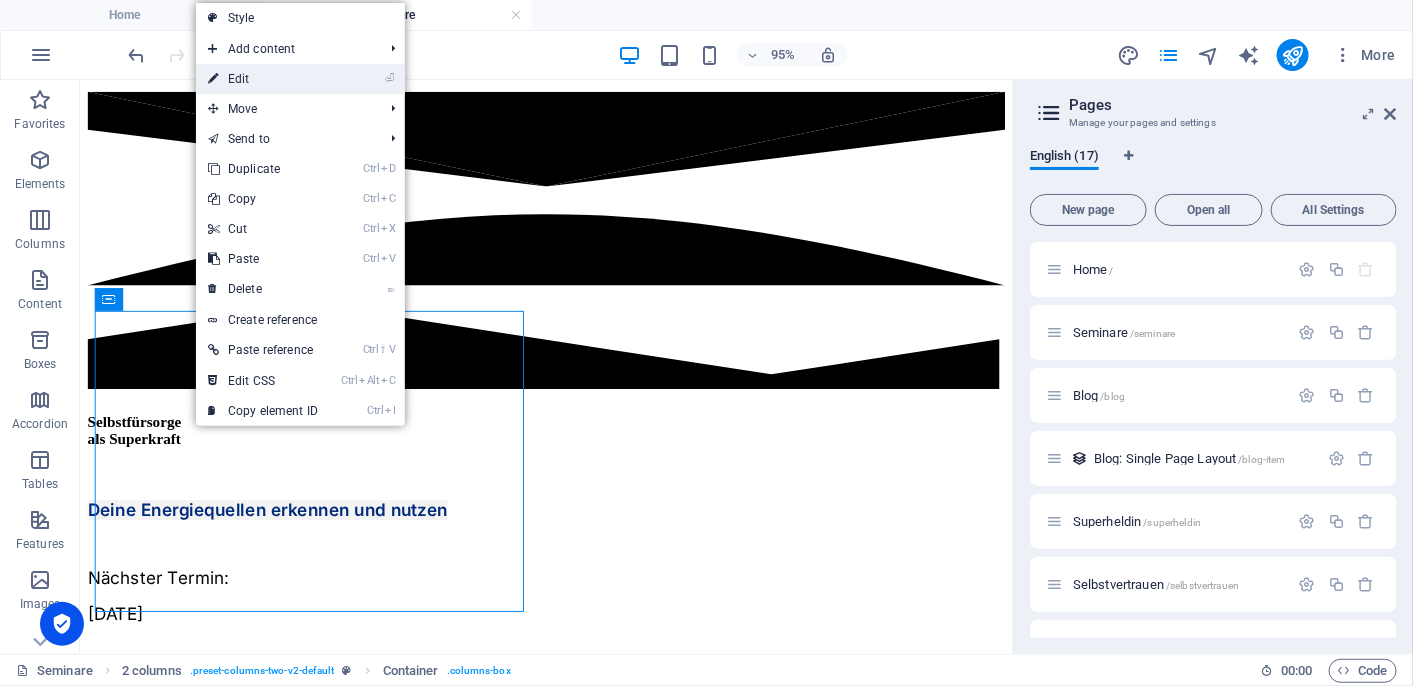 click on "⏎  Edit" at bounding box center [263, 79] 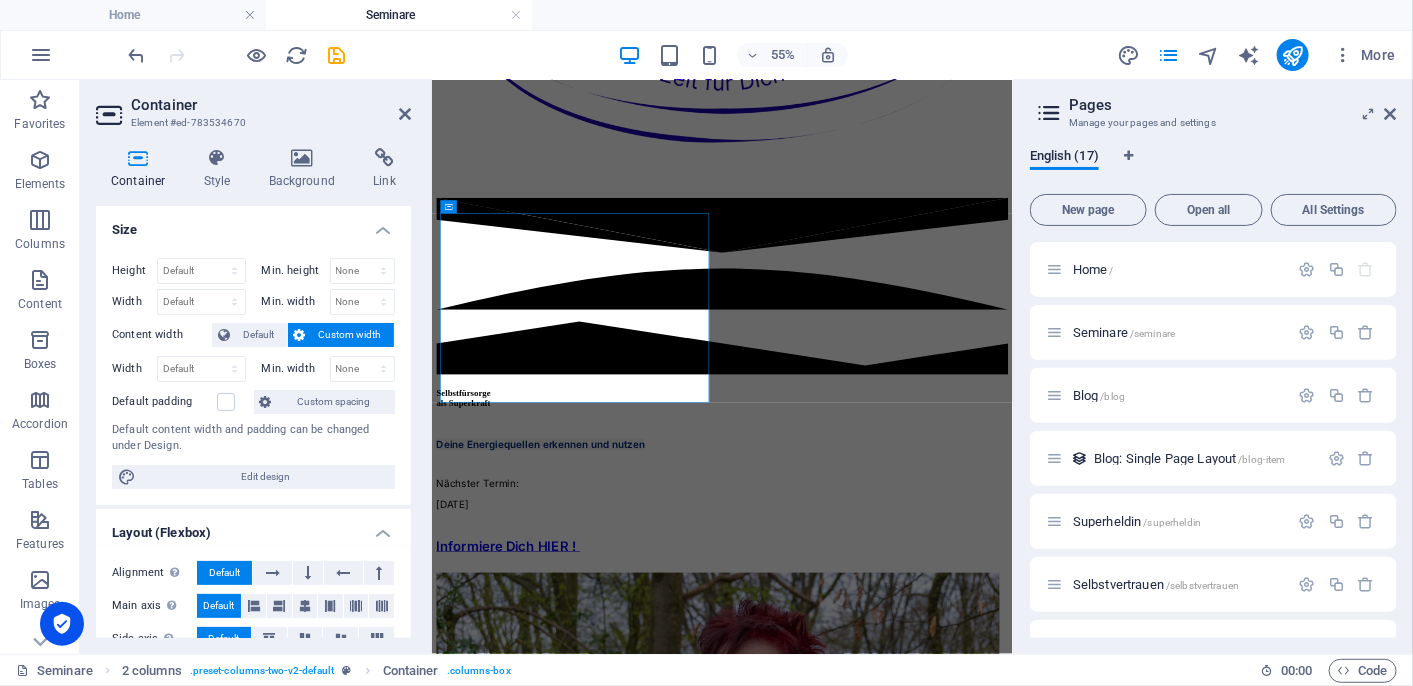 scroll, scrollTop: 5297, scrollLeft: 0, axis: vertical 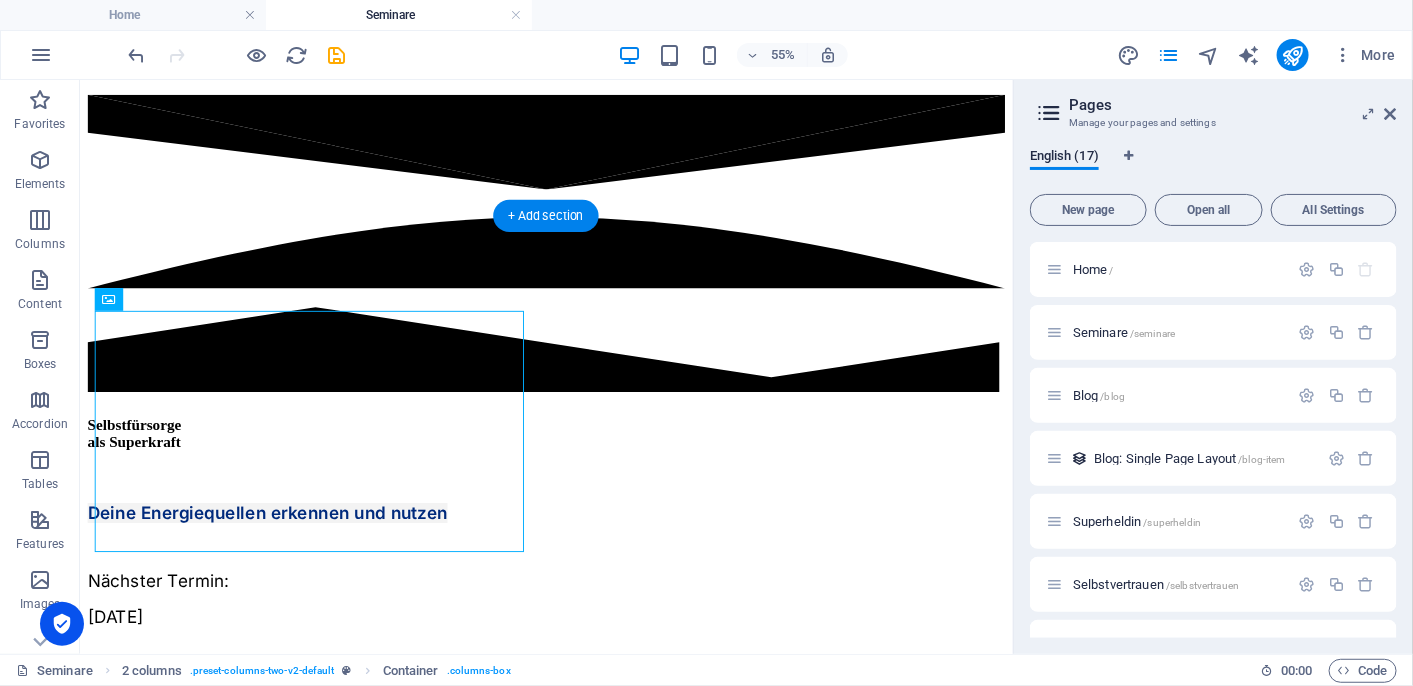 click at bounding box center [570, 6569] 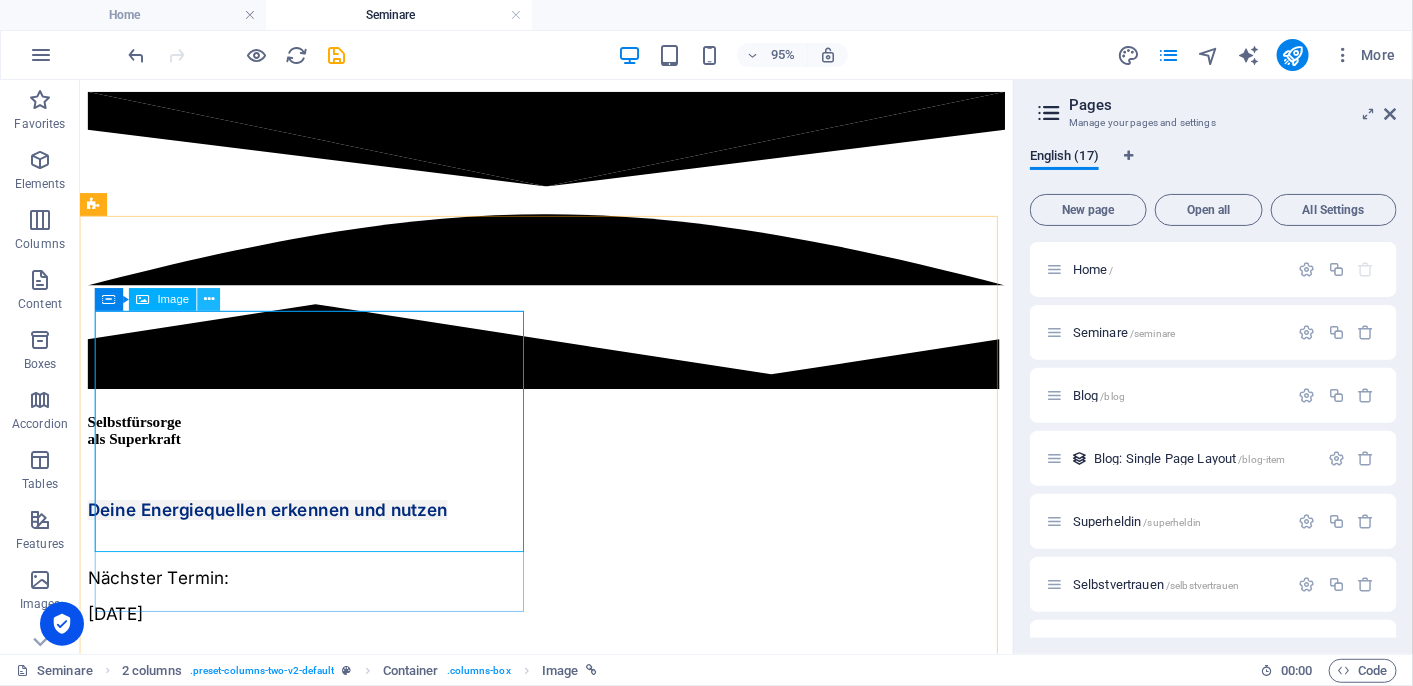 click at bounding box center [209, 300] 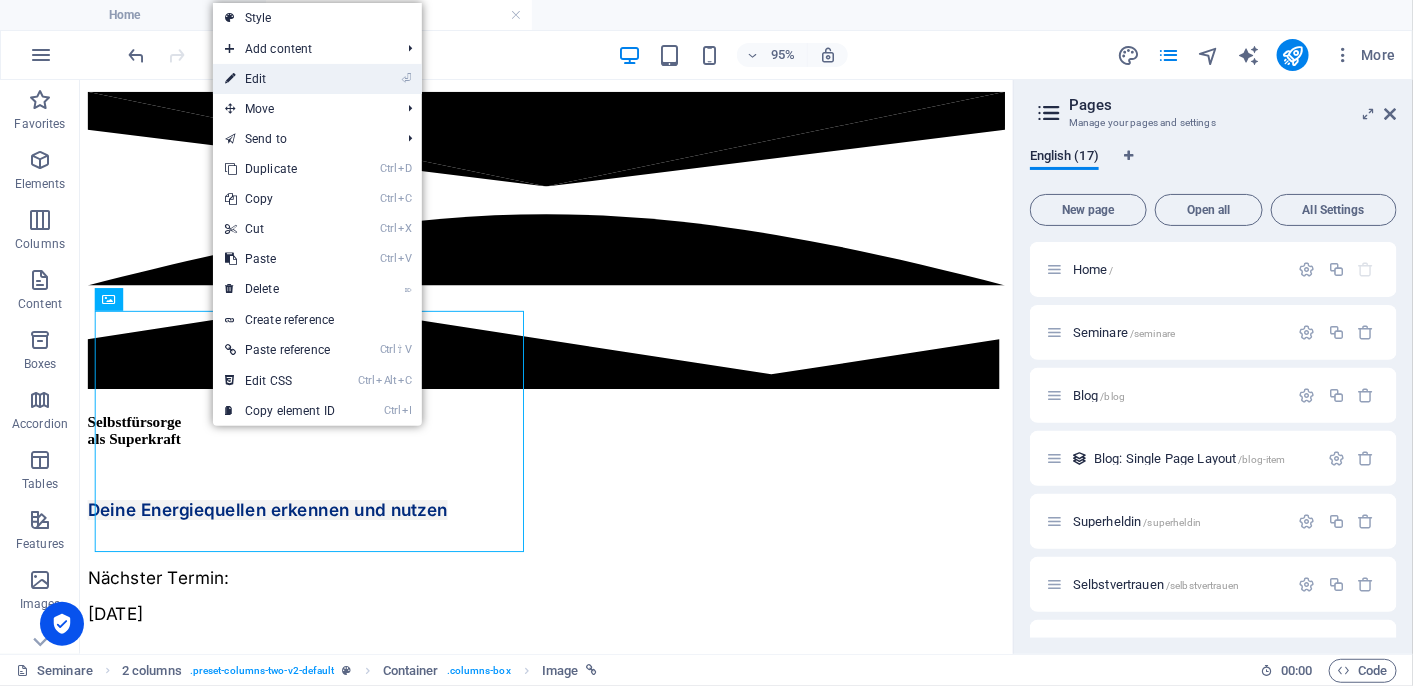 click on "⏎  Edit" at bounding box center (280, 79) 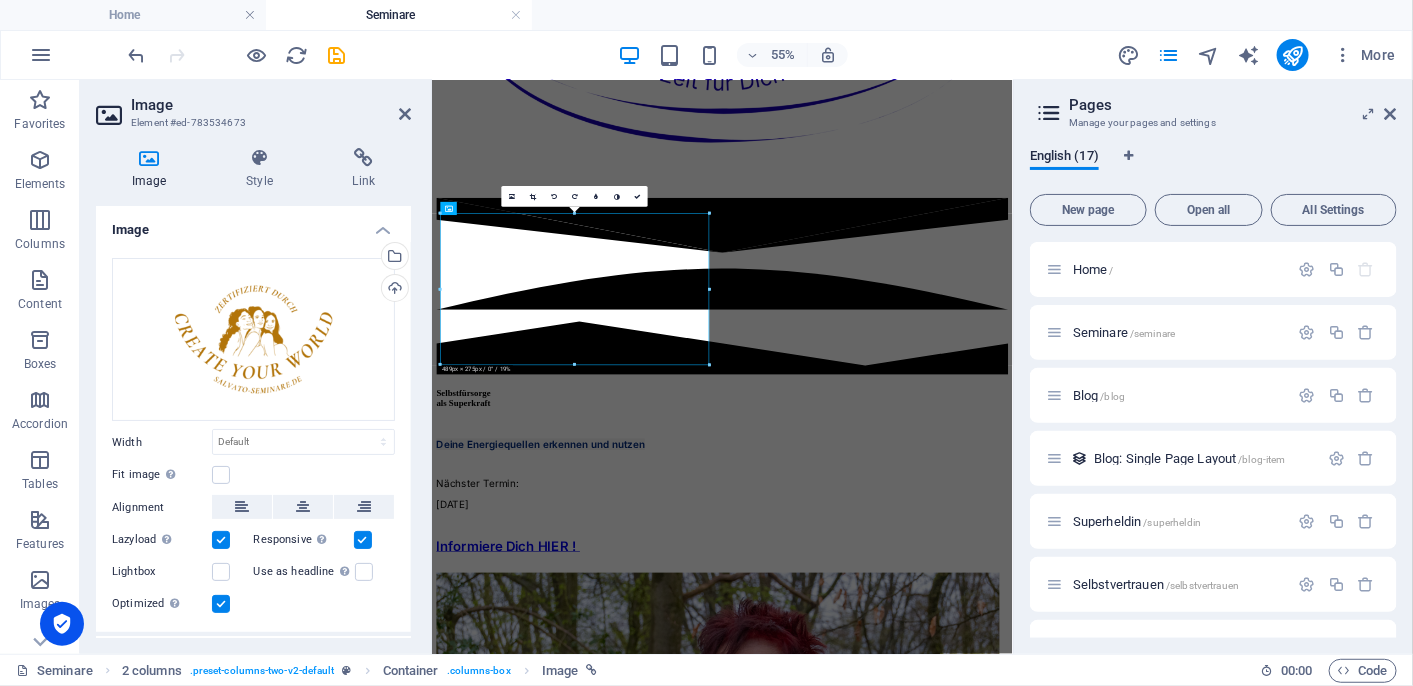 scroll, scrollTop: 5297, scrollLeft: 0, axis: vertical 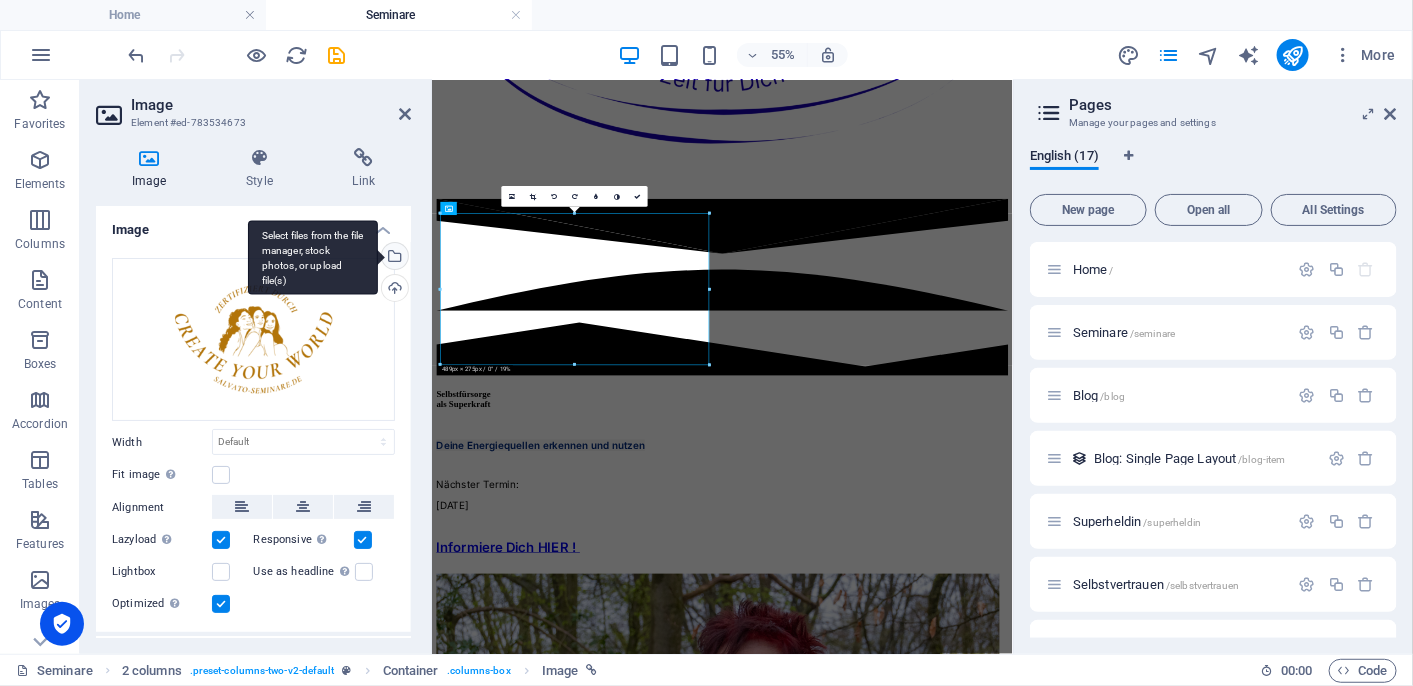 click on "Select files from the file manager, stock photos, or upload file(s)" at bounding box center [393, 258] 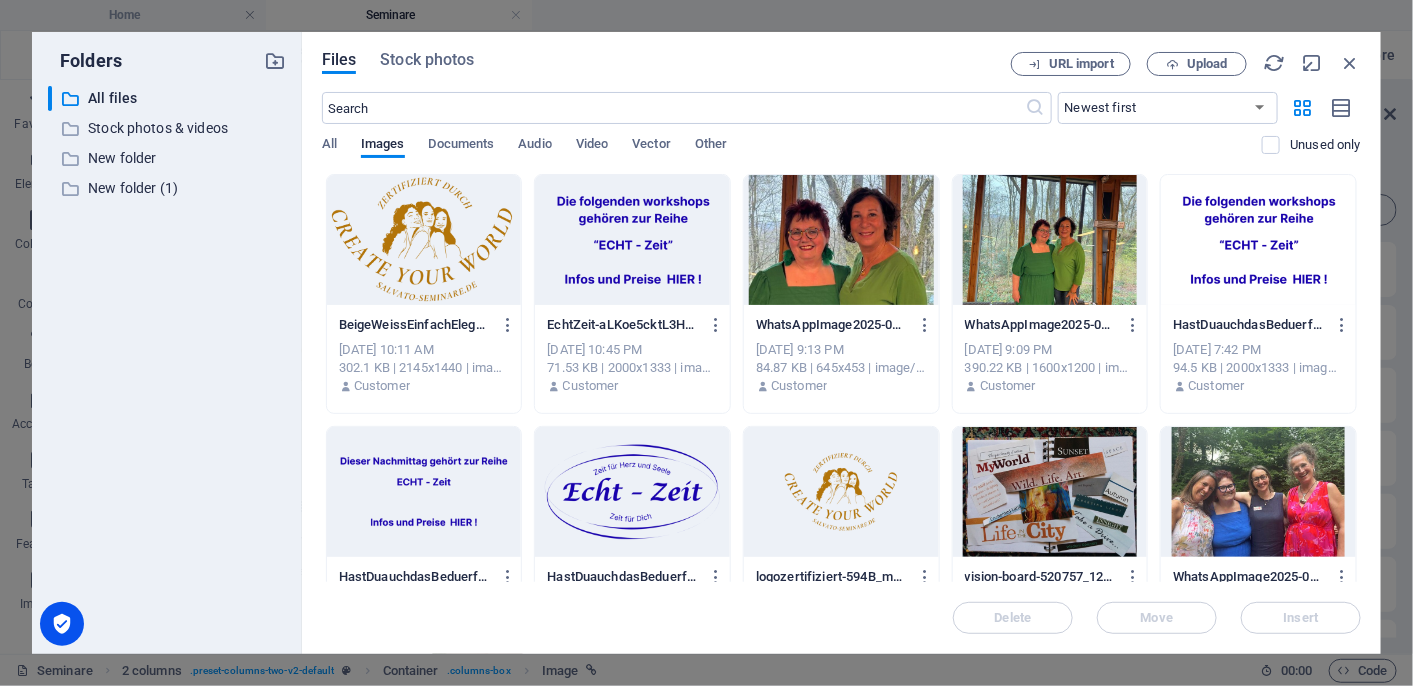 click at bounding box center [424, 240] 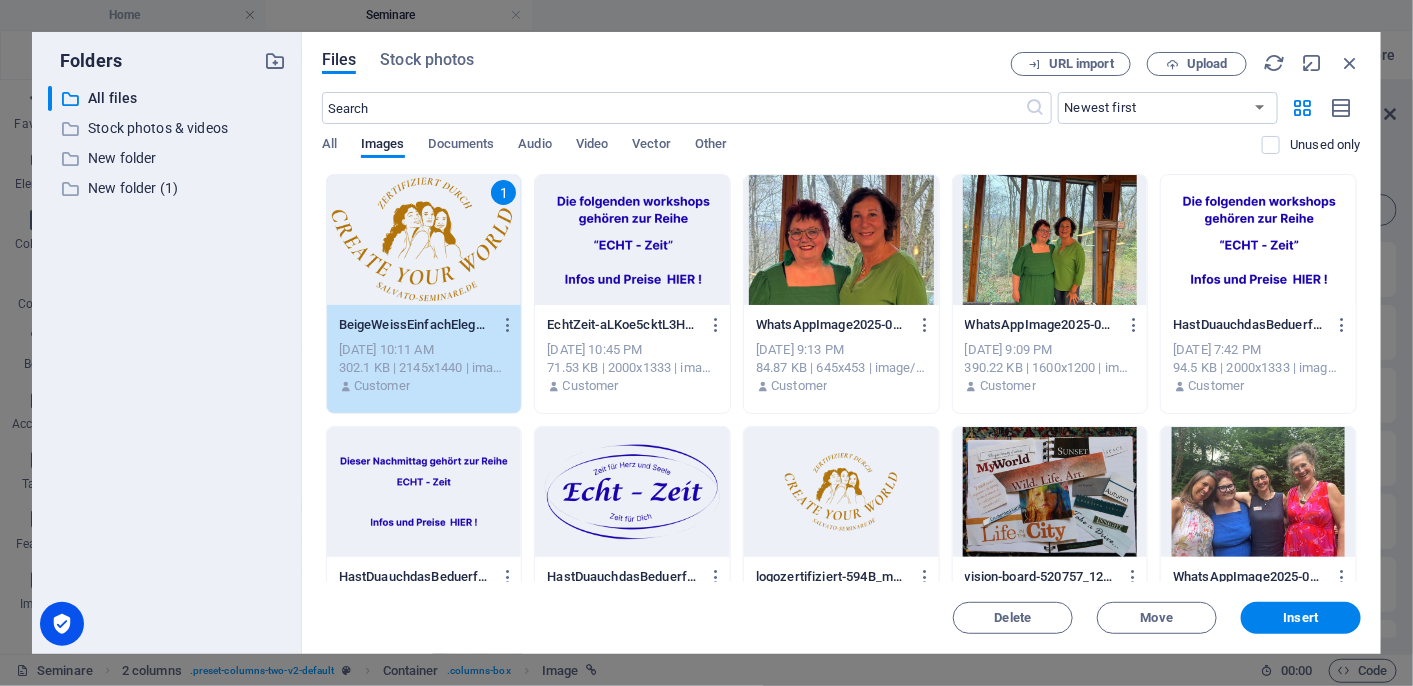 click on "1" at bounding box center [424, 240] 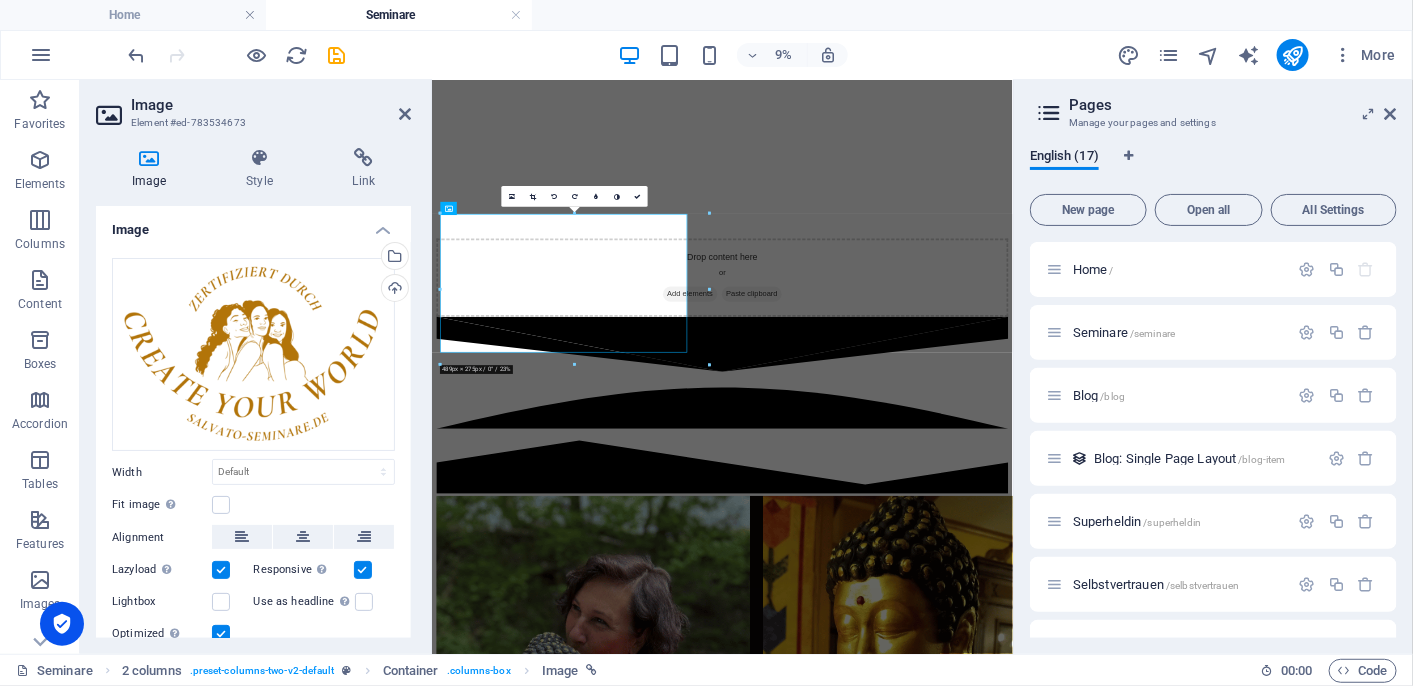 scroll, scrollTop: 5297, scrollLeft: 0, axis: vertical 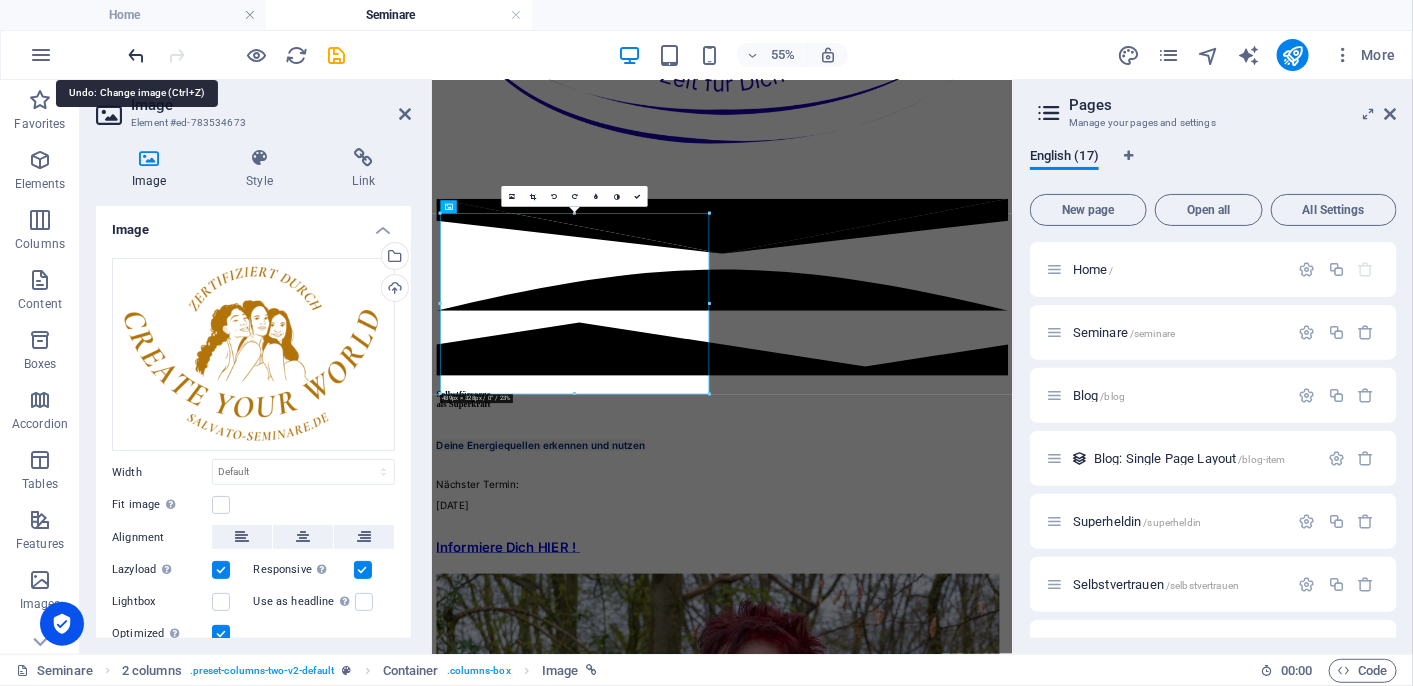 click at bounding box center [137, 55] 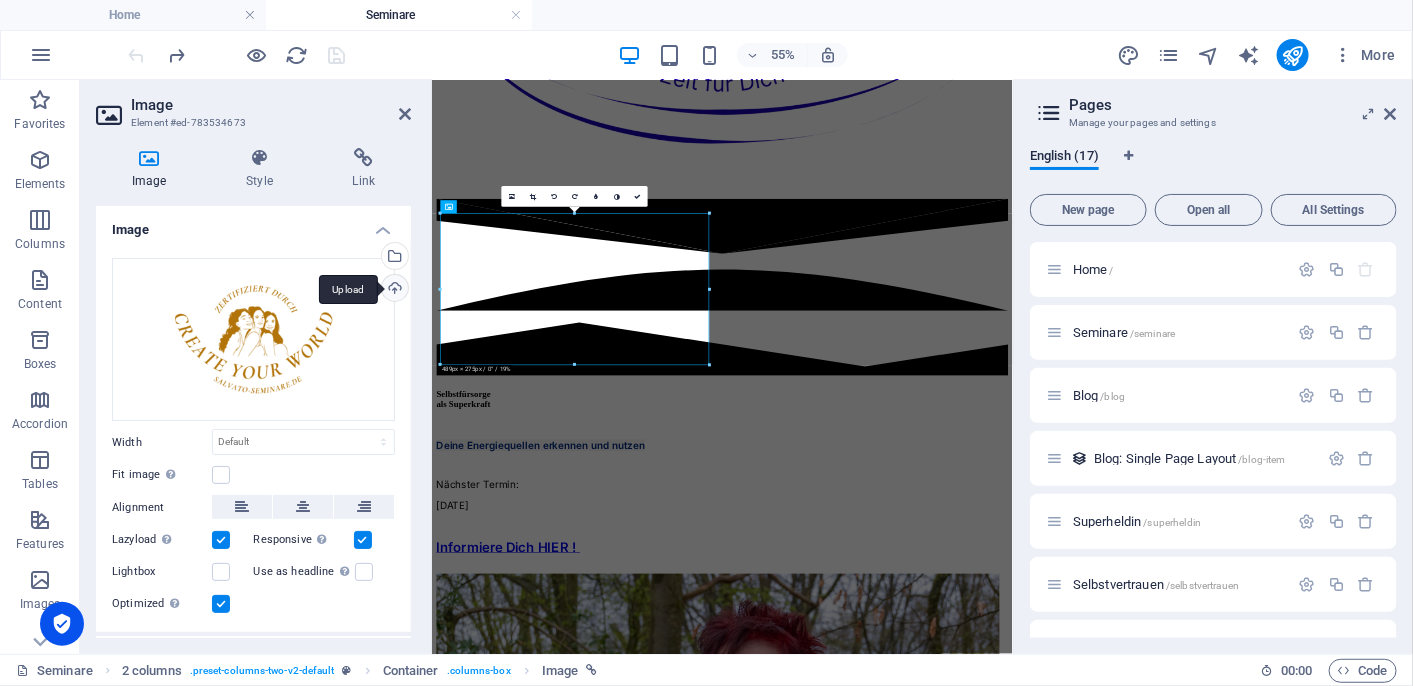 click on "Upload" at bounding box center (393, 290) 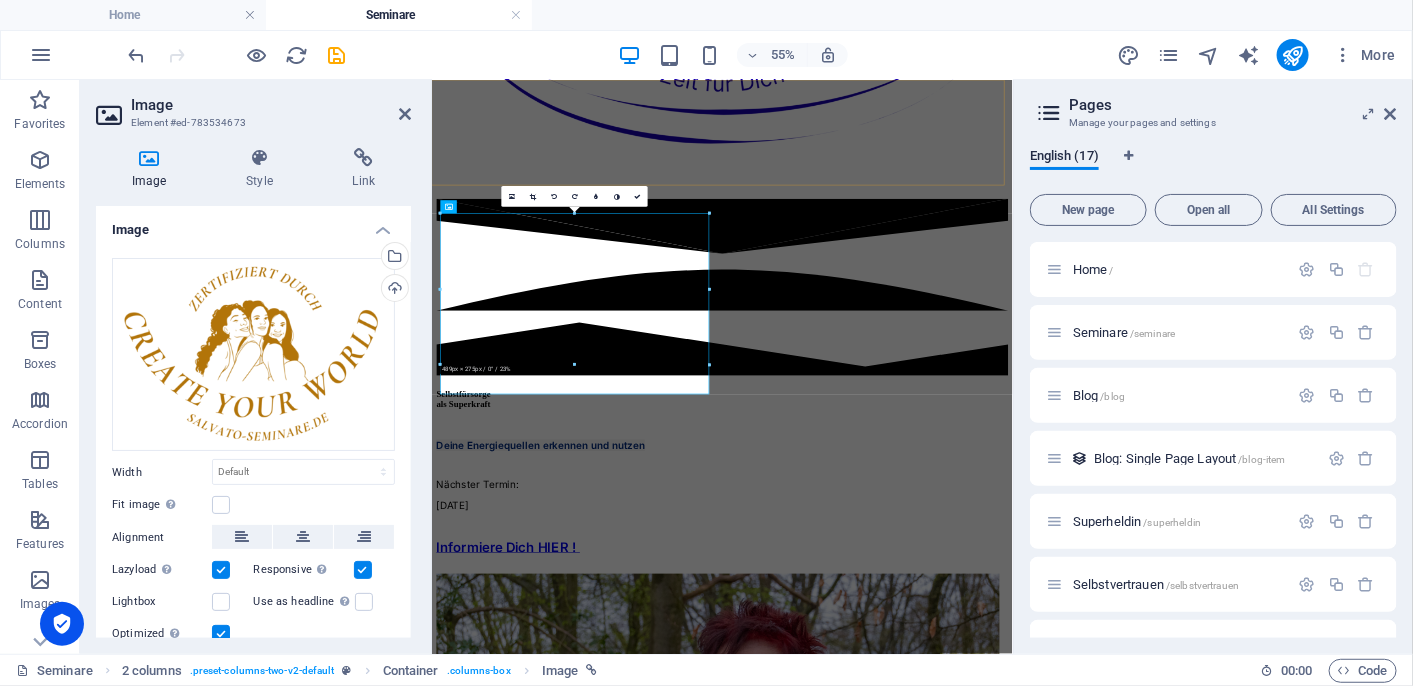 click at bounding box center [959, -5153] 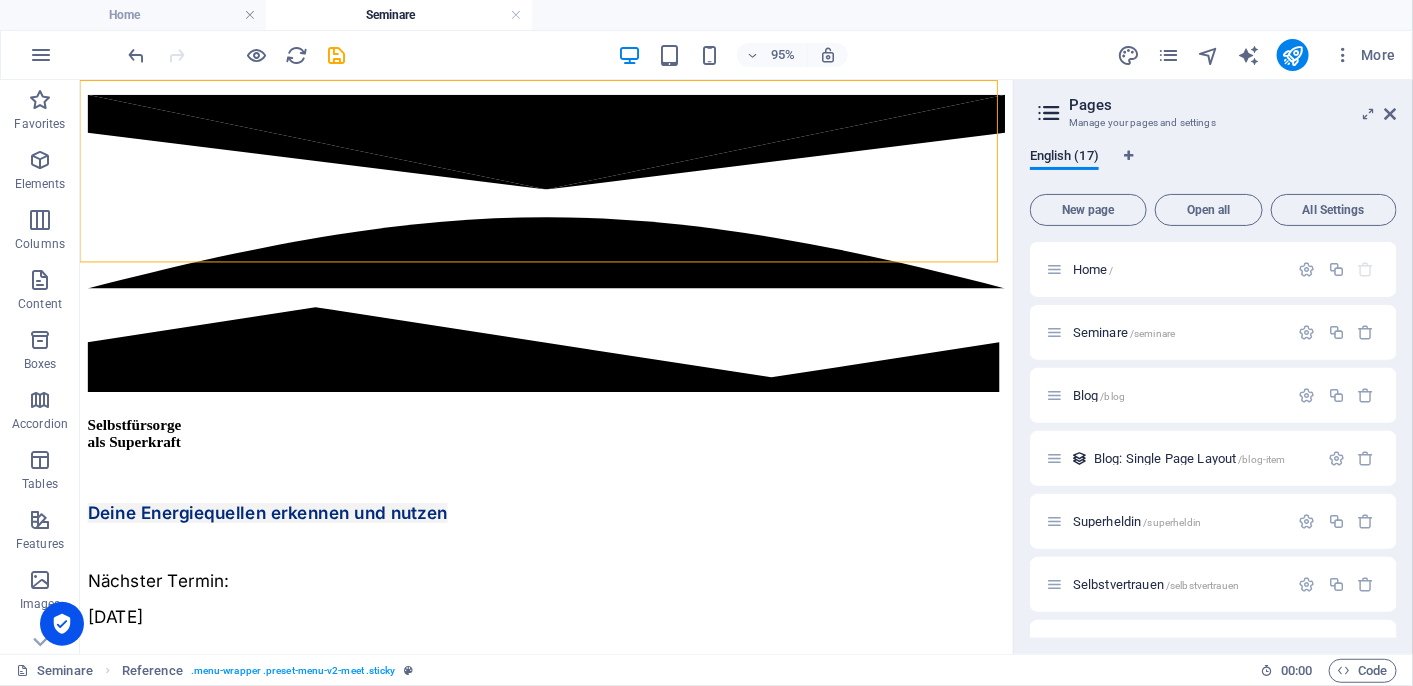 scroll, scrollTop: 5300, scrollLeft: 0, axis: vertical 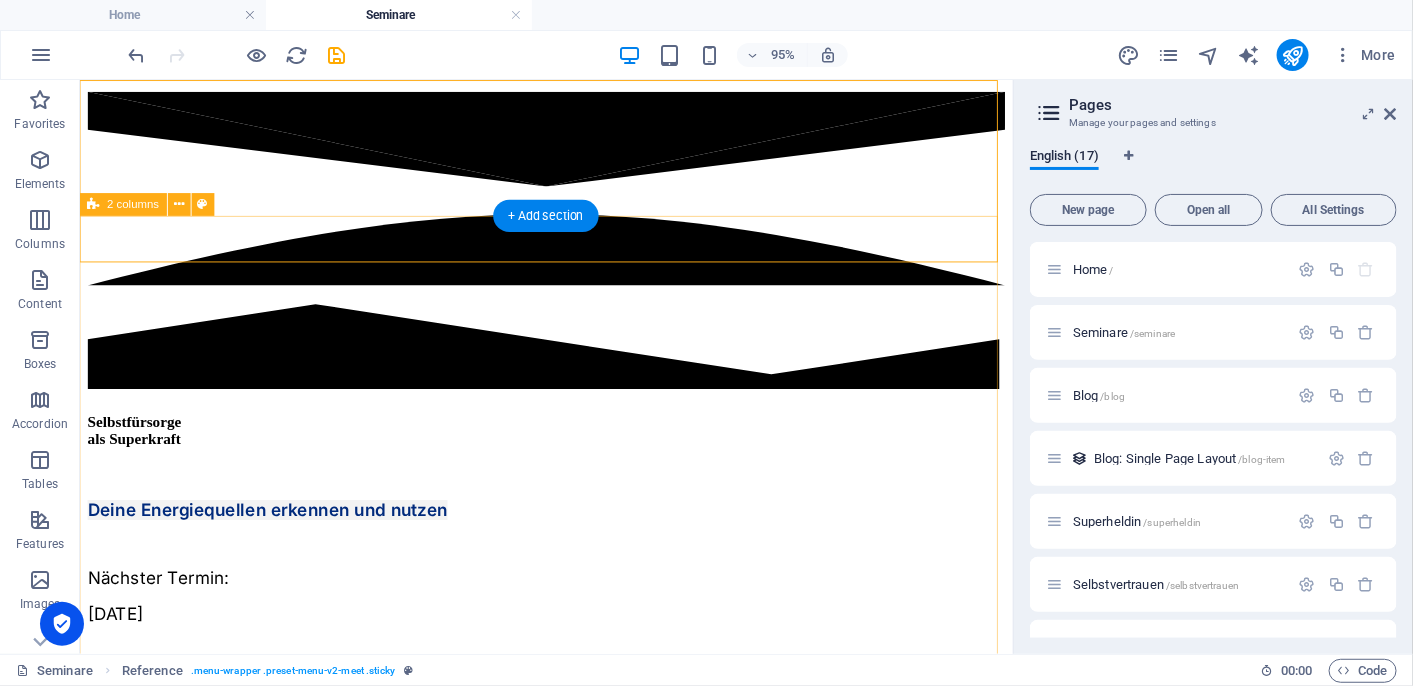 click at bounding box center [570, 6621] 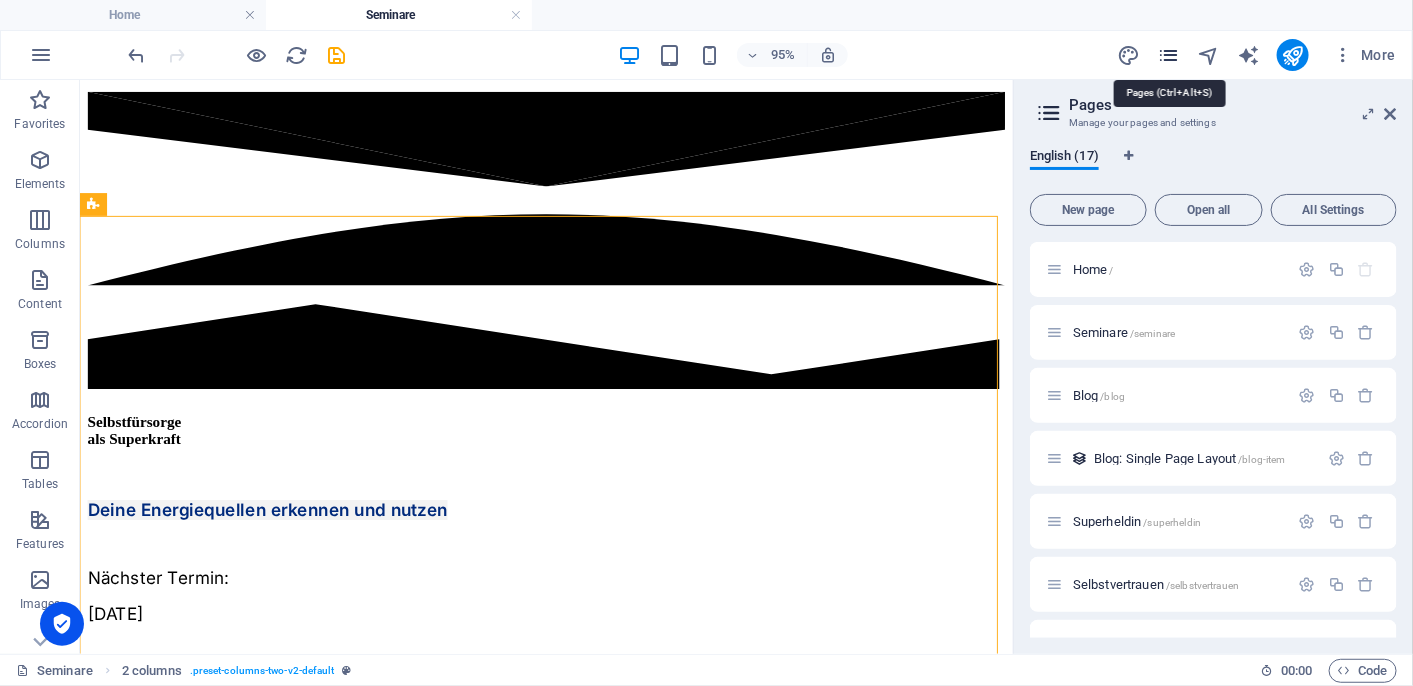 click at bounding box center (1168, 55) 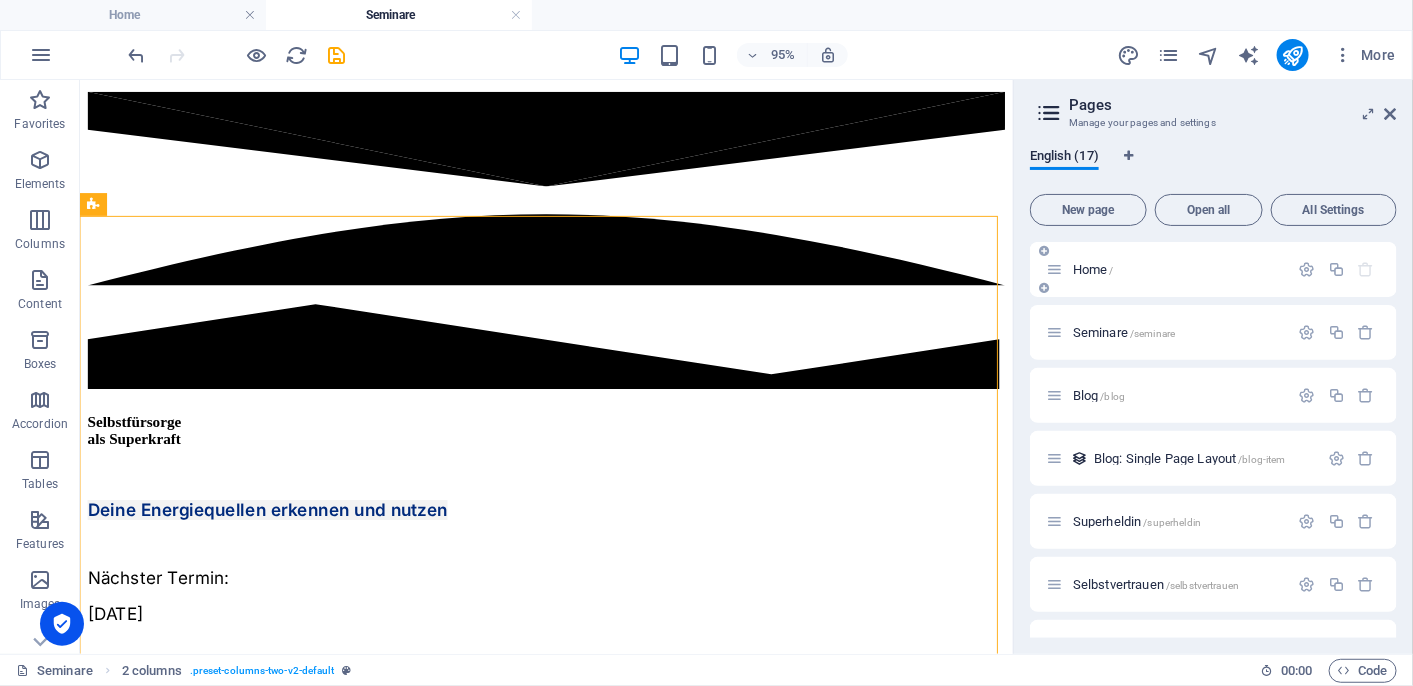click on "Home /" at bounding box center (1093, 269) 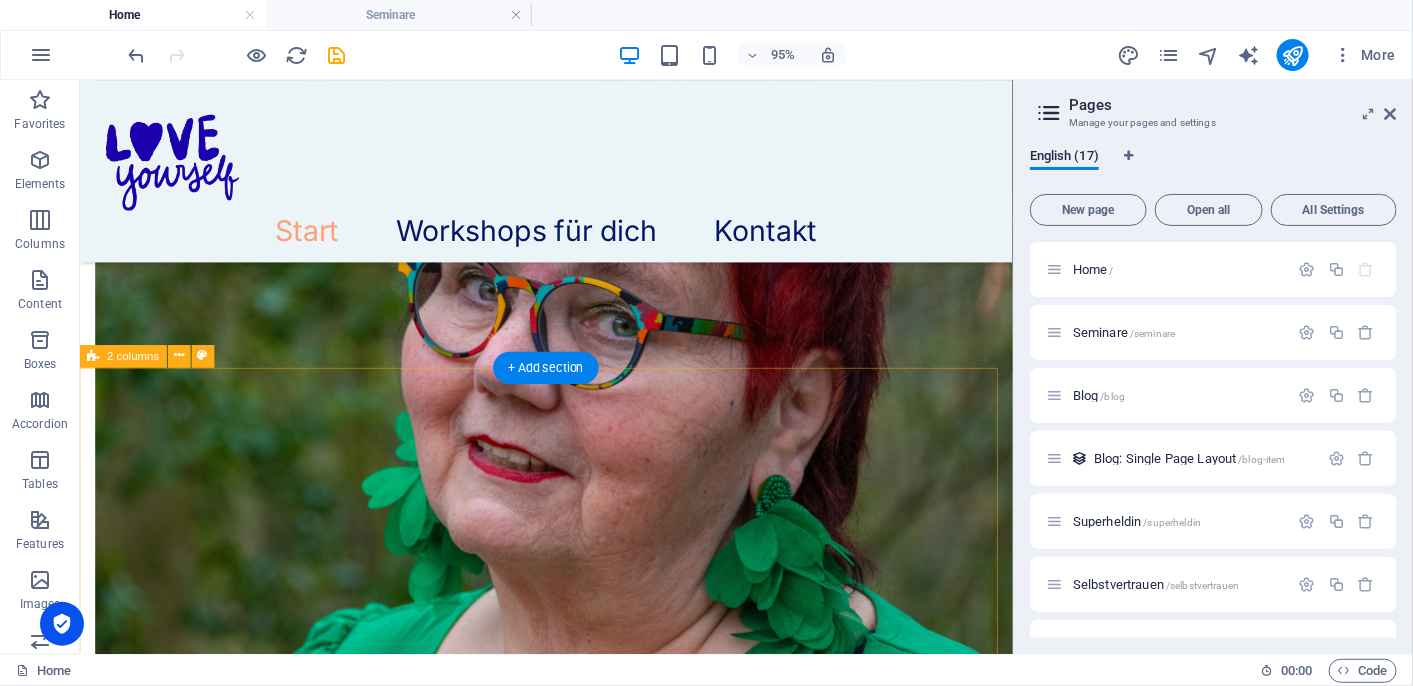 scroll, scrollTop: 5084, scrollLeft: 0, axis: vertical 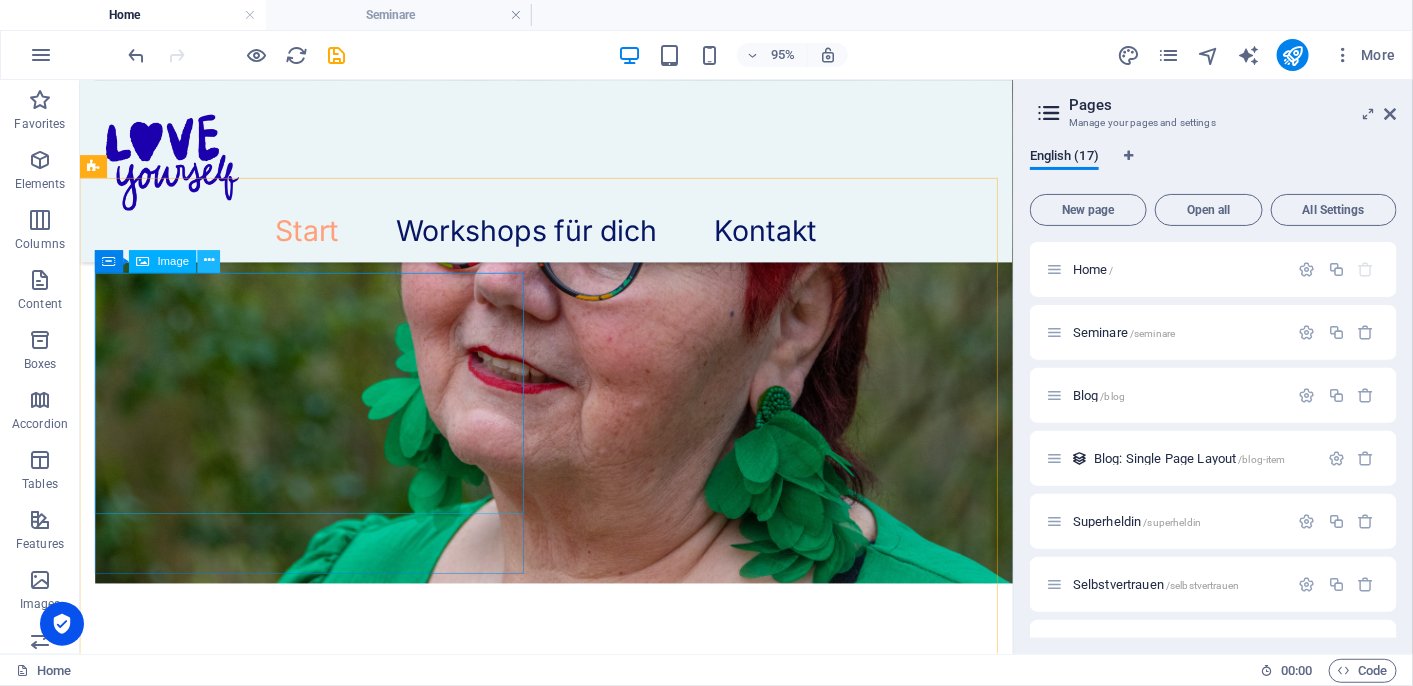 click at bounding box center (209, 261) 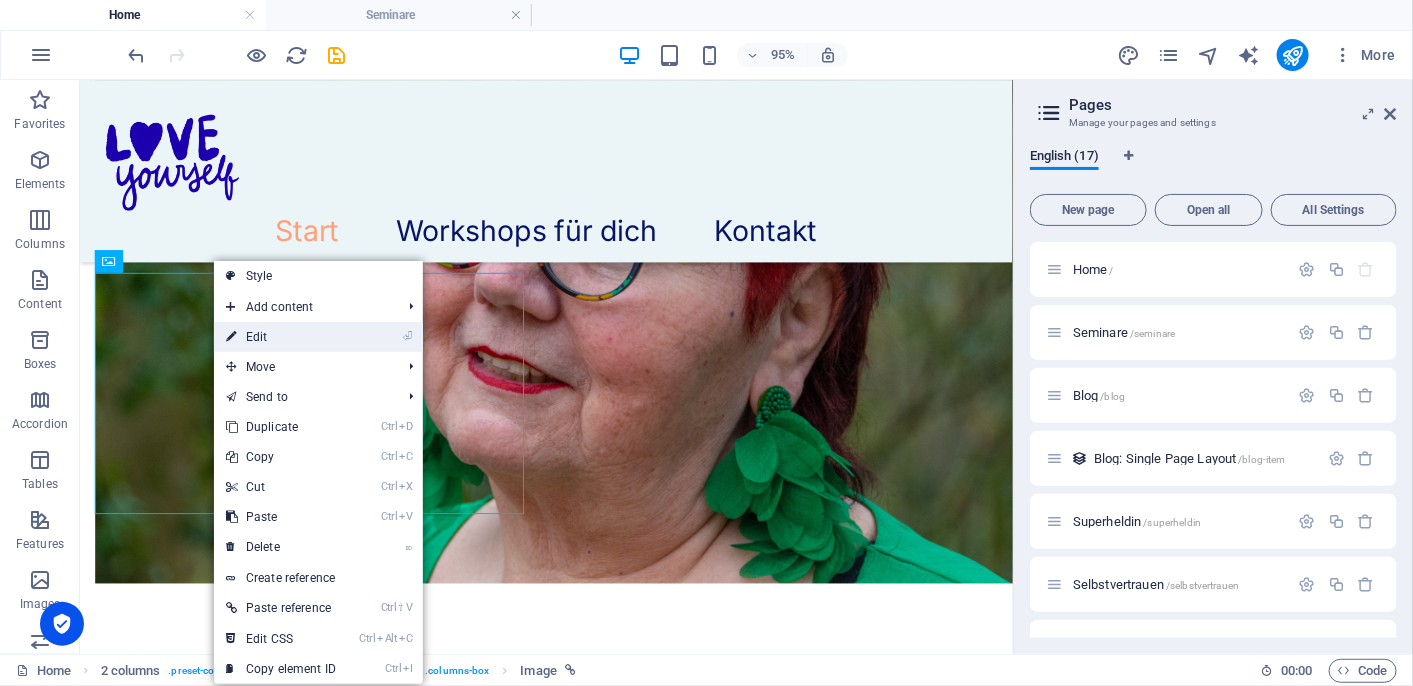 click on "⏎  Edit" at bounding box center (281, 337) 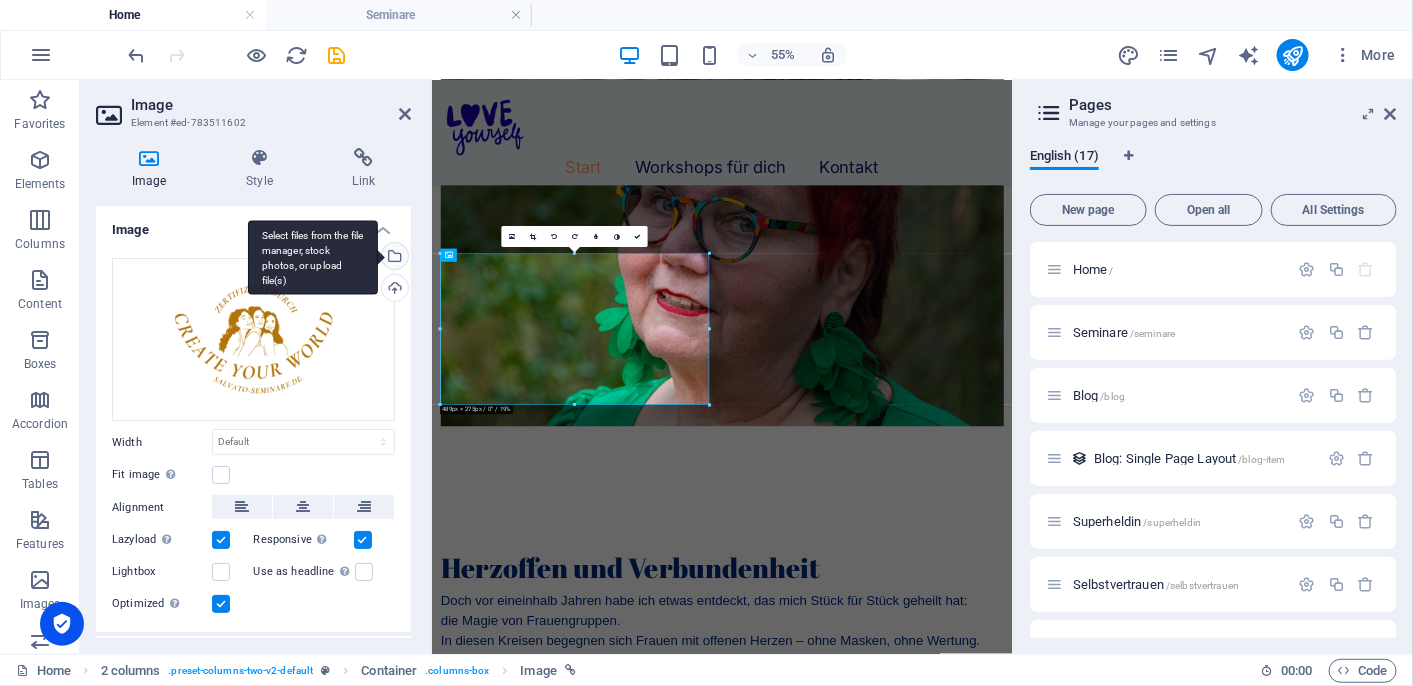 click on "Select files from the file manager, stock photos, or upload file(s)" at bounding box center (393, 258) 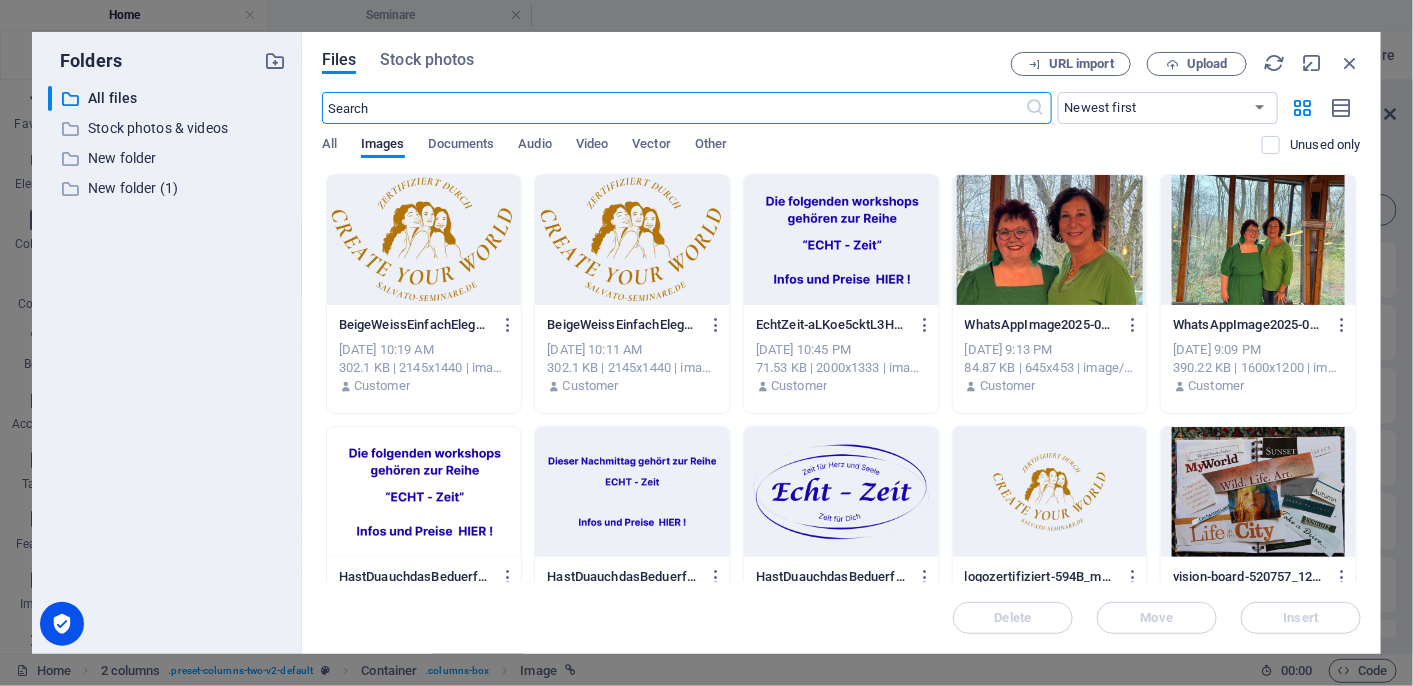 scroll, scrollTop: 0, scrollLeft: 0, axis: both 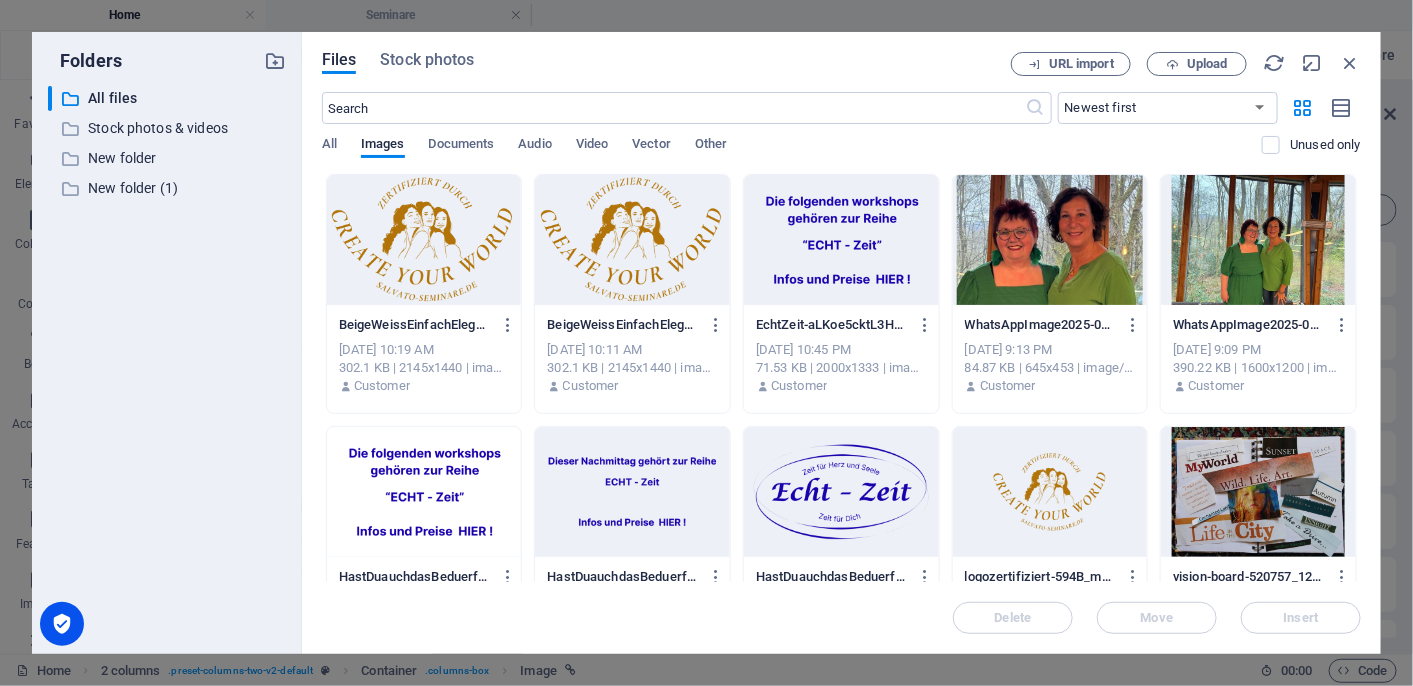 click at bounding box center [424, 240] 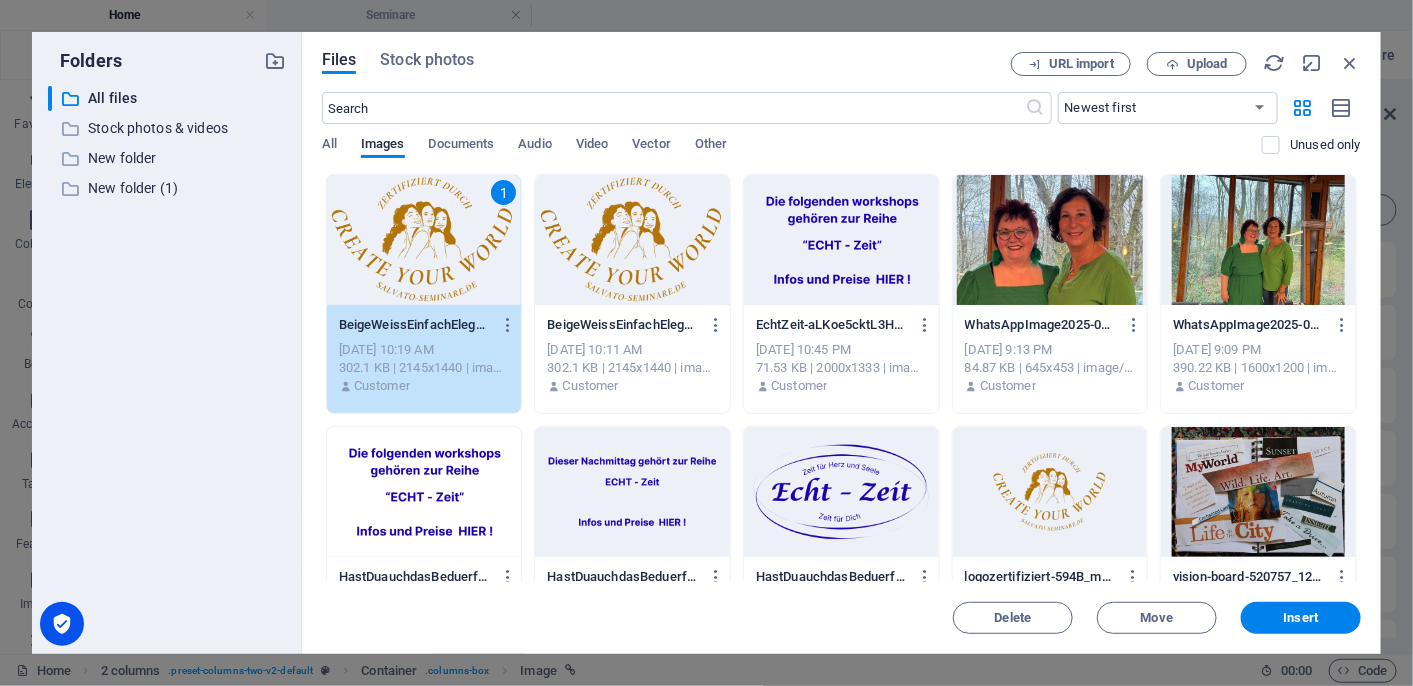 click on "1" at bounding box center (424, 240) 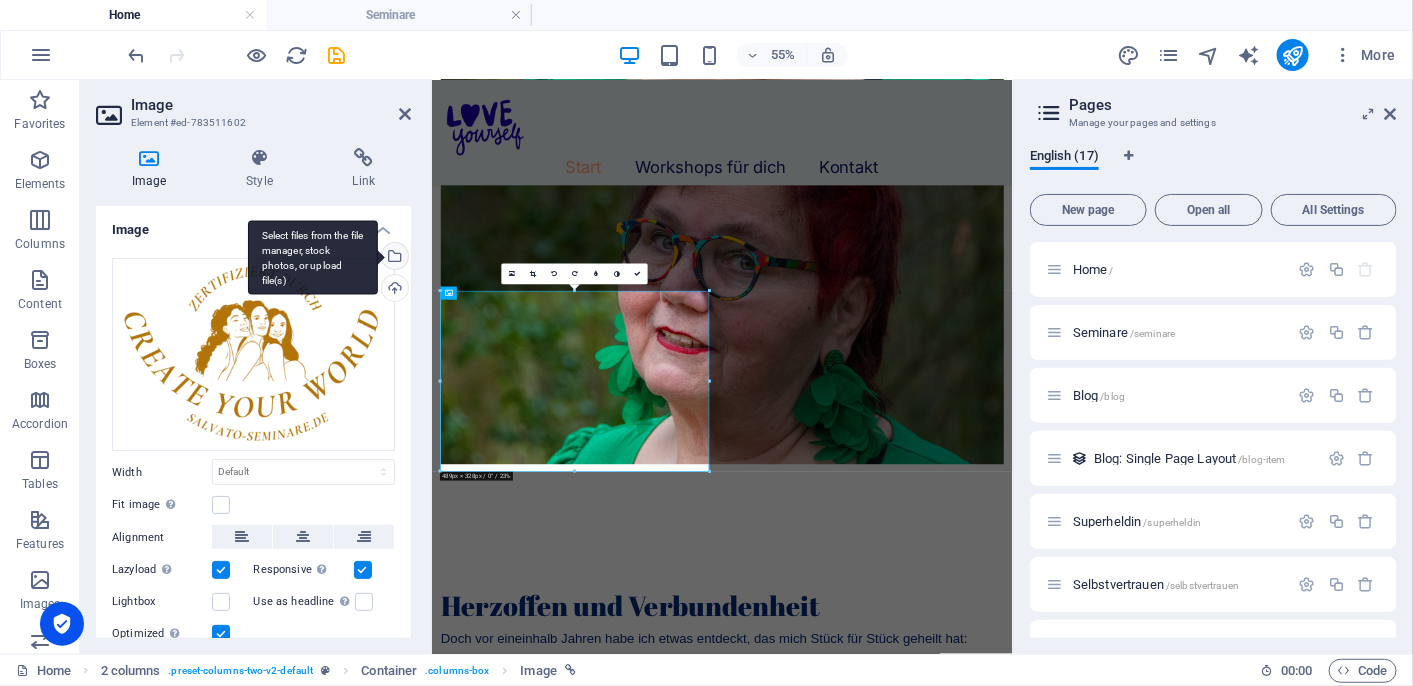 click on "Select files from the file manager, stock photos, or upload file(s)" at bounding box center [393, 258] 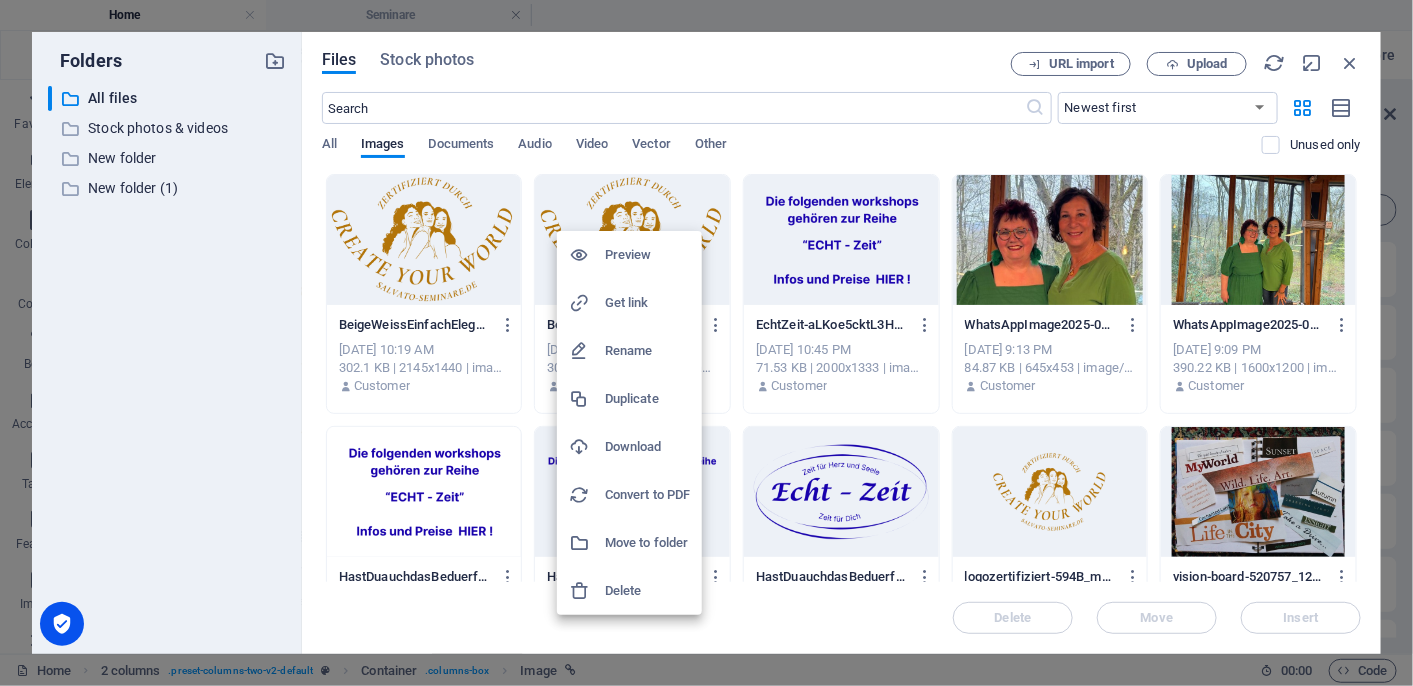 click on "Delete" at bounding box center (647, 591) 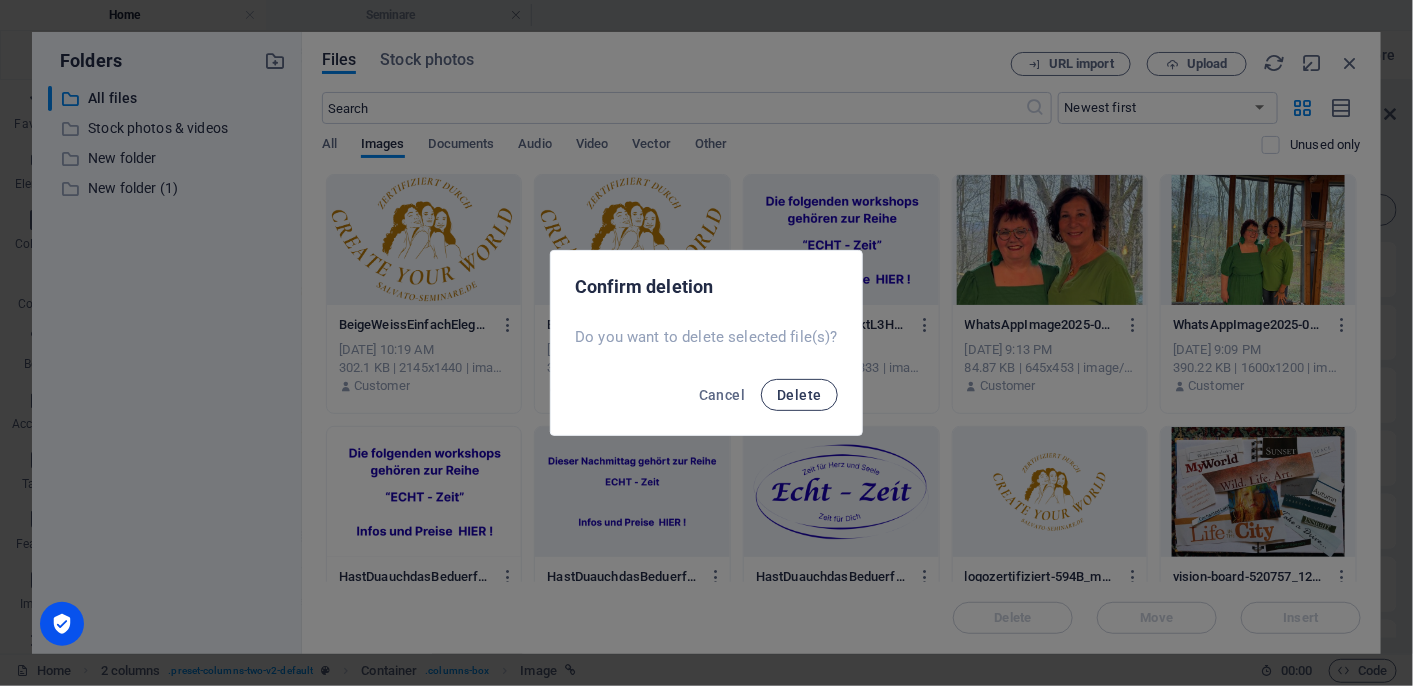 click on "Delete" at bounding box center (799, 395) 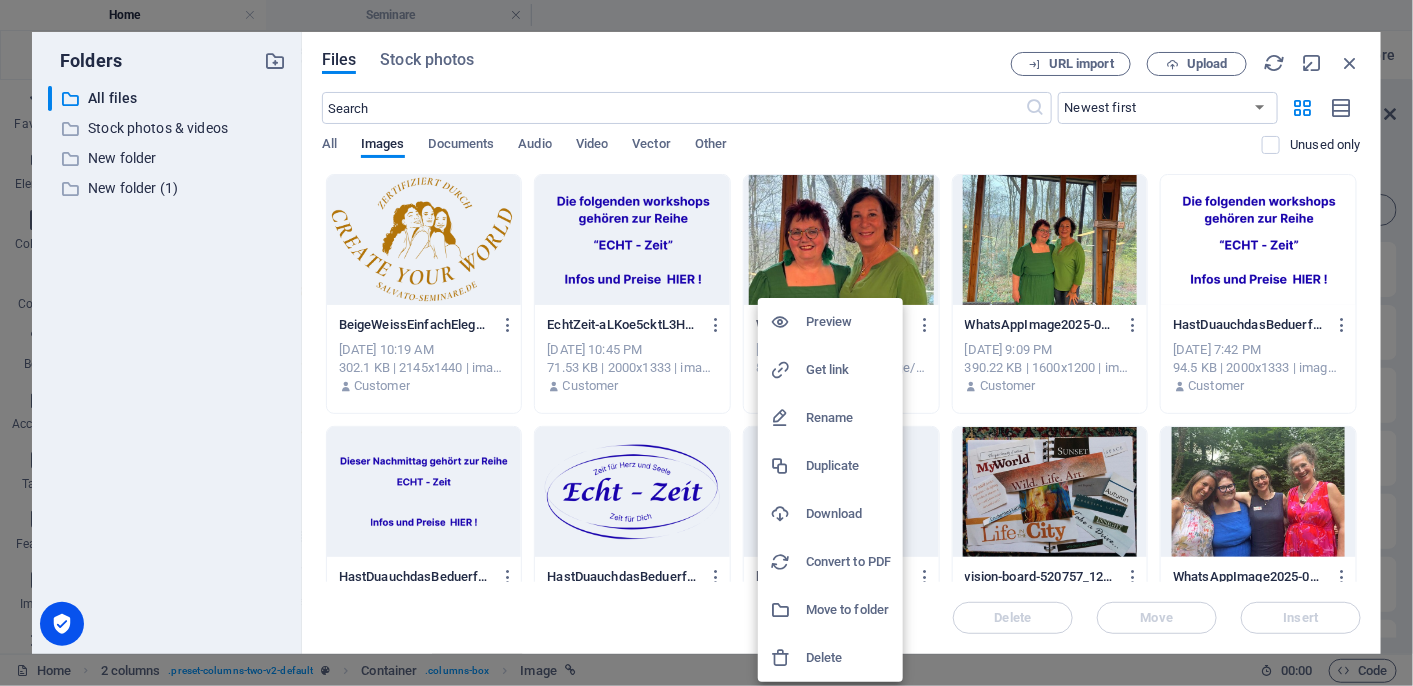 click on "Delete" at bounding box center (848, 658) 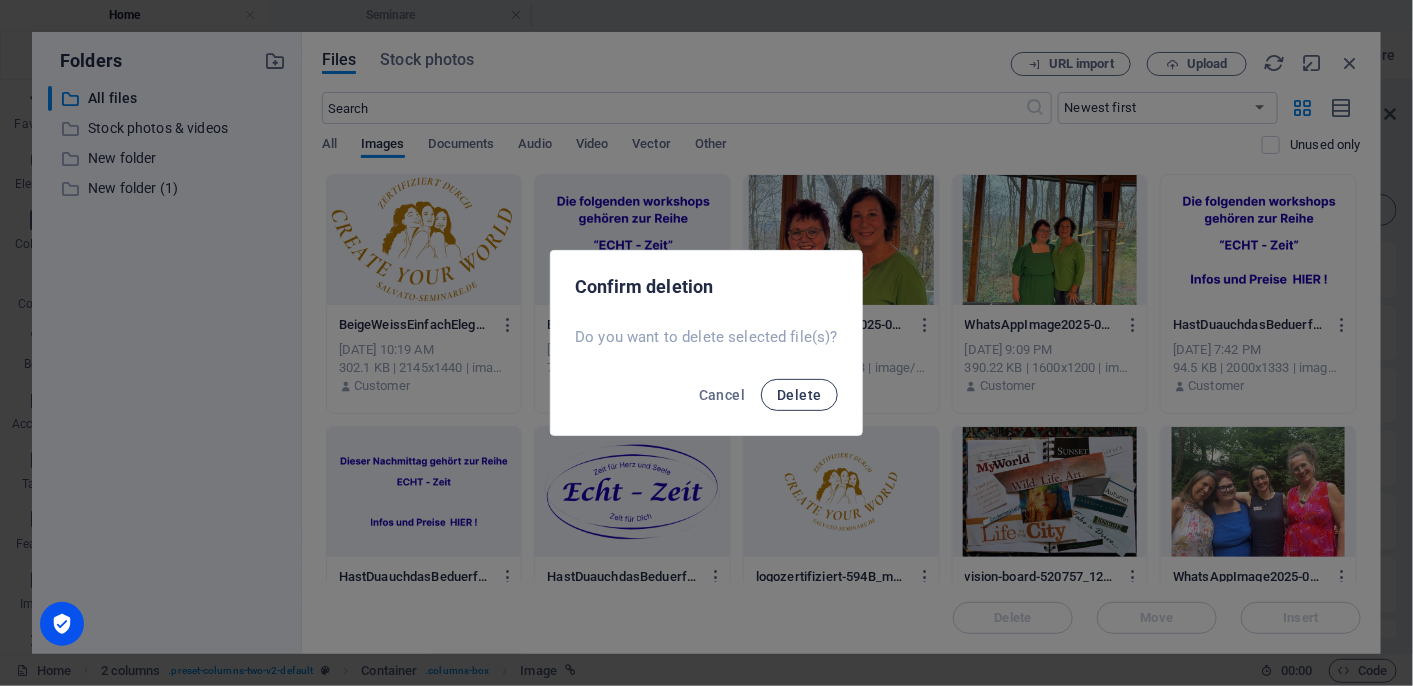click on "Delete" at bounding box center (799, 395) 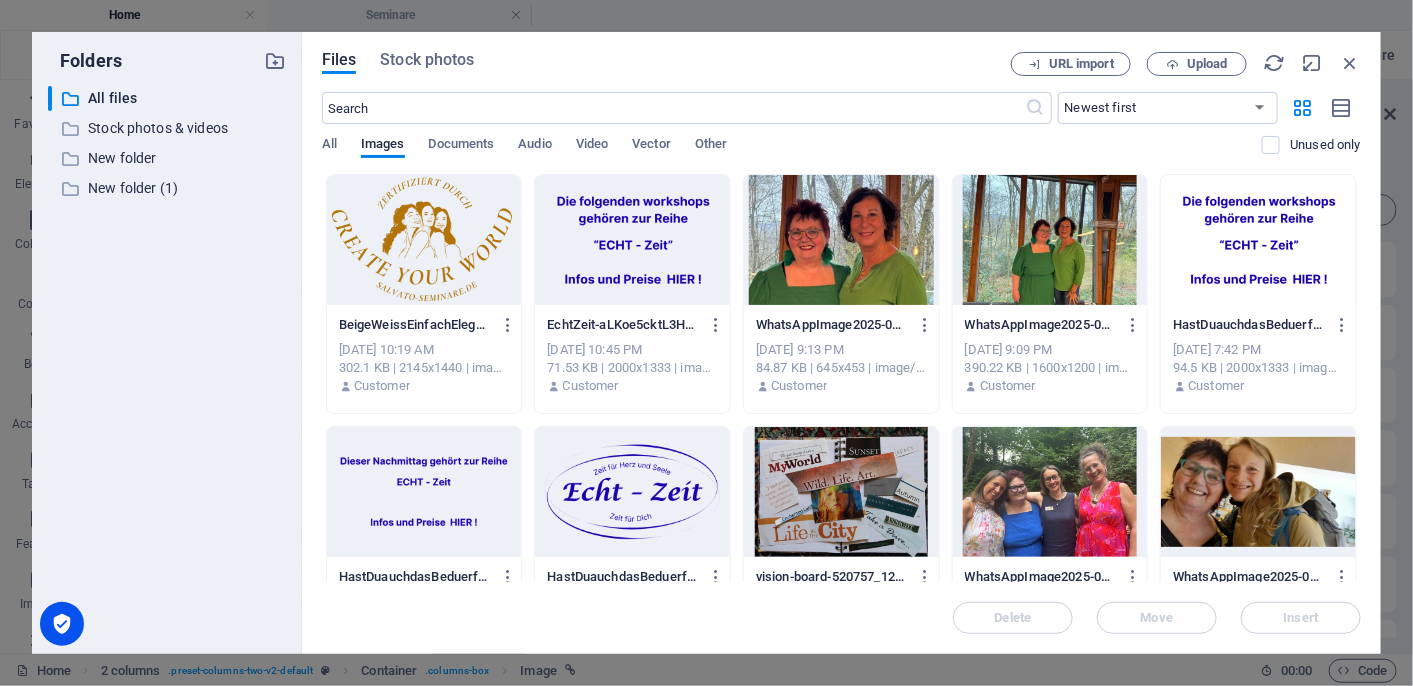 click on "Files Stock photos URL import Upload ​ Newest first Oldest first Name (A-Z) Name (Z-A) Size (0-9) Size (9-0) Resolution (0-9) Resolution (9-0) All Images Documents Audio Video Vector Other Unused only Drop files here to upload them instantly BeigeWeissEinfachElegantMinimalistYoutubeKanalBanner1-ZbGPAbip3Vq1u9aODjq_9w.png BeigeWeissEinfachElegantMinimalistYoutubeKanalBanner1-ZbGPAbip3Vq1u9aODjq_9w.png Jul 11, 2025 10:19 AM 302.1 KB | 2145x1440 | image/png Customer EchtZeit-aLKoe5cktL3H5VQfYRTcXw.png EchtZeit-aLKoe5cktL3H5VQfYRTcXw.png Jul 10, 2025 10:45 PM 71.53 KB | 2000x1333 | image/png Customer WhatsAppImage2025-03-30at11.13.13-mlNXeY1xjF7GWW7_T02XLg.jpeg WhatsAppImage2025-03-30at11.13.13-mlNXeY1xjF7GWW7_T02XLg.jpeg Jul 10, 2025 9:13 PM 84.87 KB | 645x453 | image/jpeg Customer WhatsAppImage2025-03-30at11.13.00-2MUnYQ-9-PgaF1JtOAgMiw.jpeg WhatsAppImage2025-03-30at11.13.00-2MUnYQ-9-PgaF1JtOAgMiw.jpeg Jul 10, 2025 9:09 PM 390.22 KB | 1600x1200 | image/jpeg Customer Jul 10, 2025 7:42 PM Customer Customer Move" at bounding box center (841, 343) 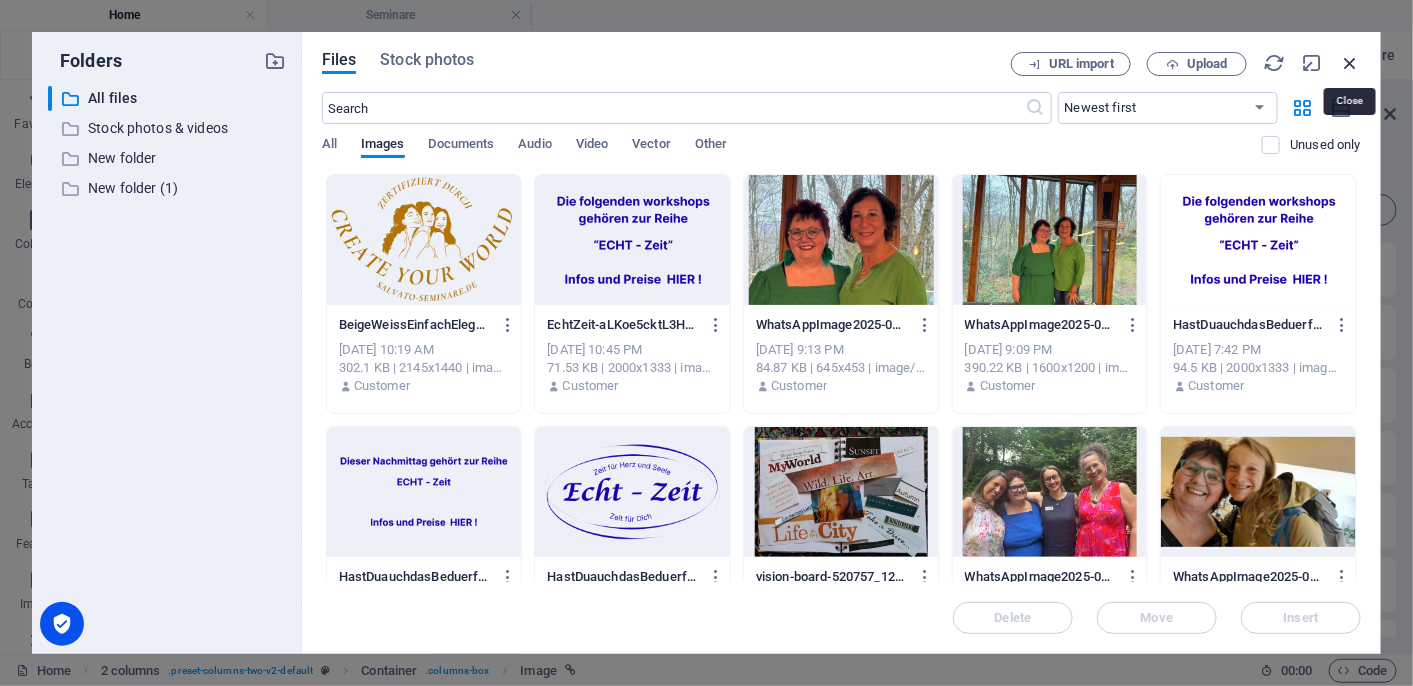 click at bounding box center (1350, 63) 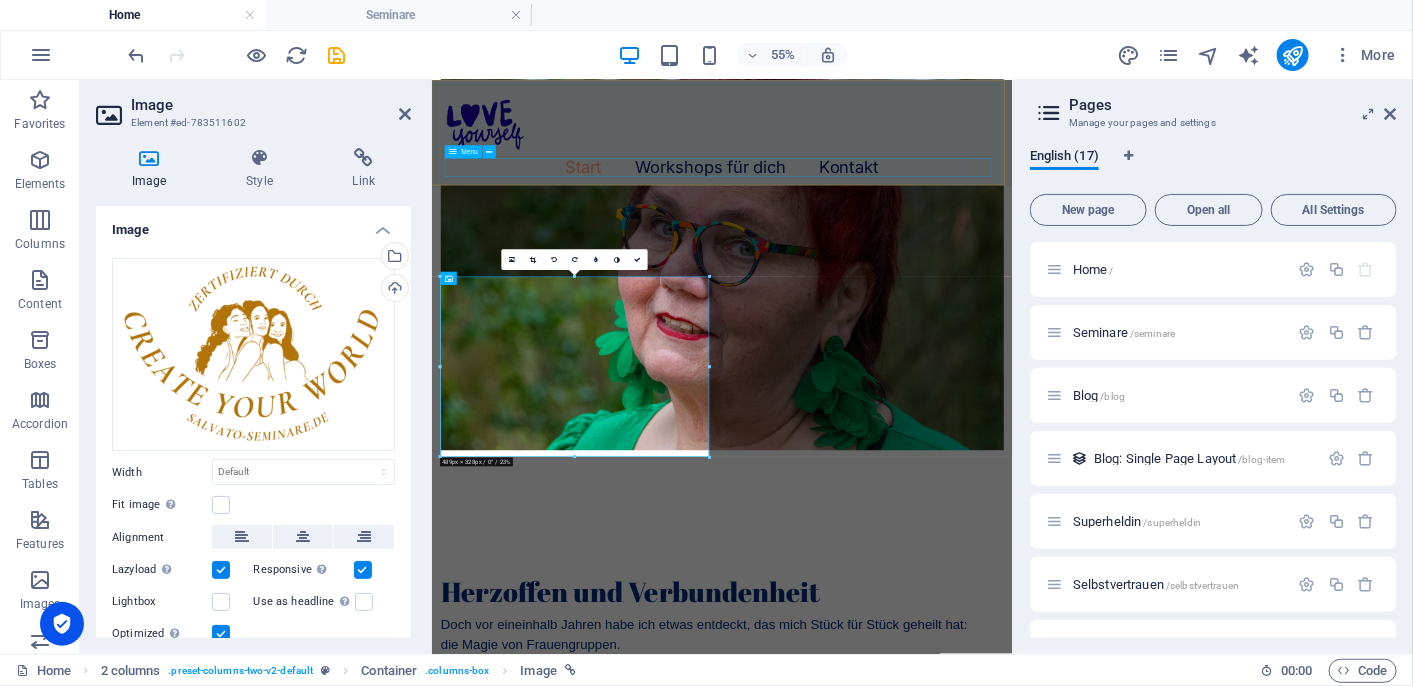 click on "Start Workshops für dich Kontakt" at bounding box center (959, 238) 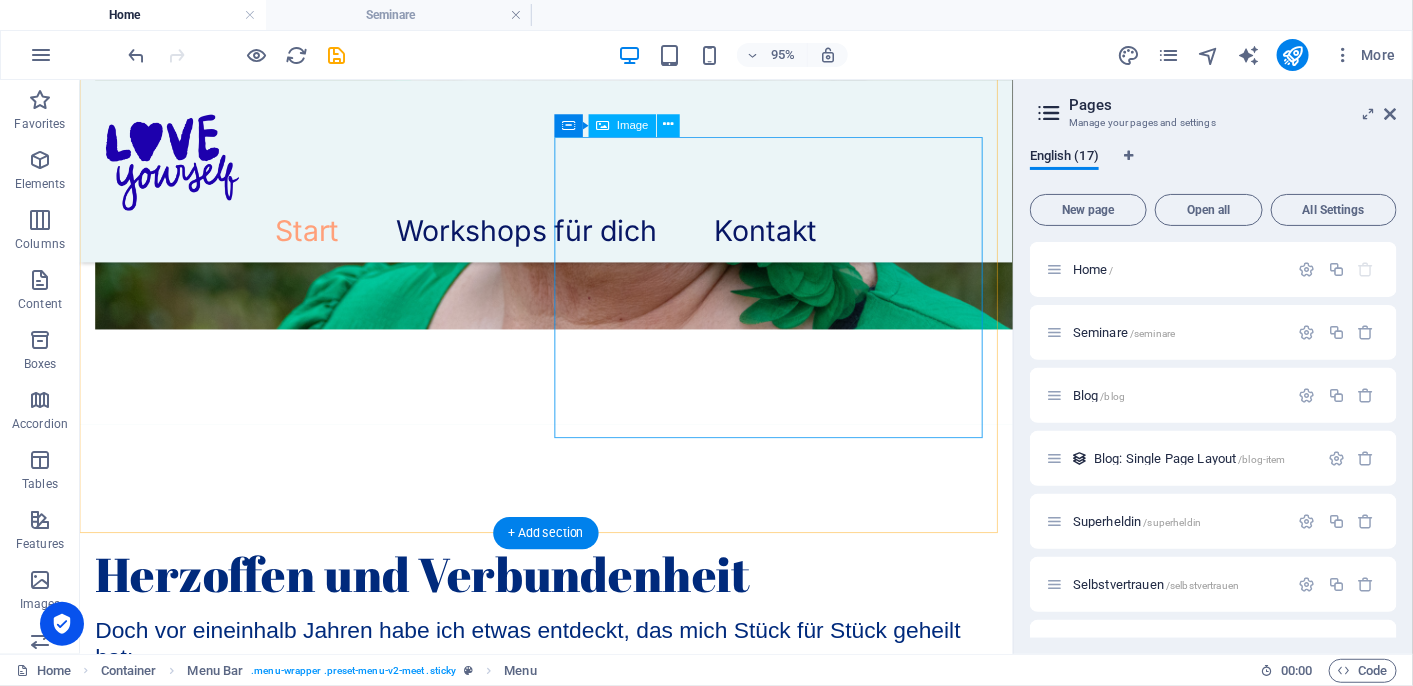 scroll, scrollTop: 5353, scrollLeft: 0, axis: vertical 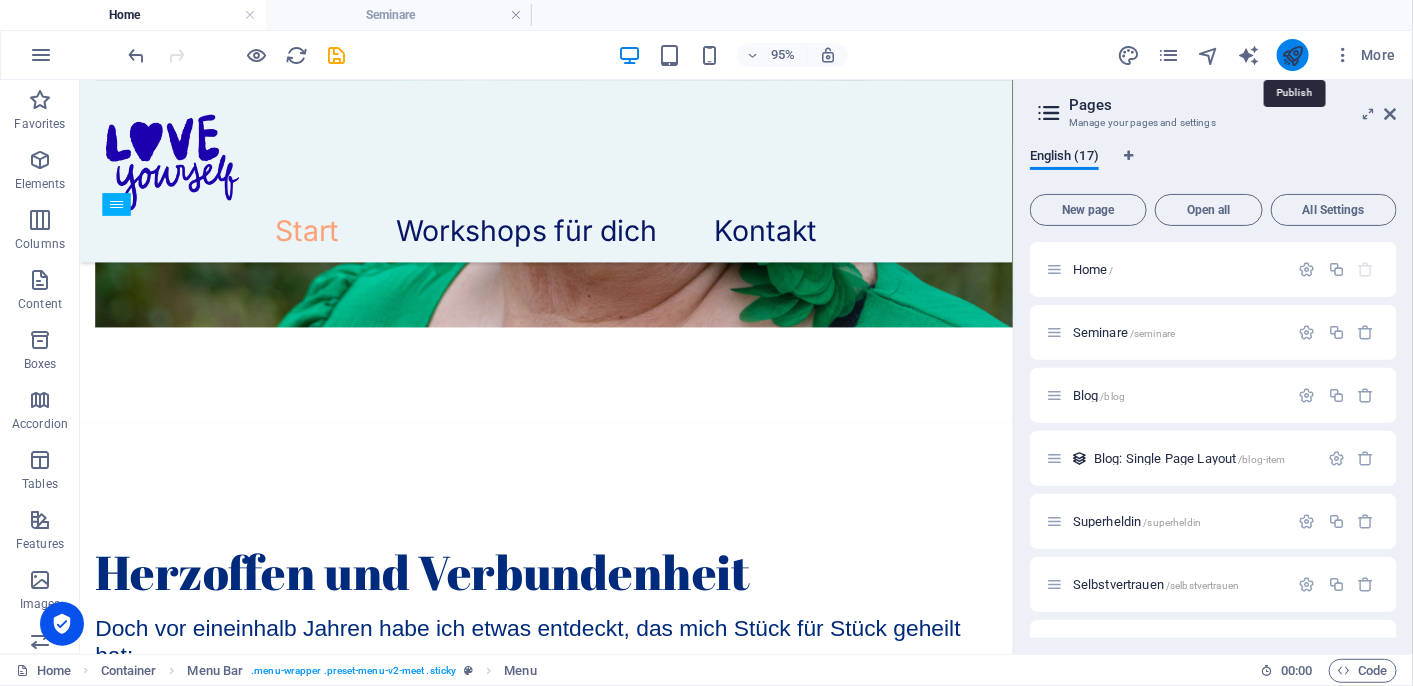 click at bounding box center (1292, 55) 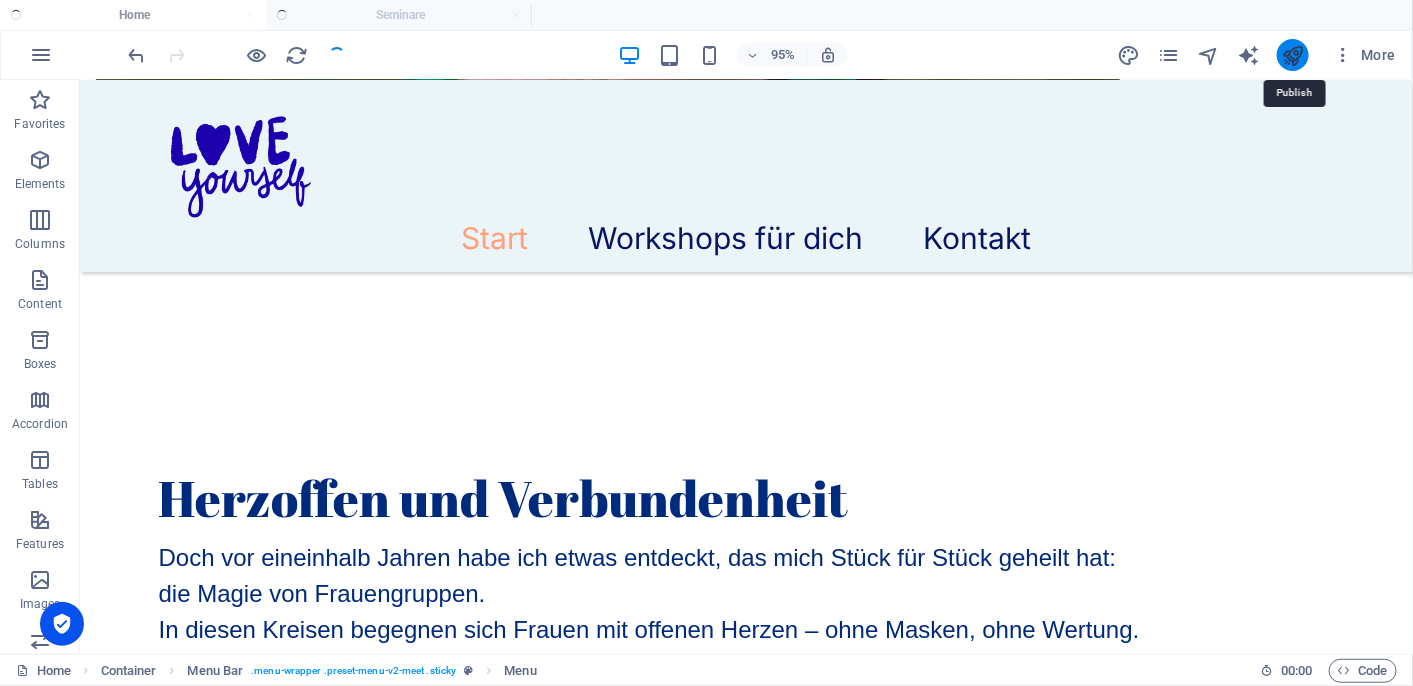 scroll, scrollTop: 5561, scrollLeft: 0, axis: vertical 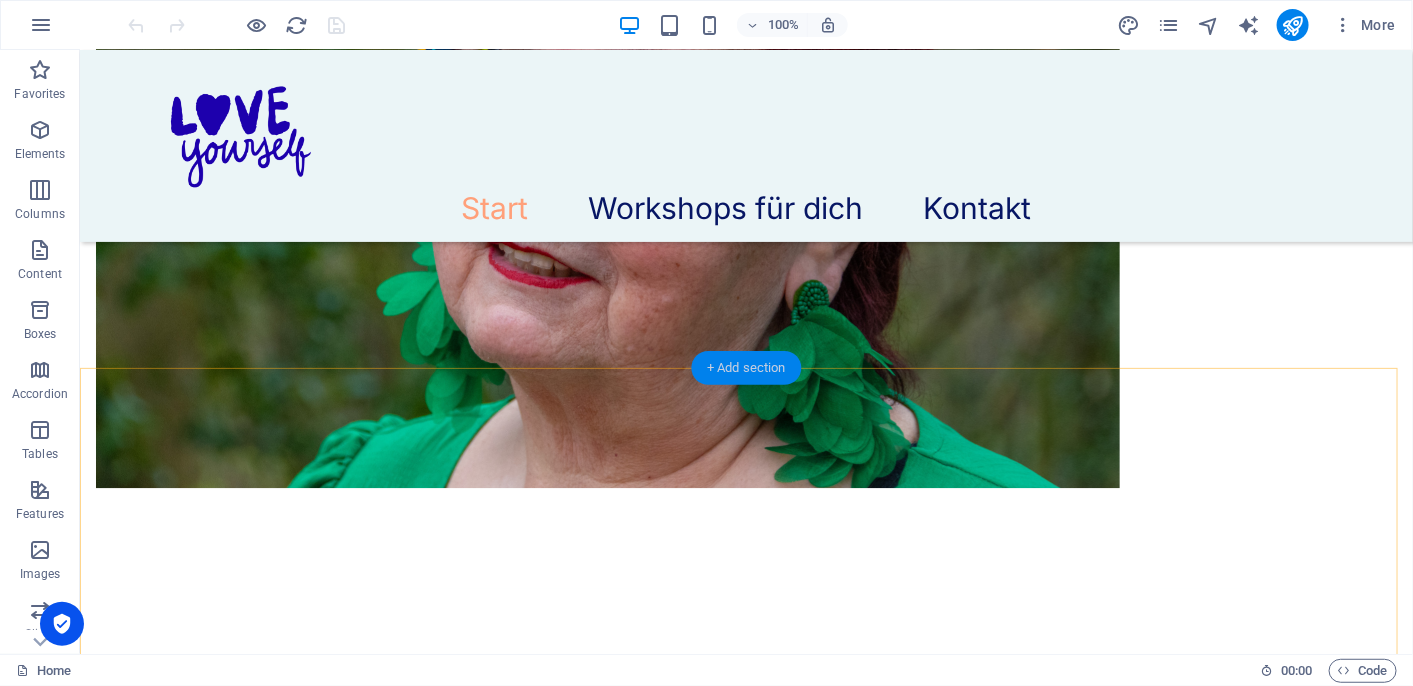 click on "+ Add section" at bounding box center (746, 368) 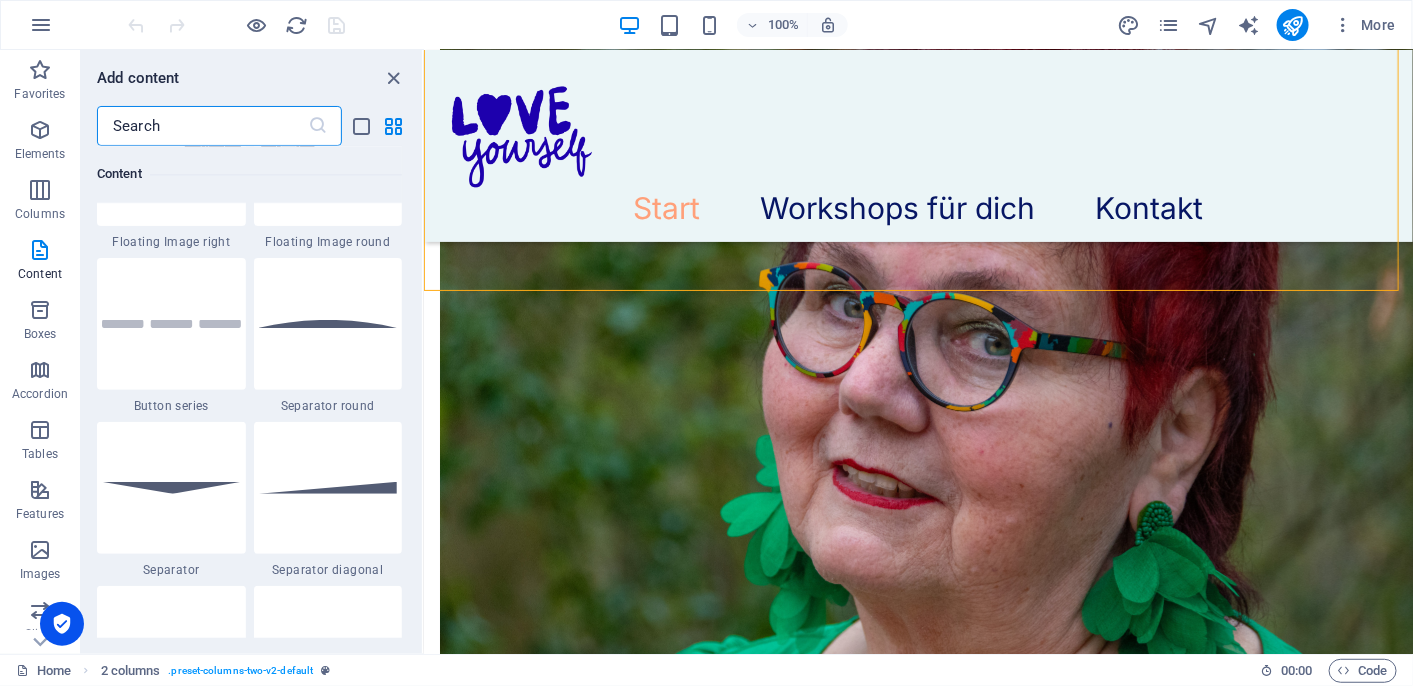 scroll, scrollTop: 4499, scrollLeft: 0, axis: vertical 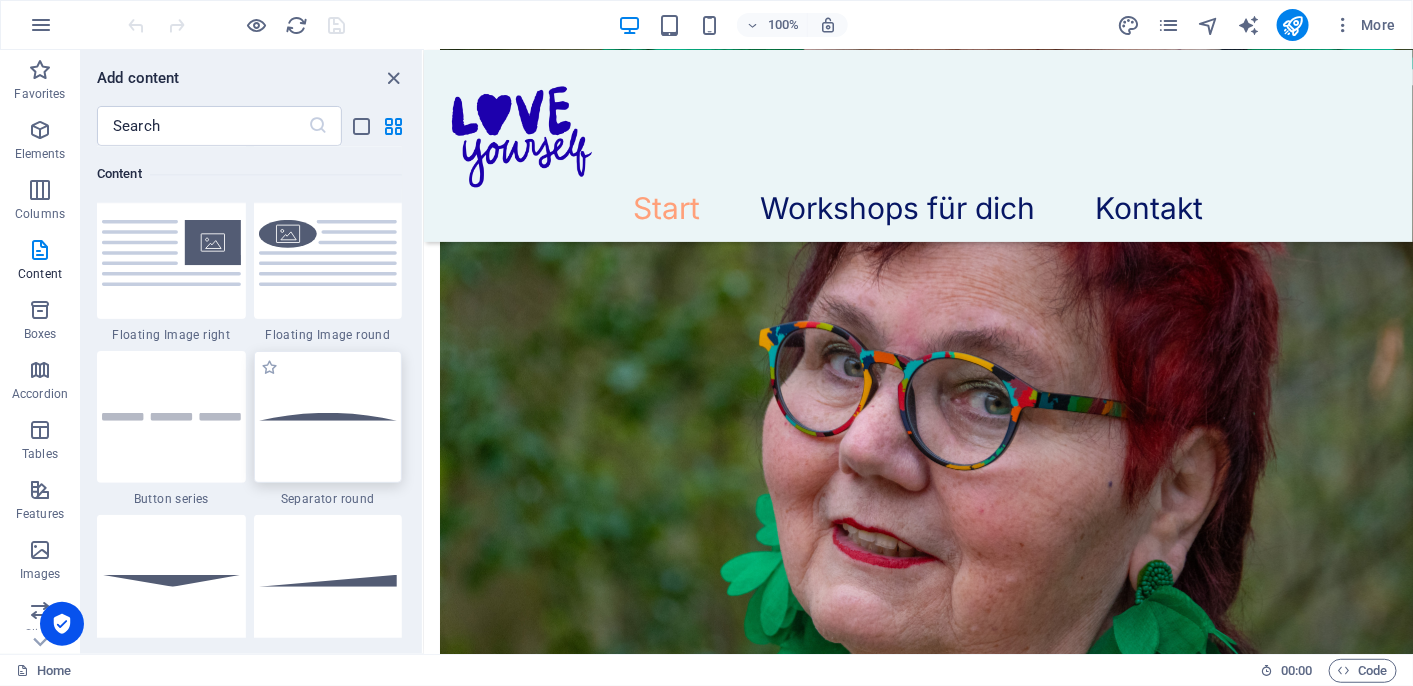 click at bounding box center (328, 417) 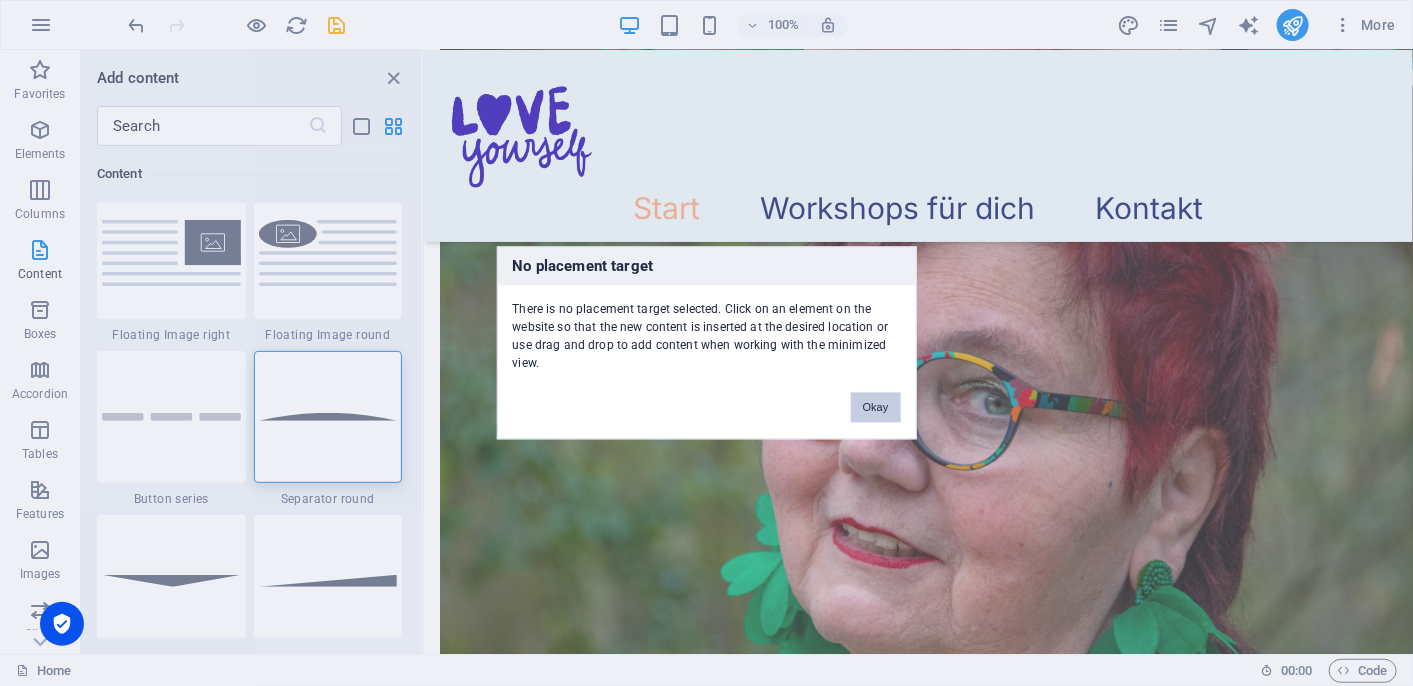 click on "Okay" at bounding box center [876, 408] 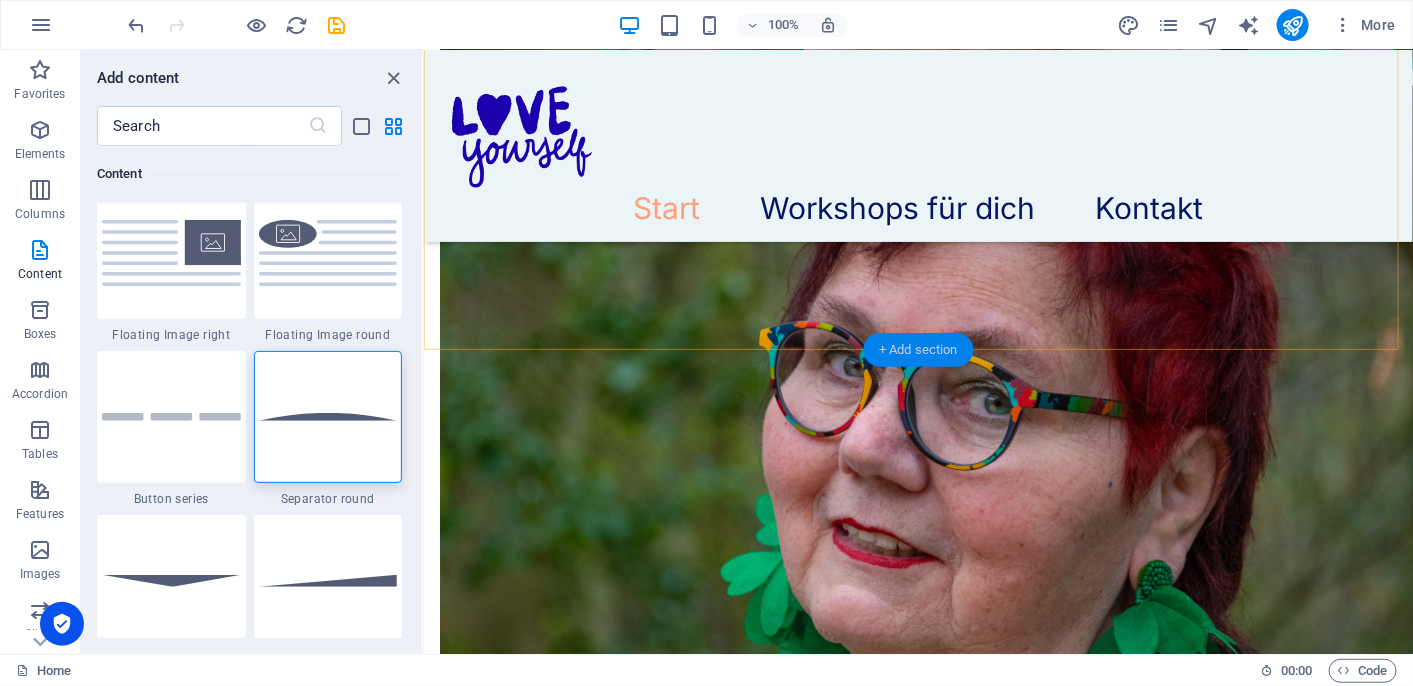 click on "+ Add section" at bounding box center (918, 350) 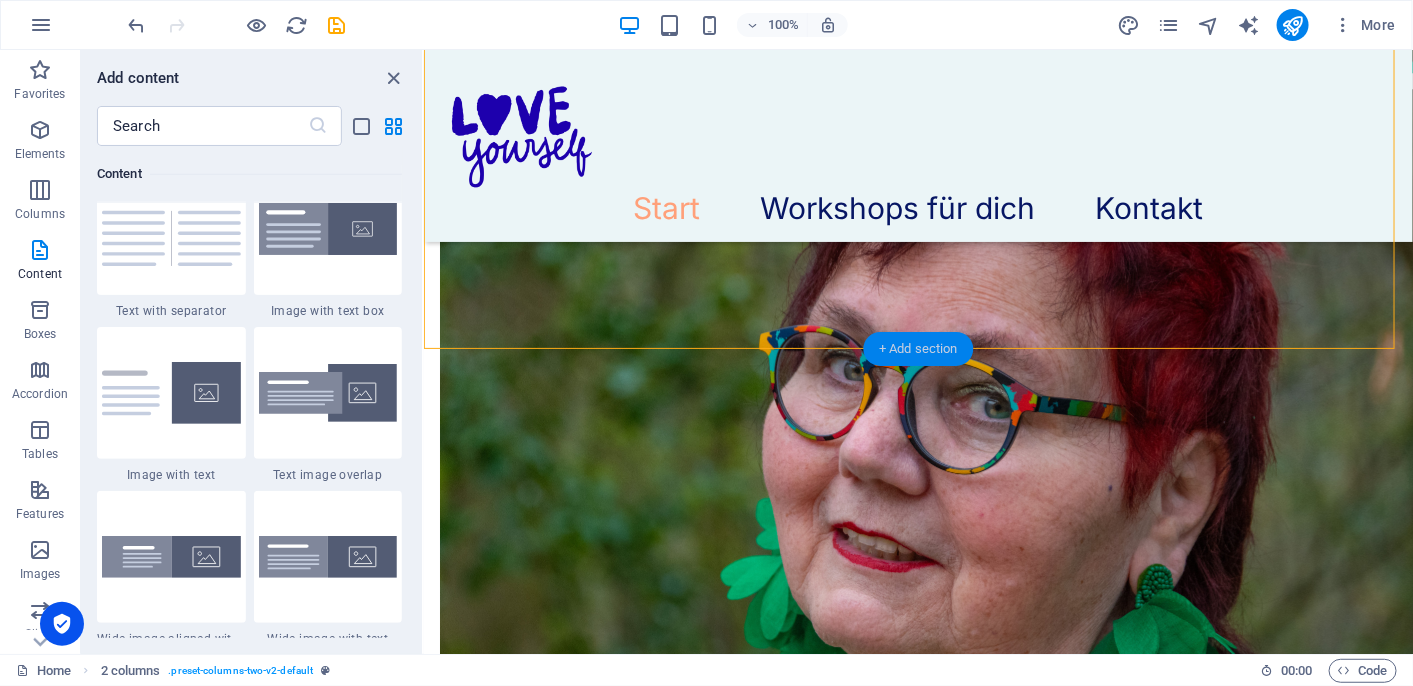 scroll, scrollTop: 3499, scrollLeft: 0, axis: vertical 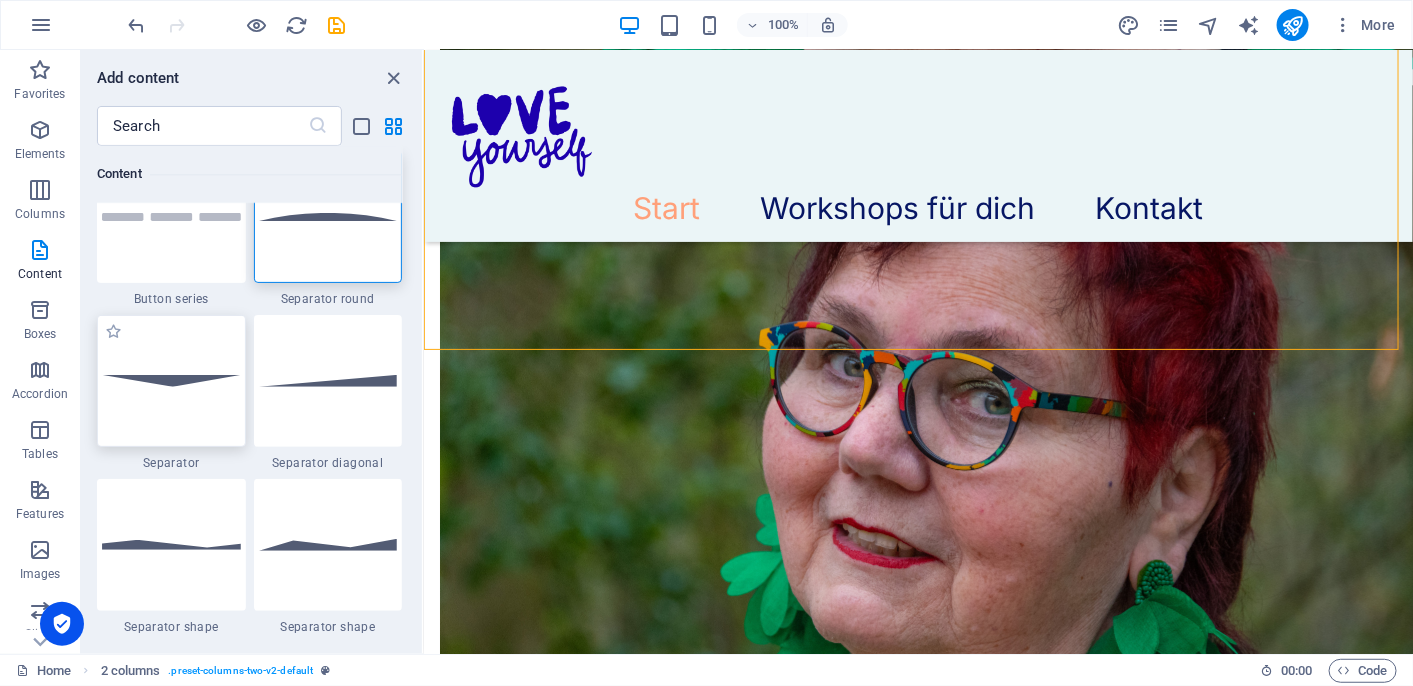 click at bounding box center [171, 380] 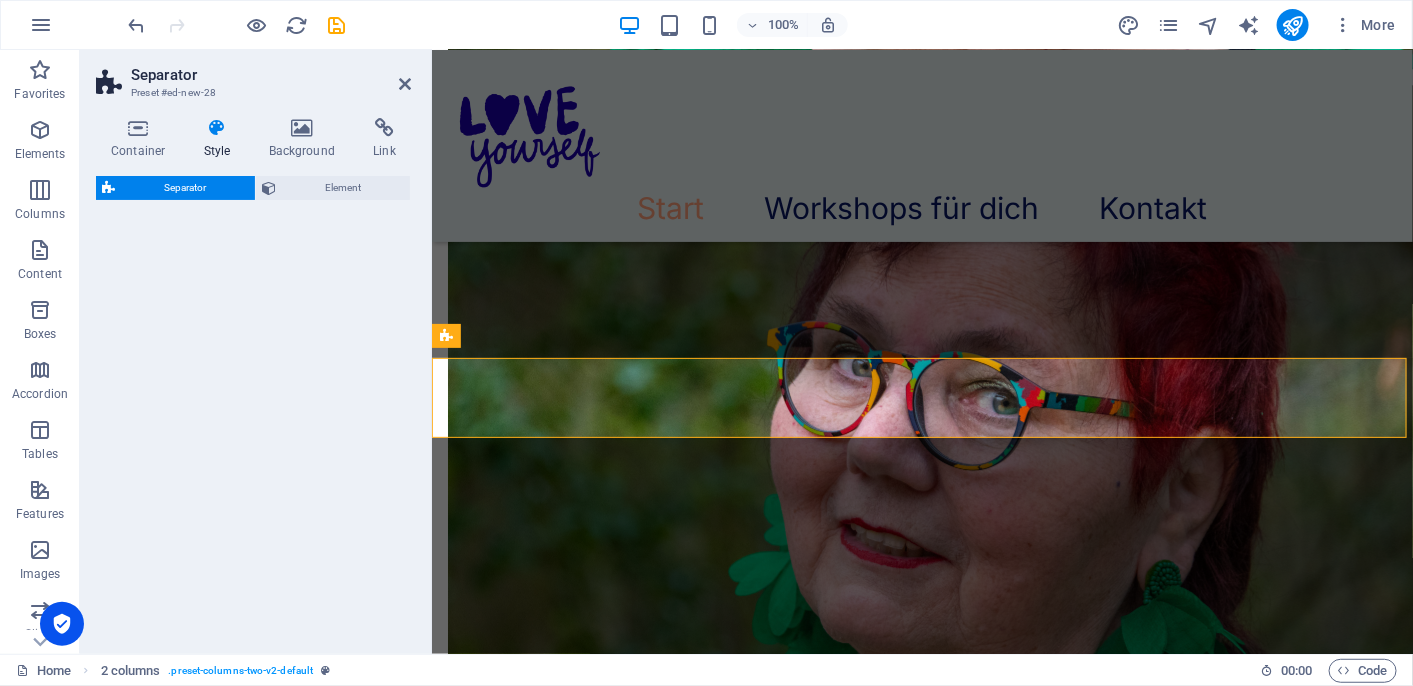 select on "rem" 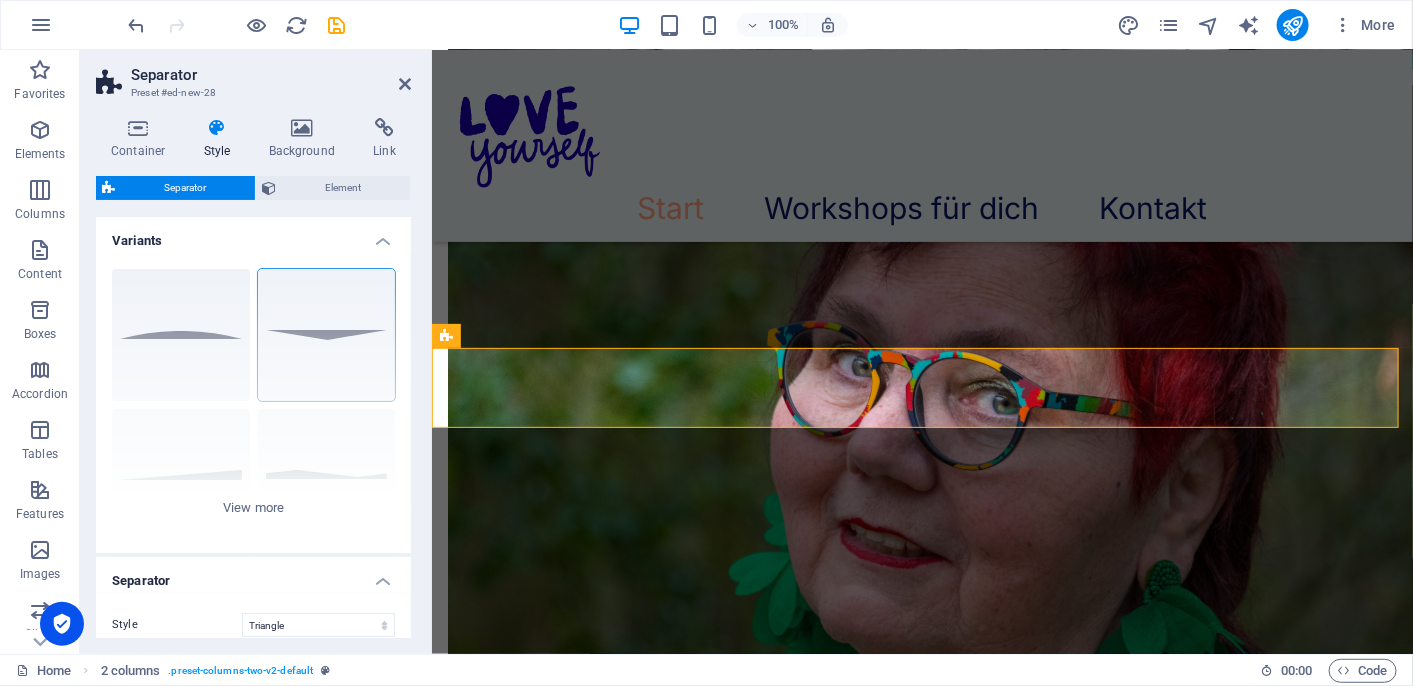 scroll, scrollTop: 4888, scrollLeft: 0, axis: vertical 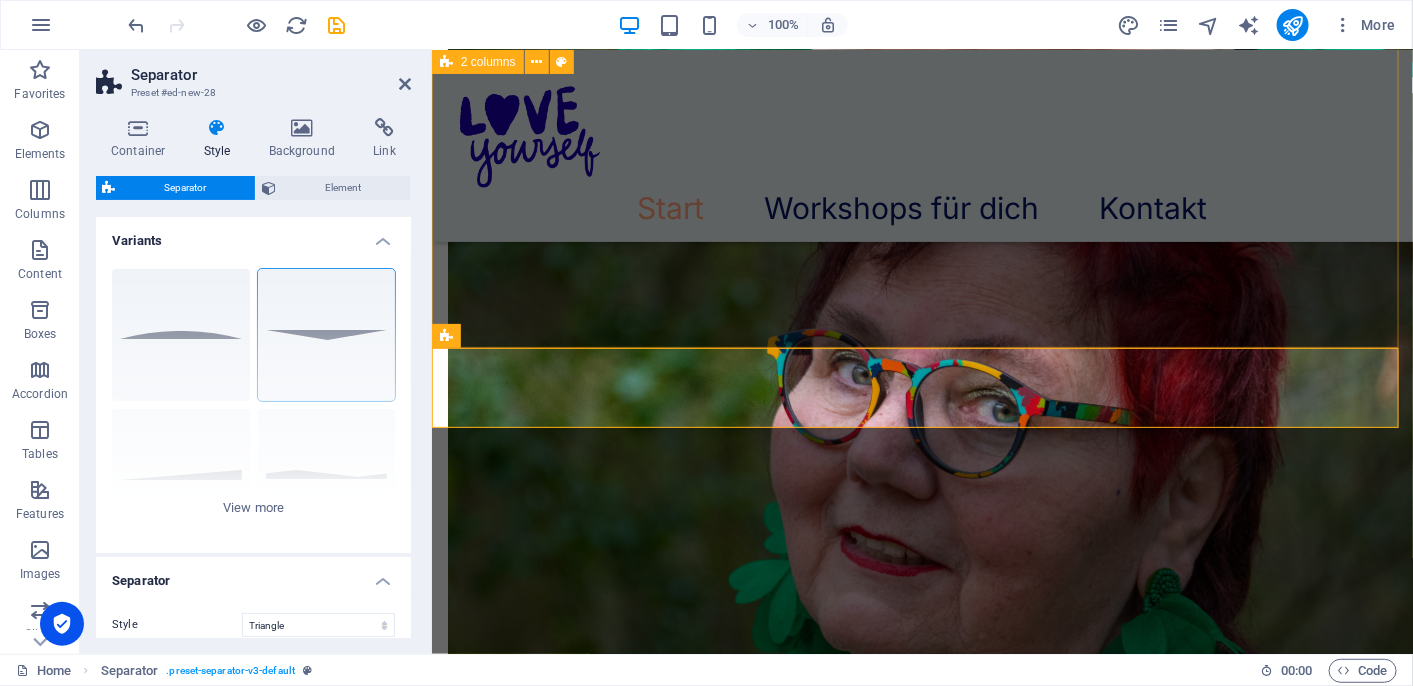 click at bounding box center [921, 4574] 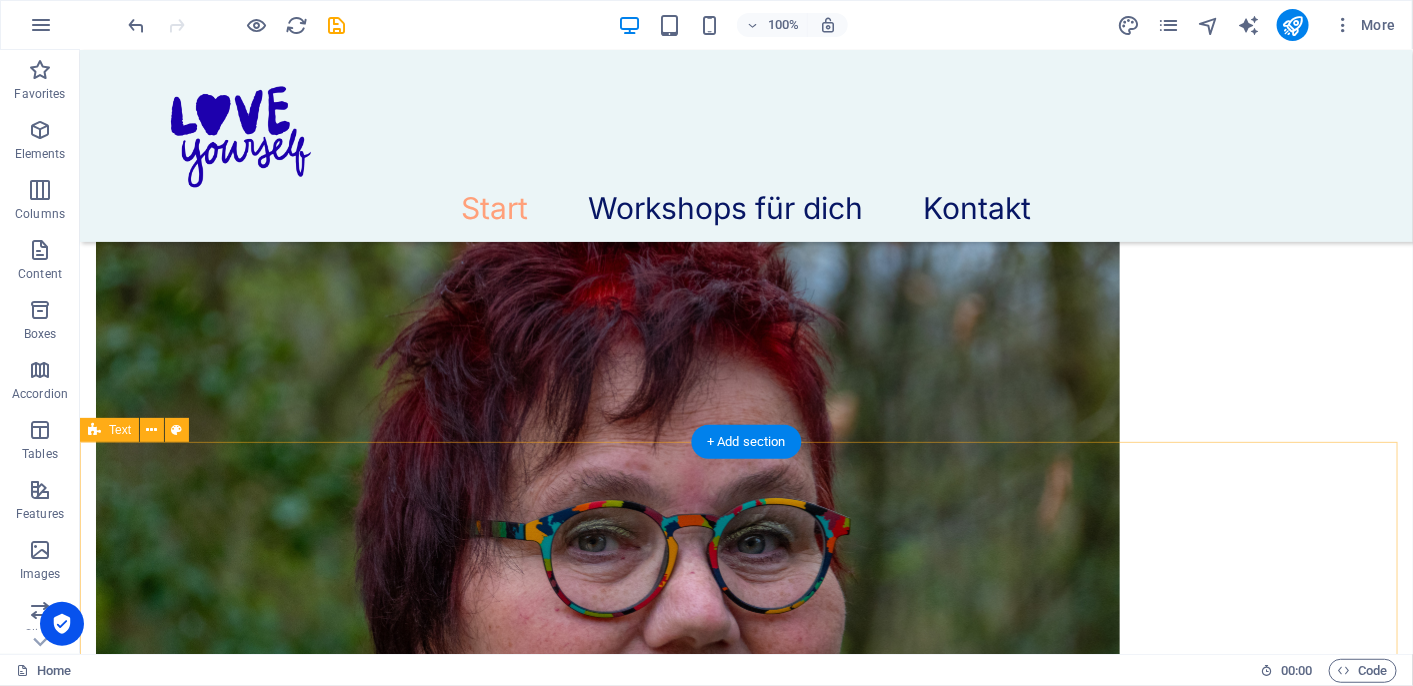 scroll, scrollTop: 3900, scrollLeft: 0, axis: vertical 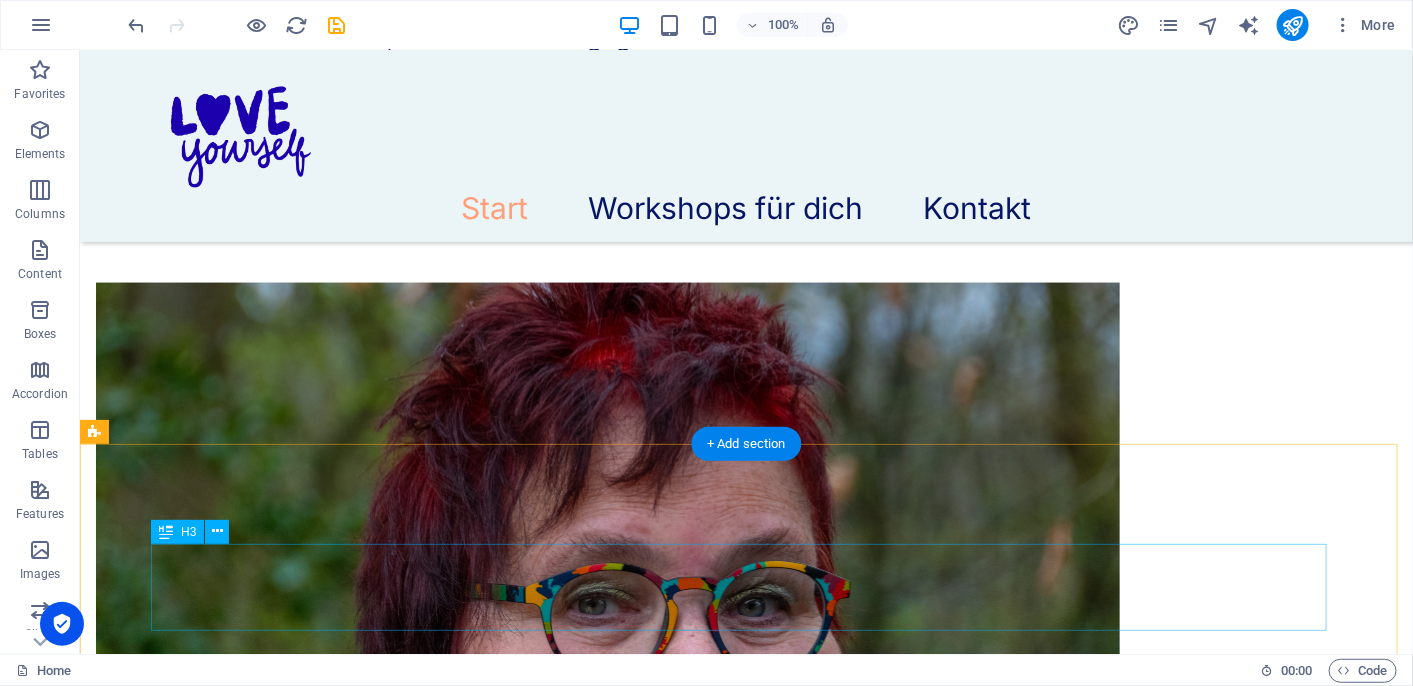 click on "​ Selbstliebe ist kein Luxus." at bounding box center [746, 4172] 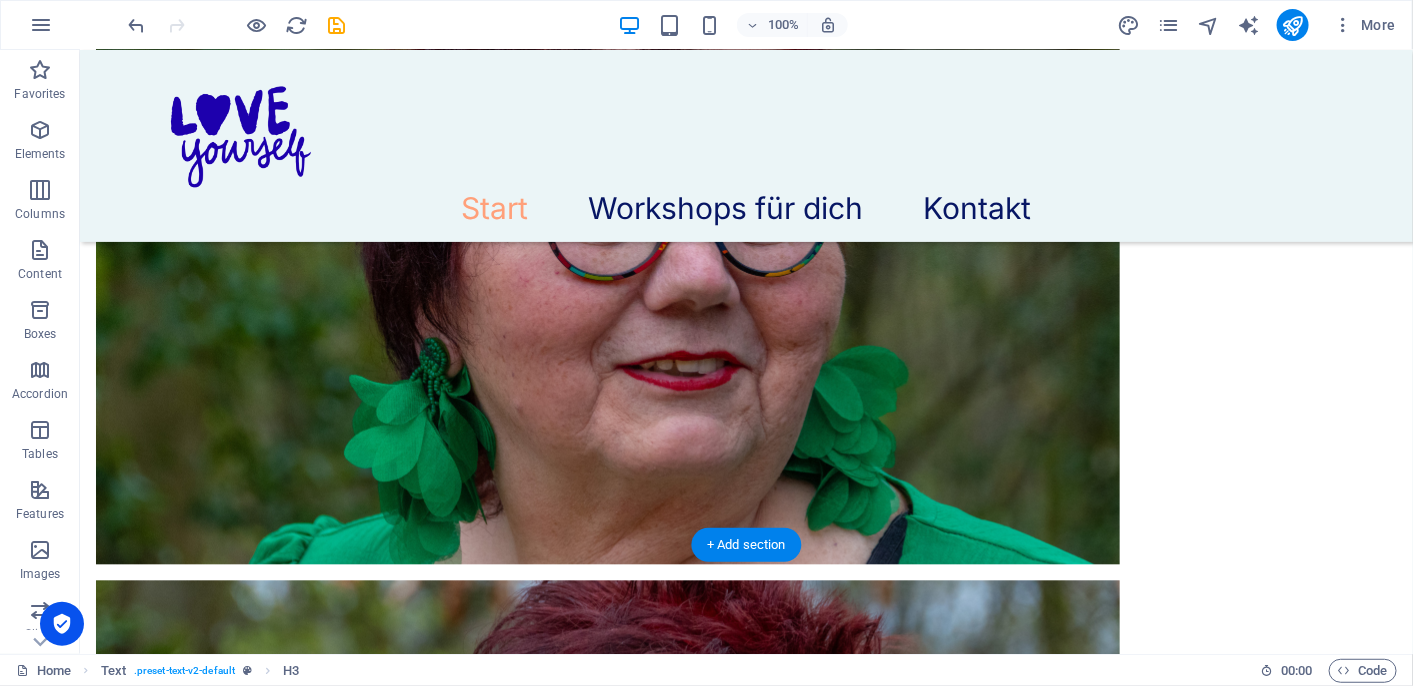 drag, startPoint x: 759, startPoint y: 588, endPoint x: 502, endPoint y: 601, distance: 257.32858 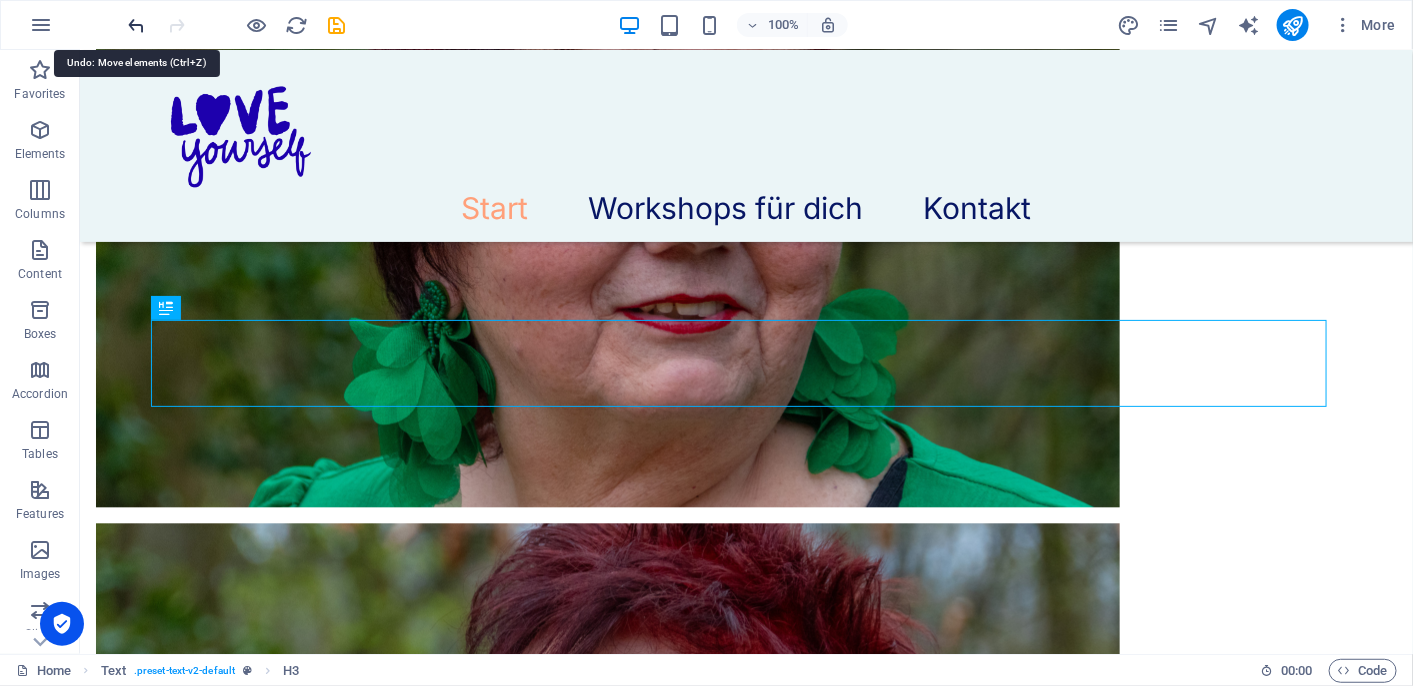 click at bounding box center (137, 25) 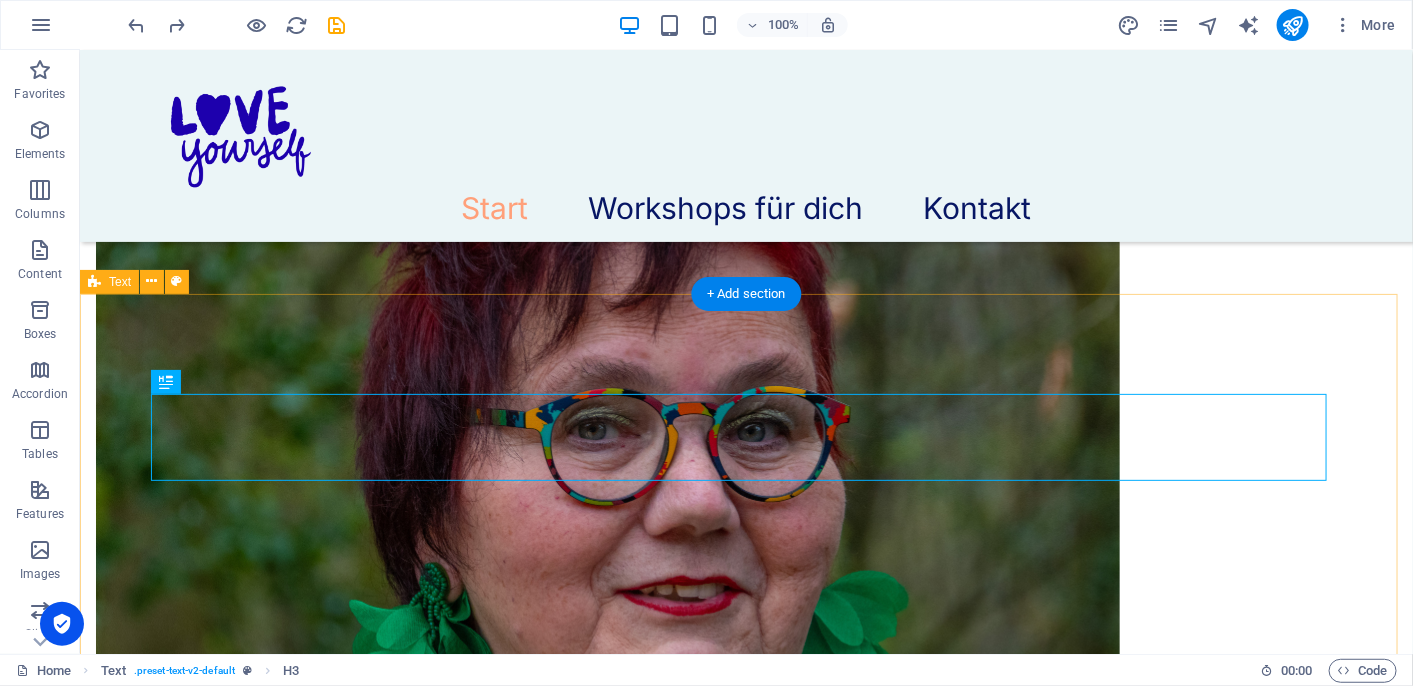 scroll, scrollTop: 4044, scrollLeft: 0, axis: vertical 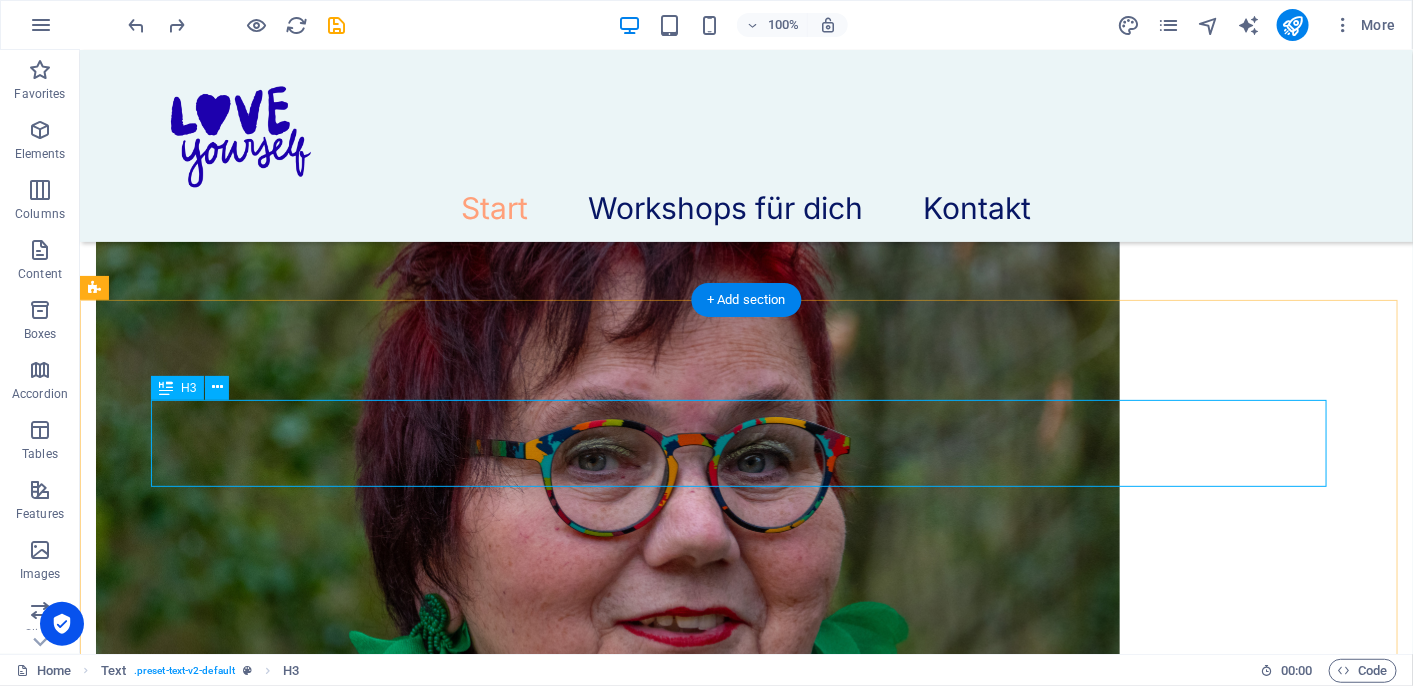 click on "​ Selbstliebe ist kein Luxus." at bounding box center [746, 4028] 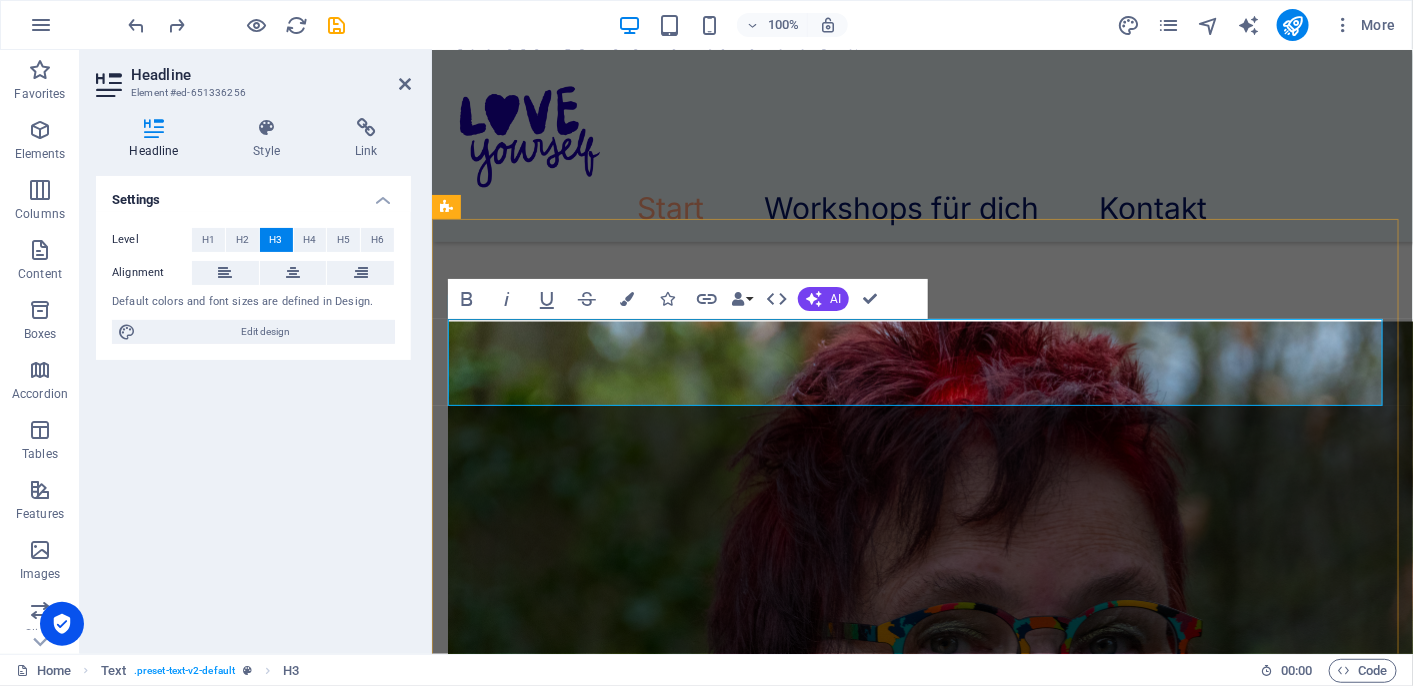 drag, startPoint x: 1043, startPoint y: 370, endPoint x: 593, endPoint y: 389, distance: 450.40094 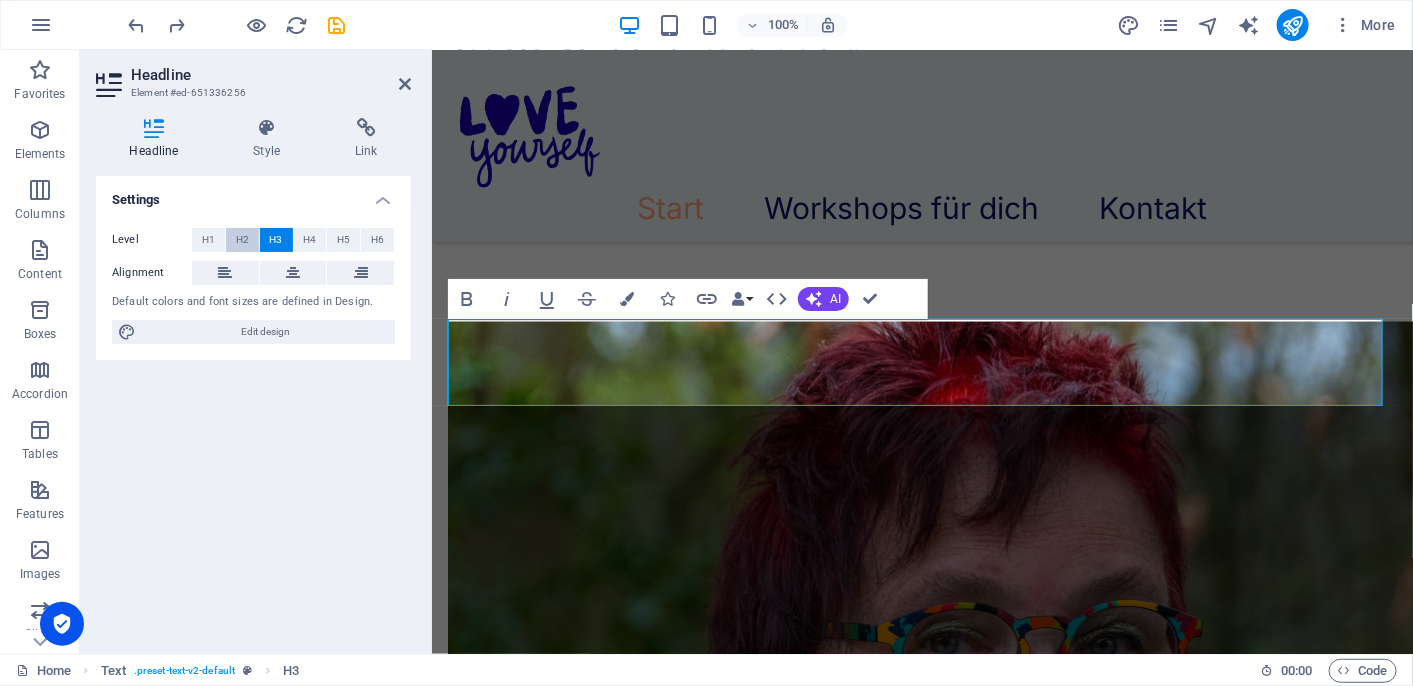 click on "H2" at bounding box center [242, 240] 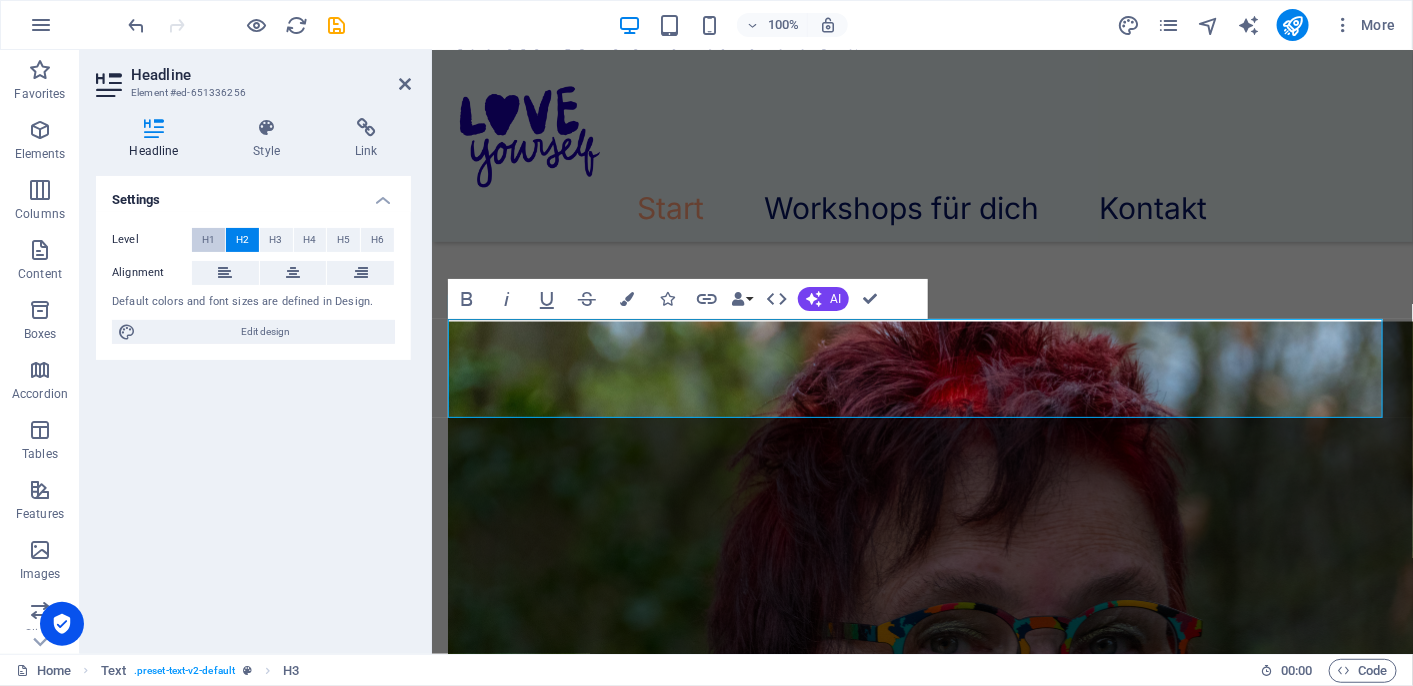 click on "H1" at bounding box center [208, 240] 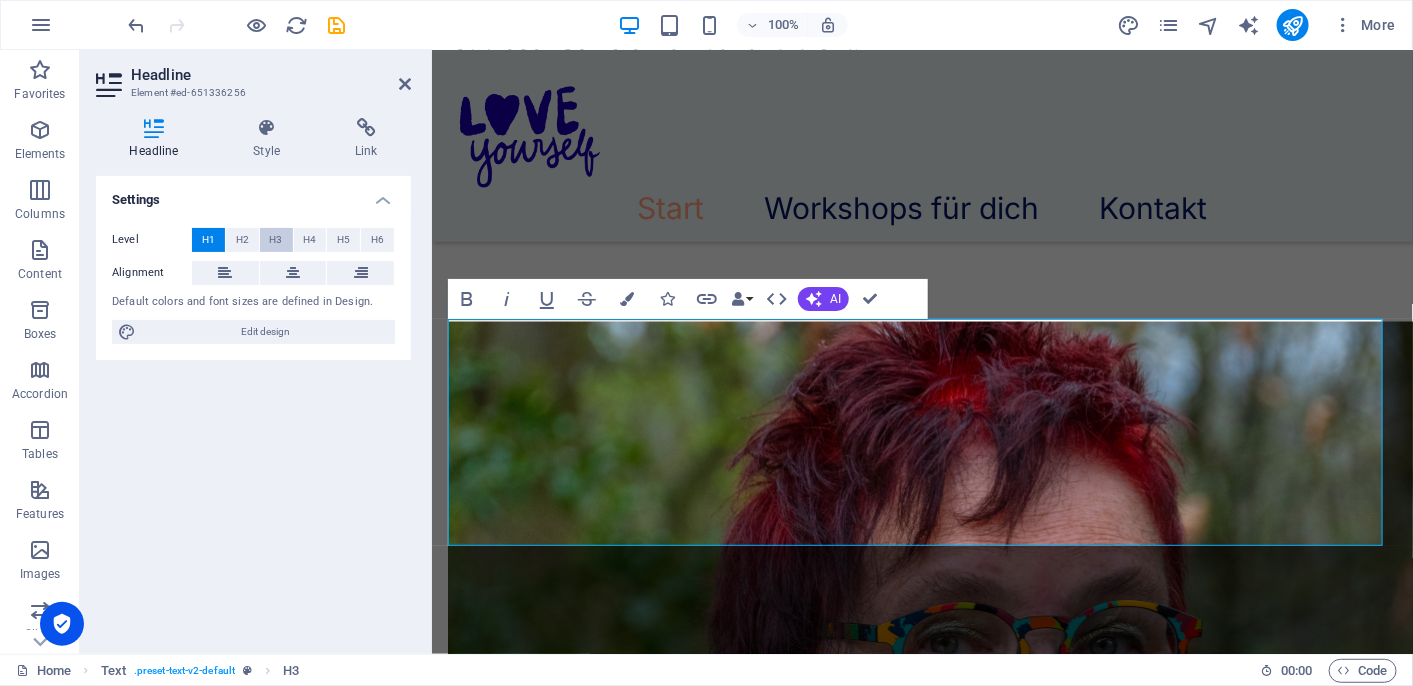 click on "H3" at bounding box center (276, 240) 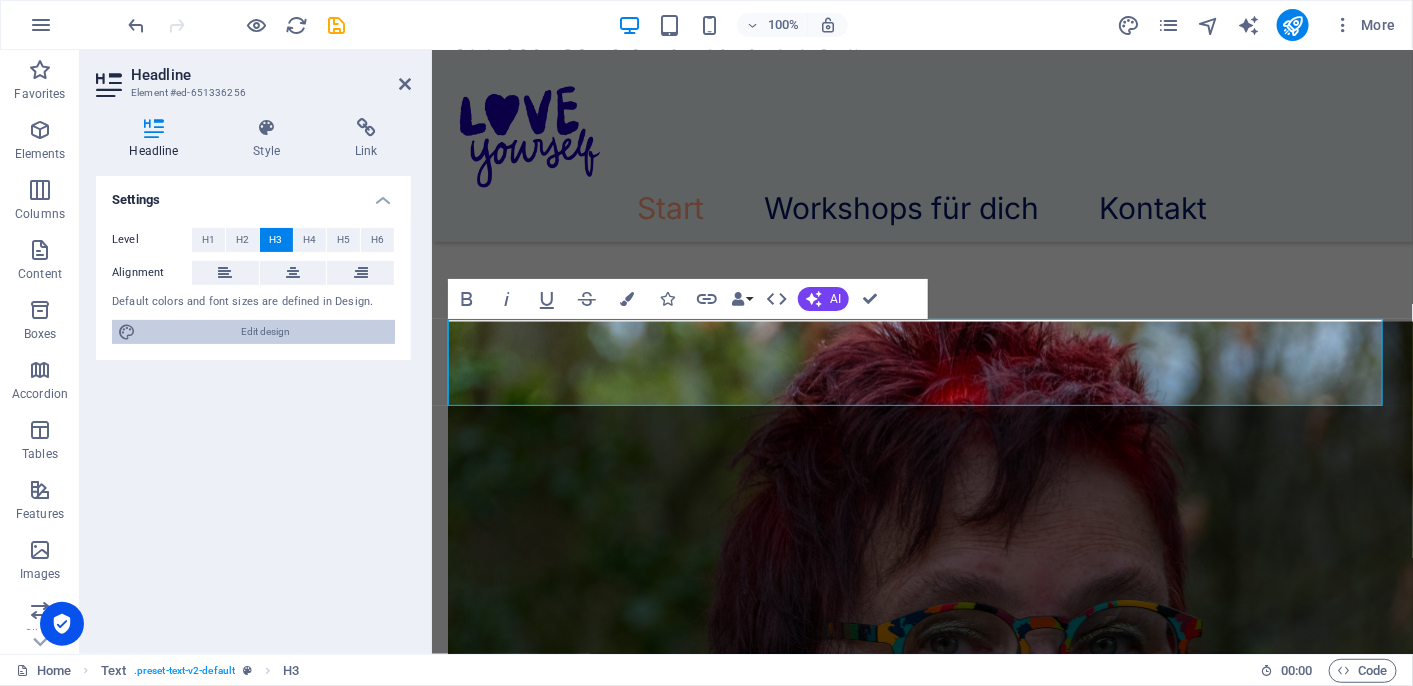 click on "Edit design" at bounding box center [265, 332] 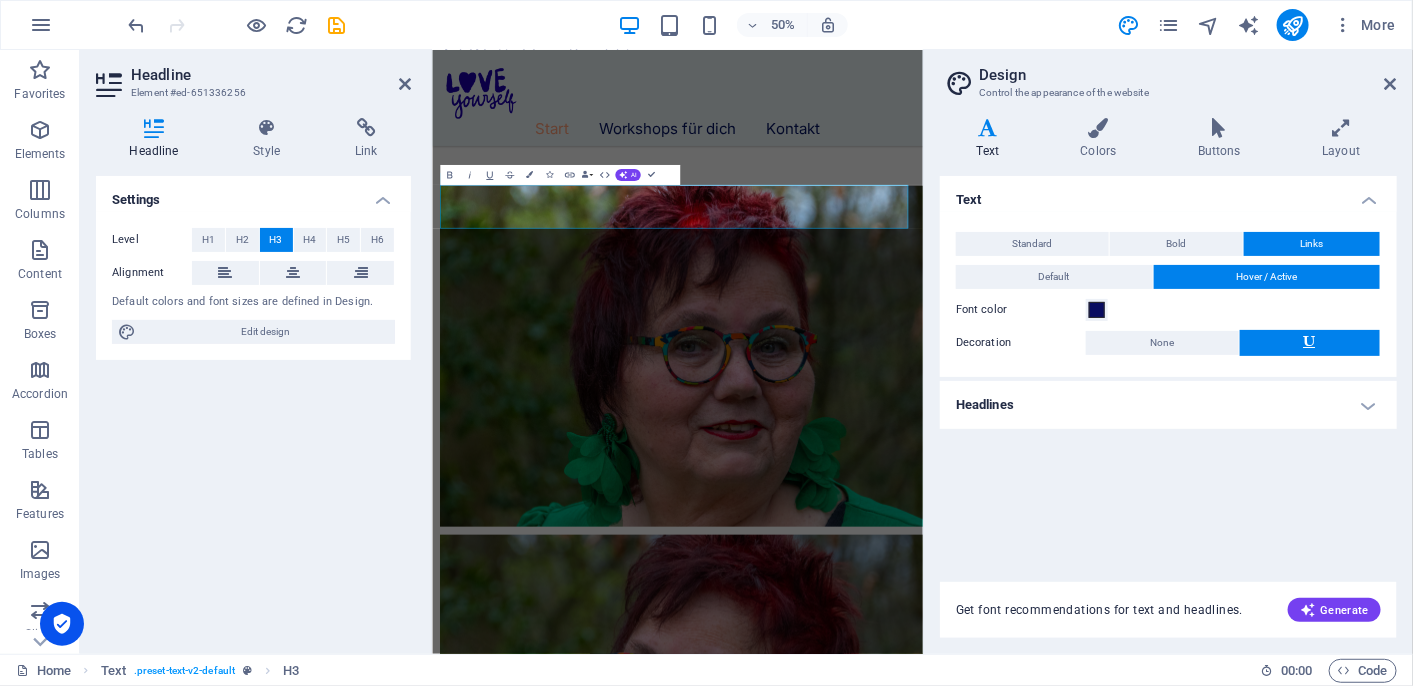 click on "Headlines" at bounding box center (1168, 405) 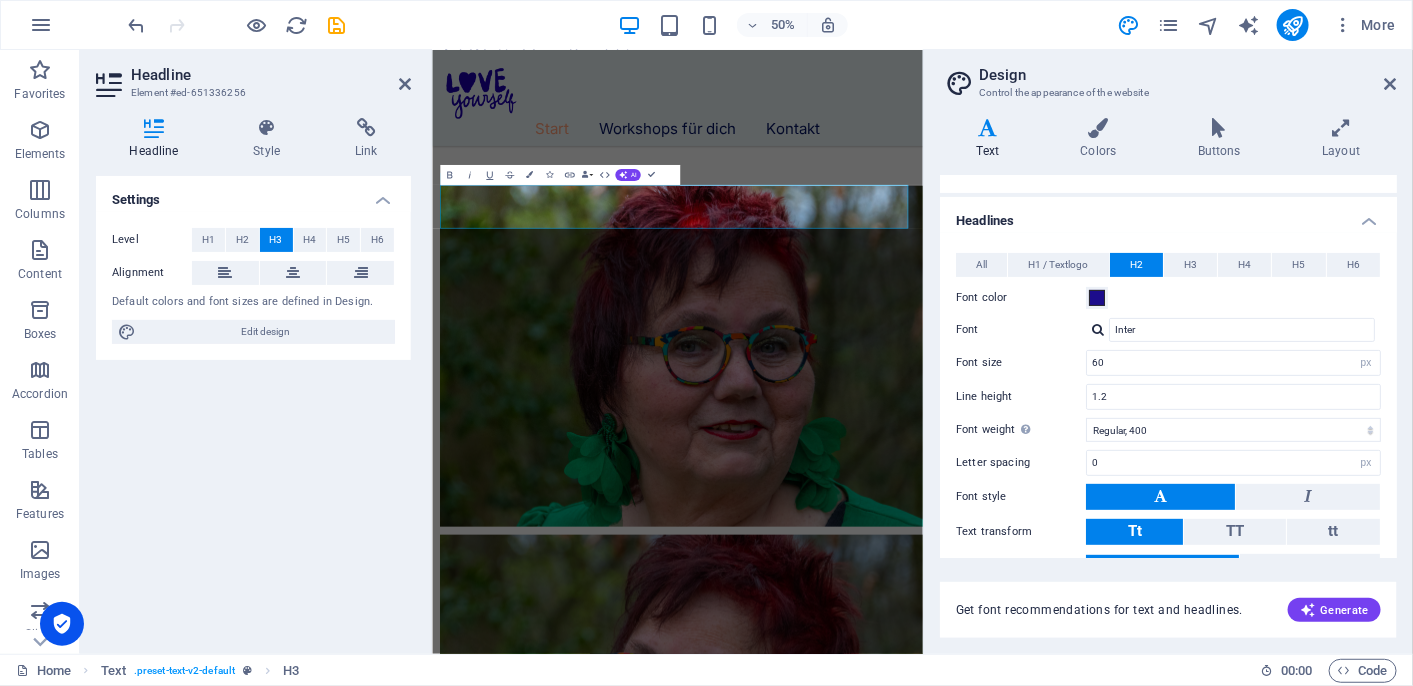 scroll, scrollTop: 290, scrollLeft: 0, axis: vertical 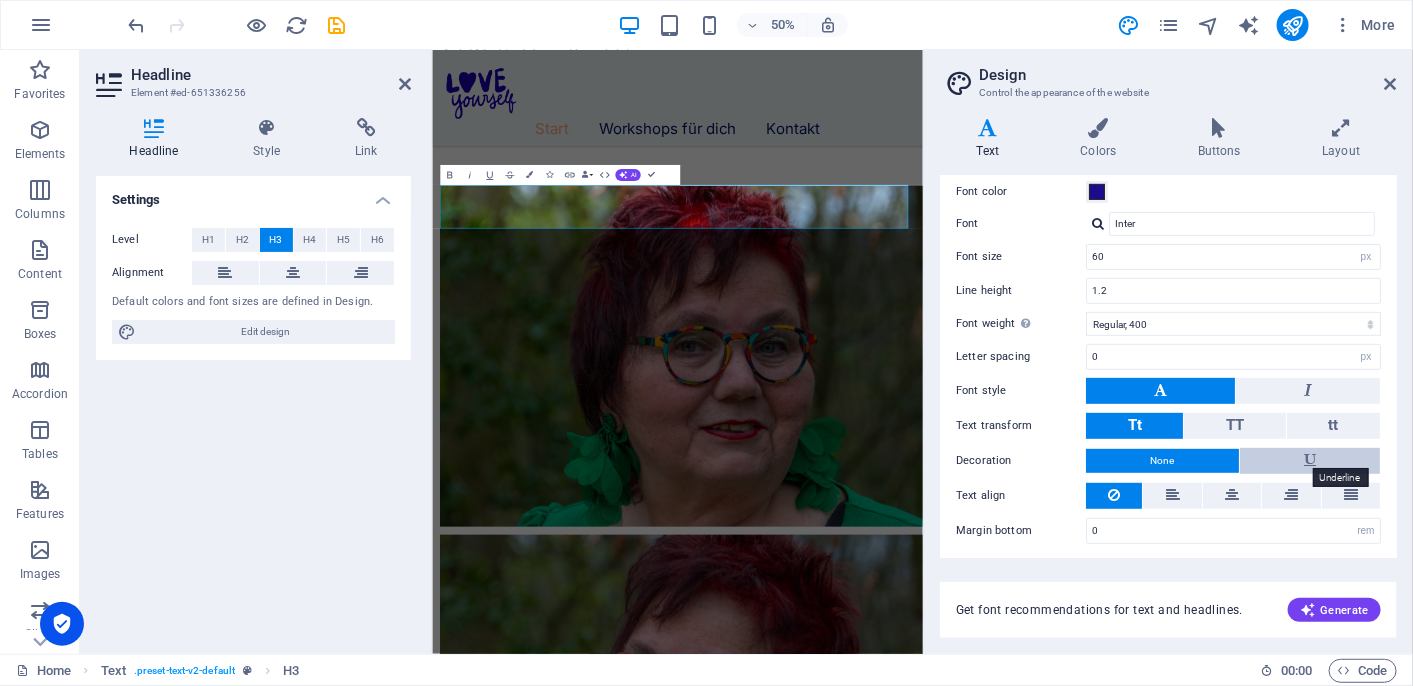 click at bounding box center (1310, 460) 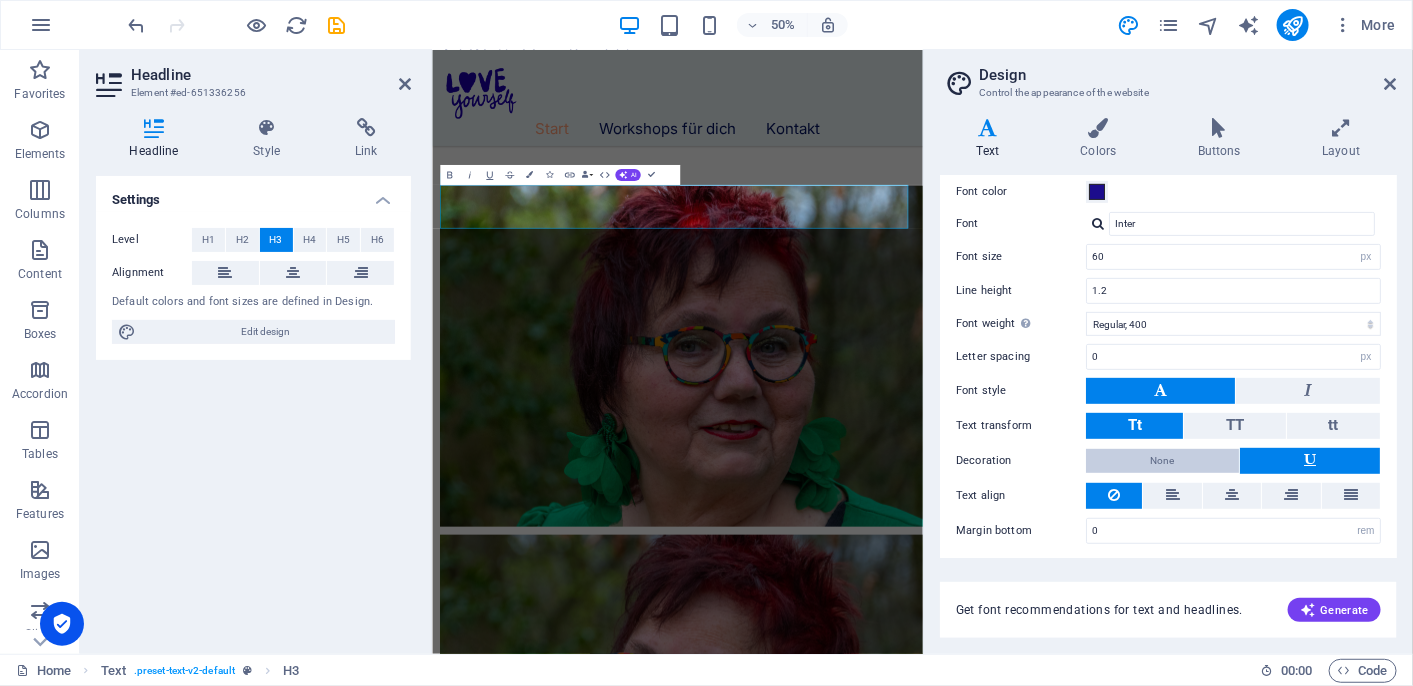 click on "None" at bounding box center [1162, 461] 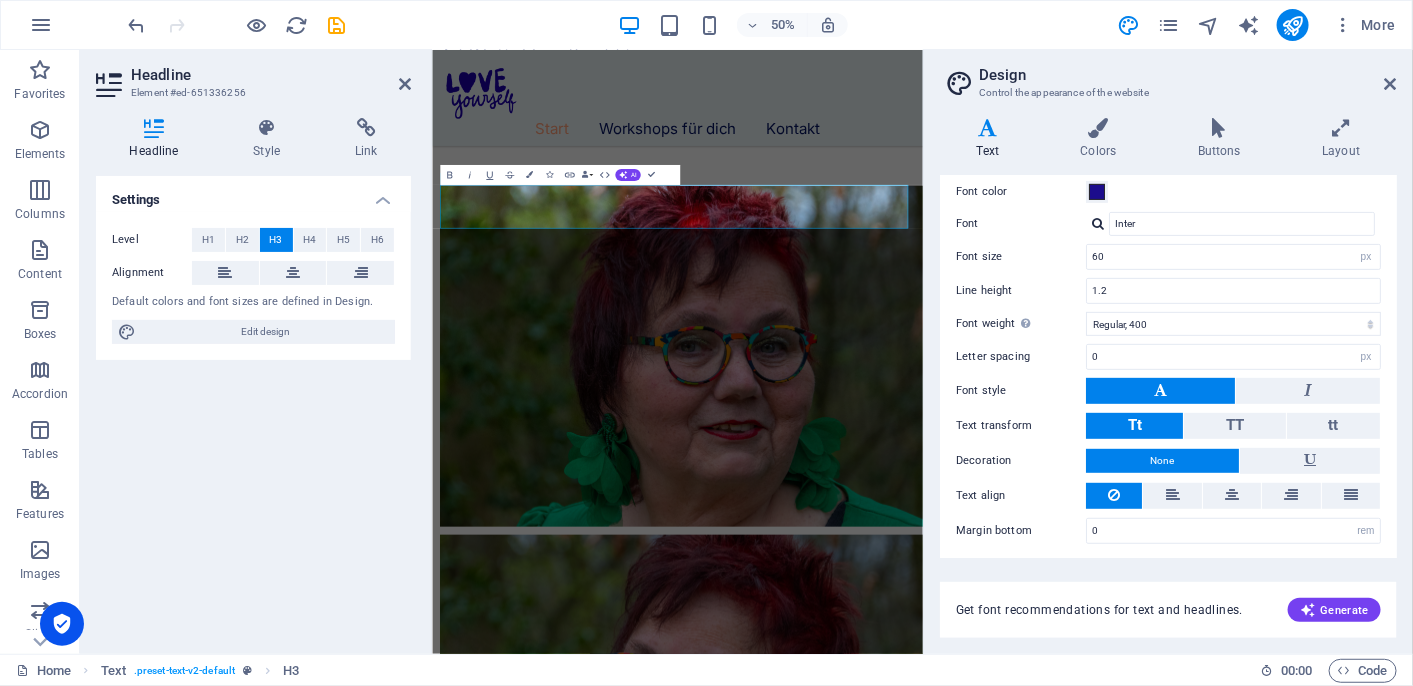 click on "Settings Level H1 H2 H3 H4 H5 H6 Alignment Default colors and font sizes are defined in Design. Edit design" at bounding box center [253, 407] 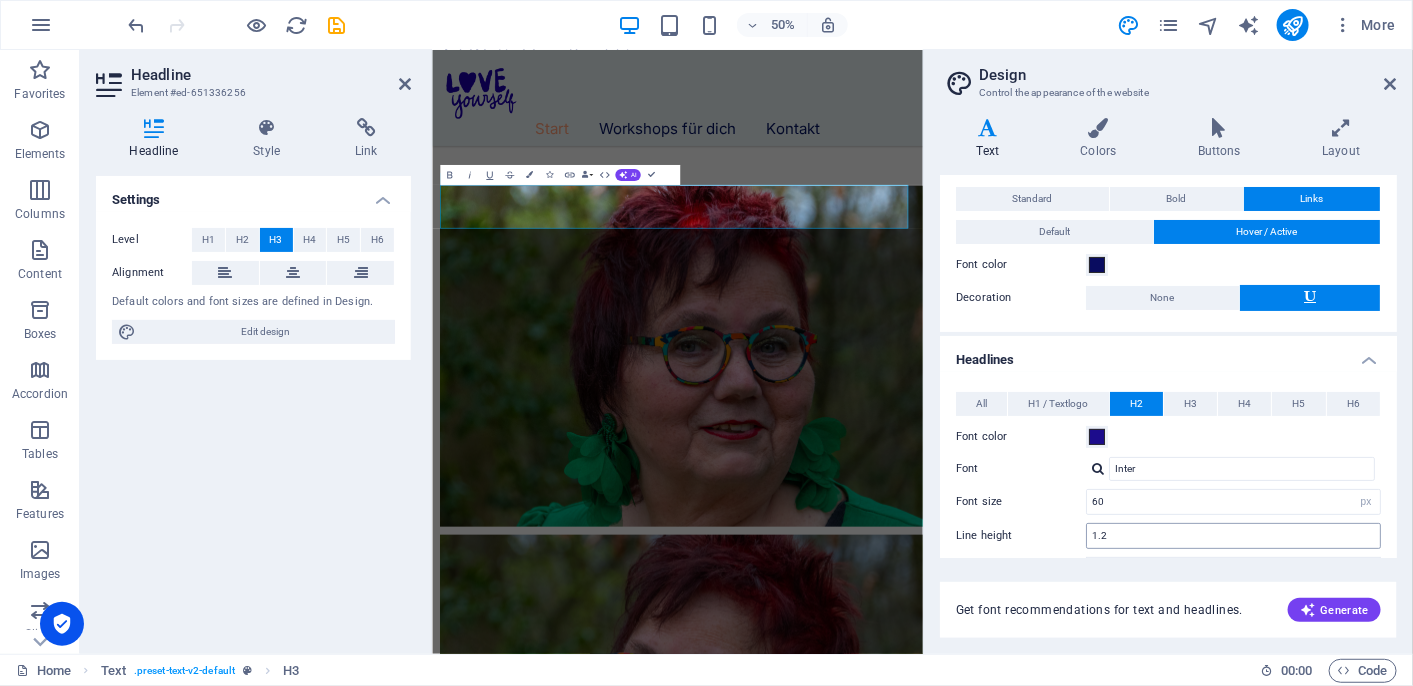 scroll, scrollTop: 0, scrollLeft: 0, axis: both 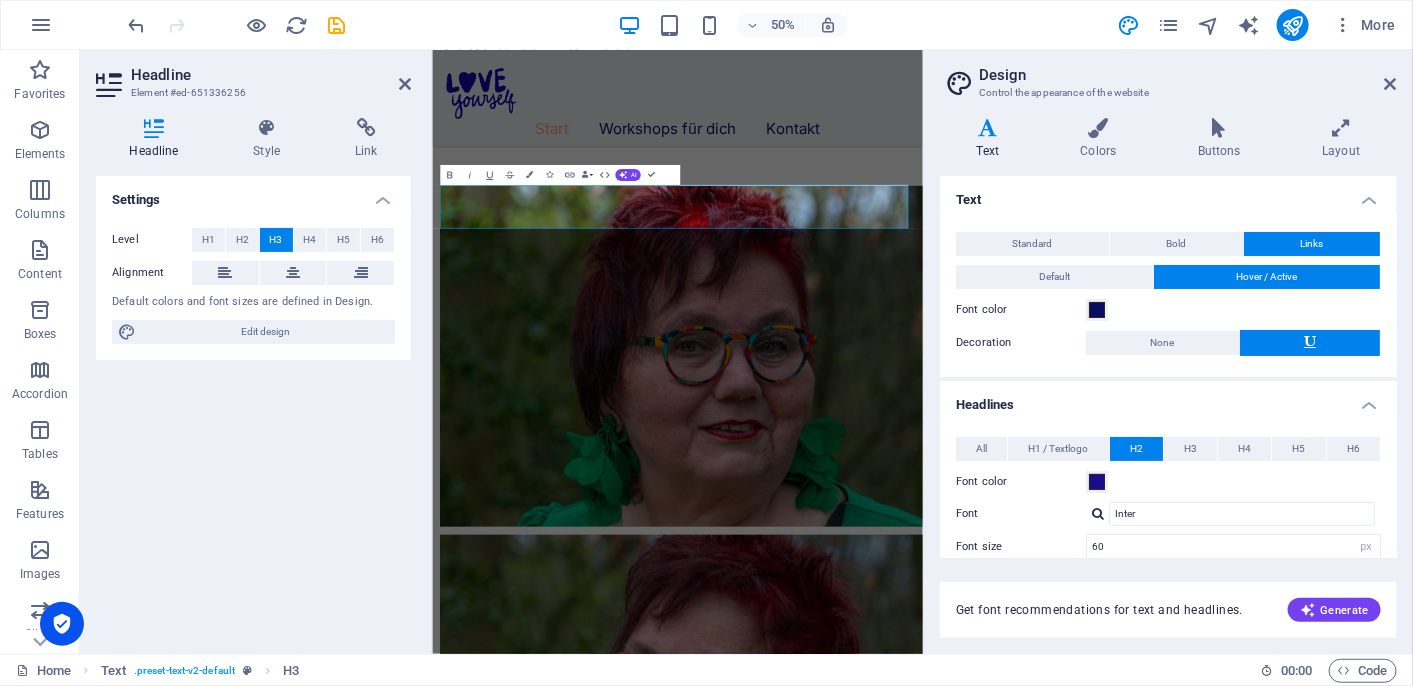 click on "50% More" at bounding box center [764, 25] 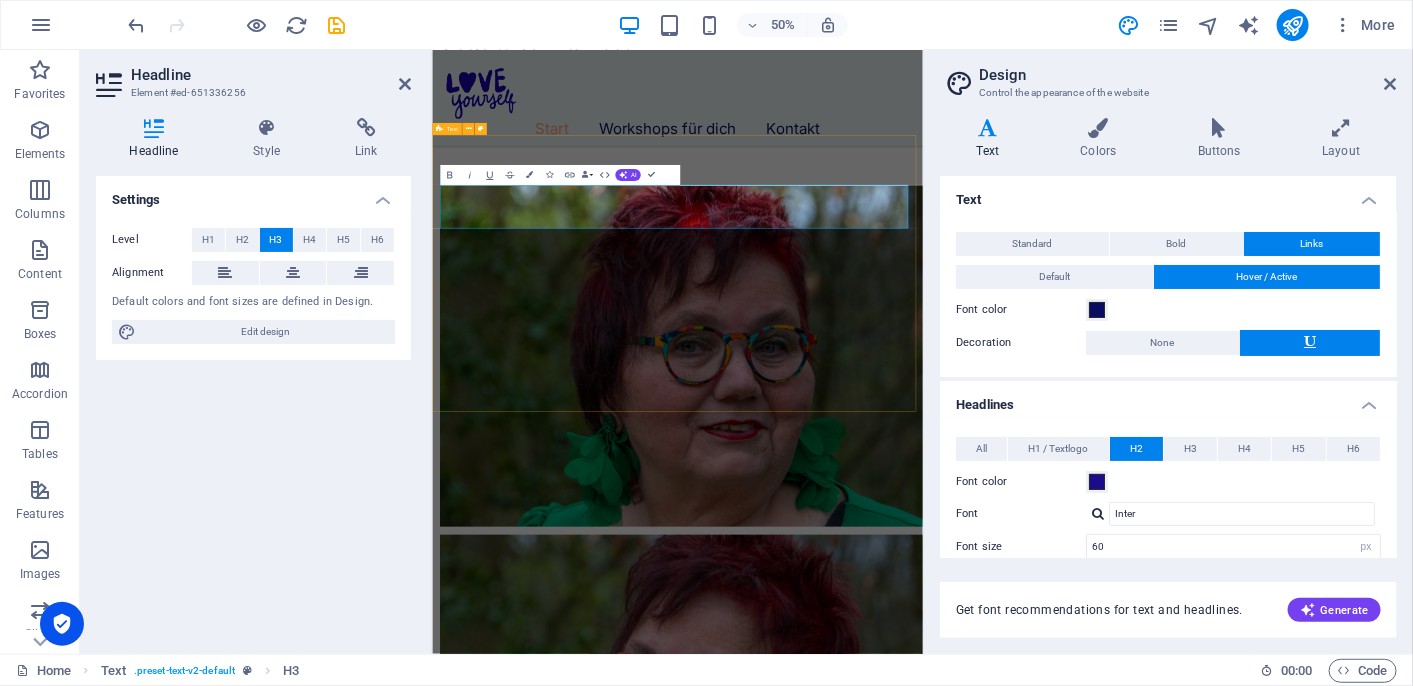 click on "​ Selbstliebe ist kein Luxus. [DATE] ist es meine Herzensaufgabe, genau diese Kraft in anderen Frauen zu erwecken.  In meinen Sessions geht es darum, den eigenen Selbstwert zu erkennen,  die innere Stärke zu entfalten  und die Selbstliebe wiederzufinden.  Denn jede Frau verdient es, sich selbst mit den Augen der Liebe zu sehen. Ich freue mich darauf, dich auf diesem Weg zu begleiten." at bounding box center [922, 4430] 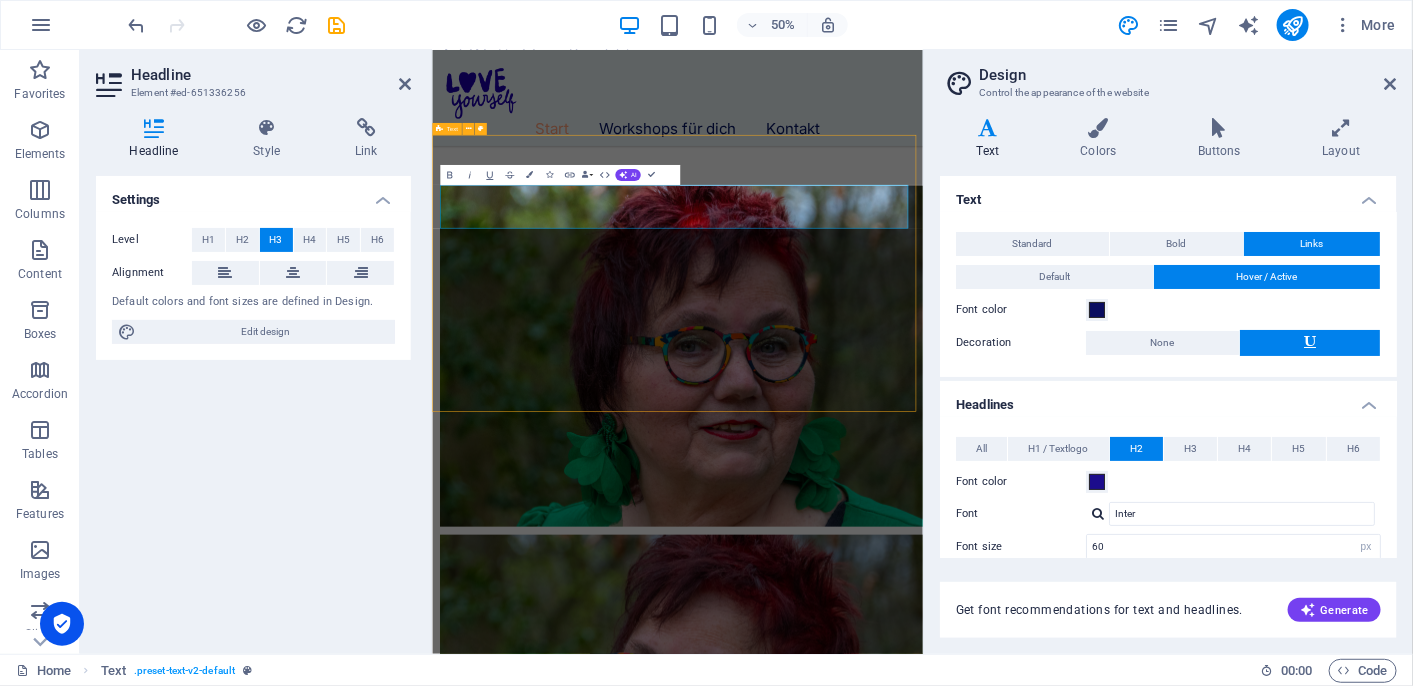 scroll, scrollTop: 3969, scrollLeft: 0, axis: vertical 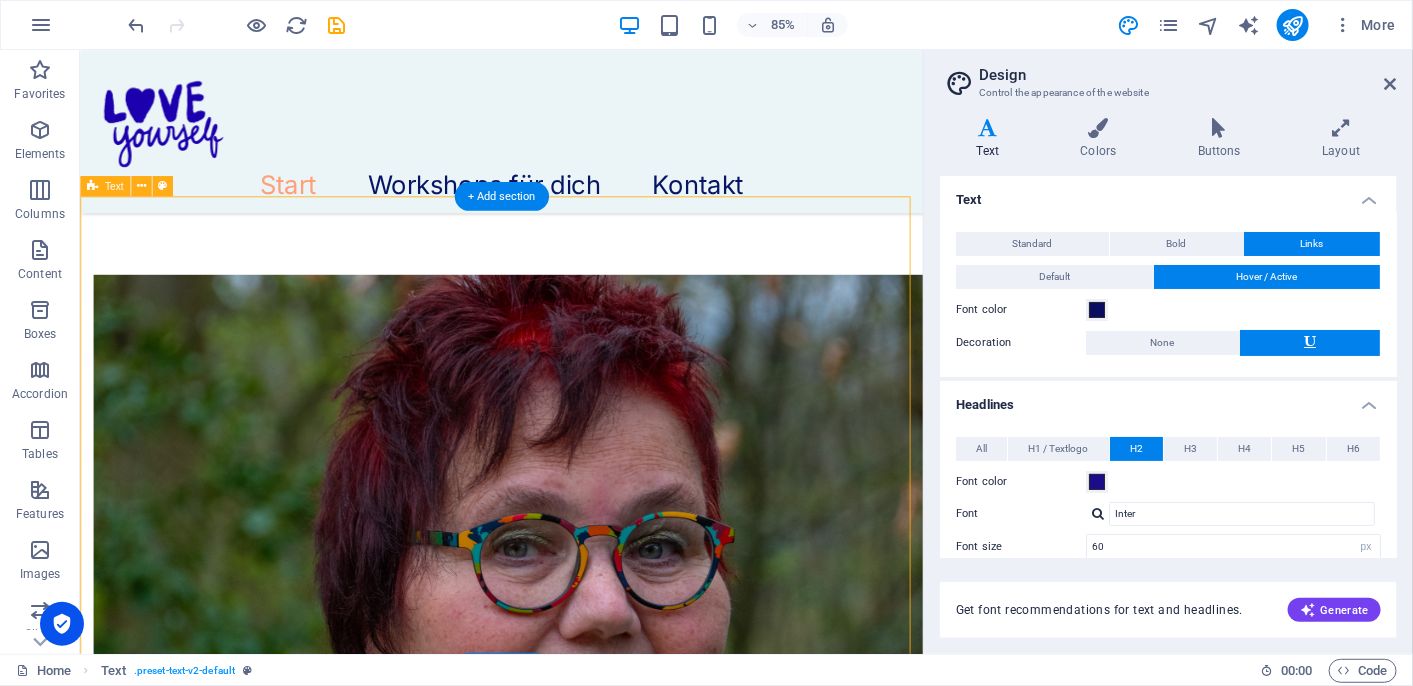 click on "​ Selbstliebe ist kein Luxus. [DATE] ist es meine Herzensaufgabe, genau diese Kraft in anderen Frauen zu erwecken.  In meinen Sessions geht es darum, den eigenen Selbstwert zu erkennen,  die innere Stärke zu entfalten  und die Selbstliebe wiederzufinden.  Denn jede Frau verdient es, sich selbst mit den Augen der Liebe zu sehen. Ich freue mich darauf, dich auf diesem Weg zu begleiten." at bounding box center (575, 4396) 